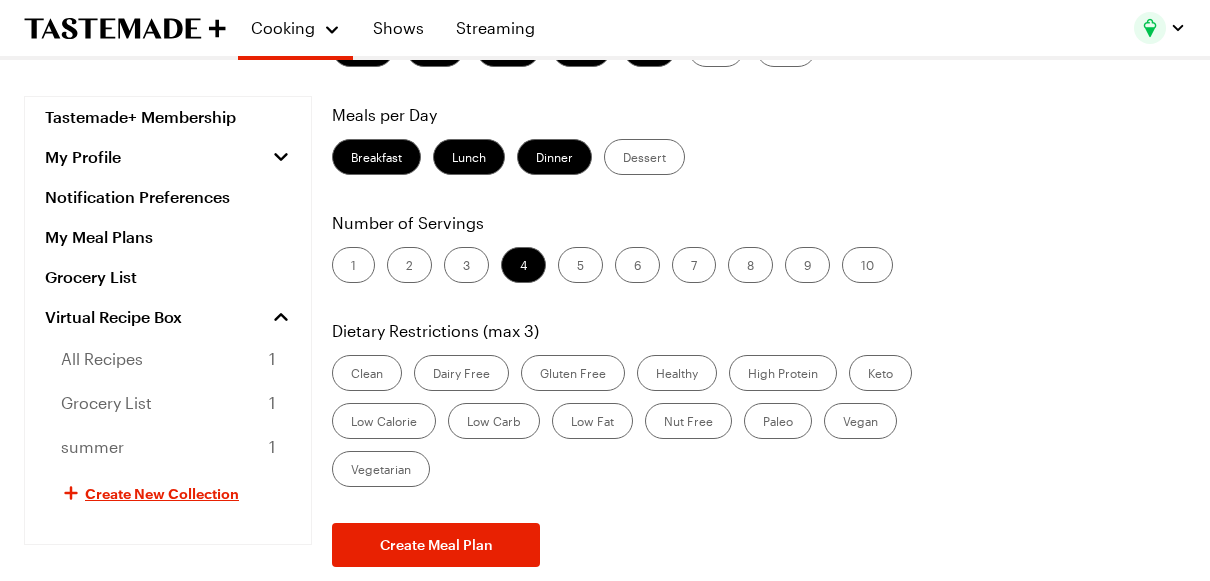 scroll, scrollTop: 307, scrollLeft: 0, axis: vertical 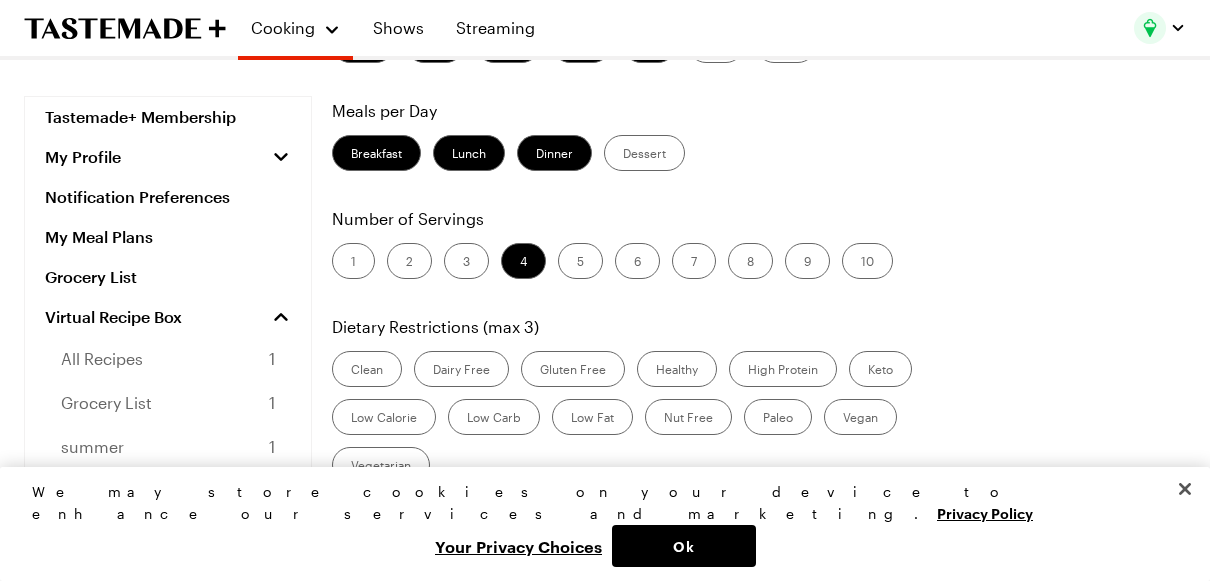 click on "Paleo" at bounding box center (778, 417) 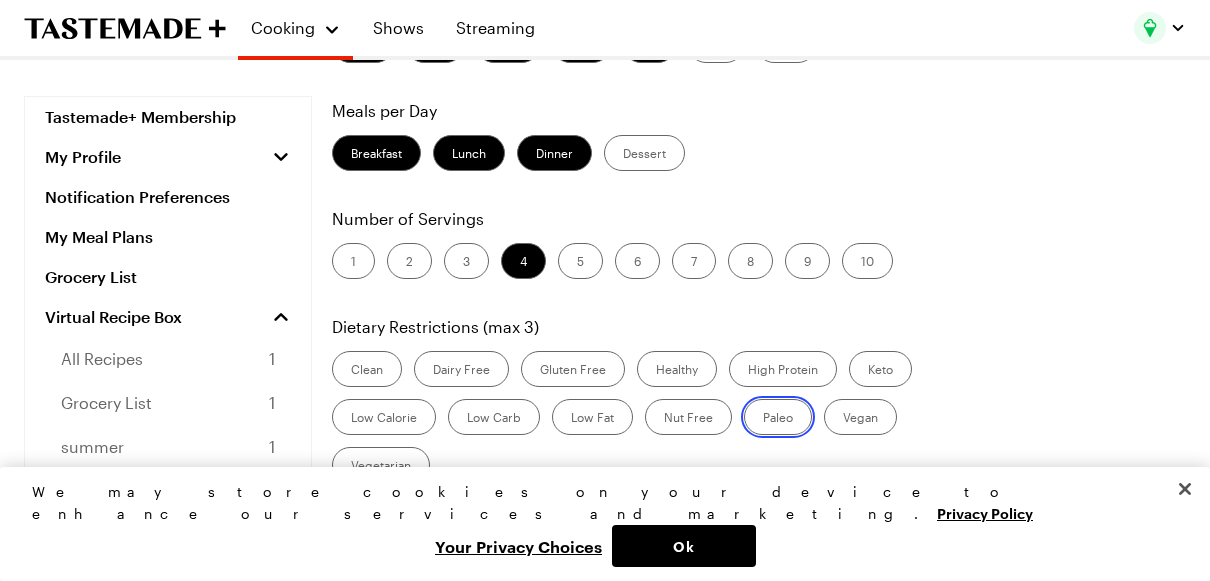 click on "Paleo" at bounding box center [763, 419] 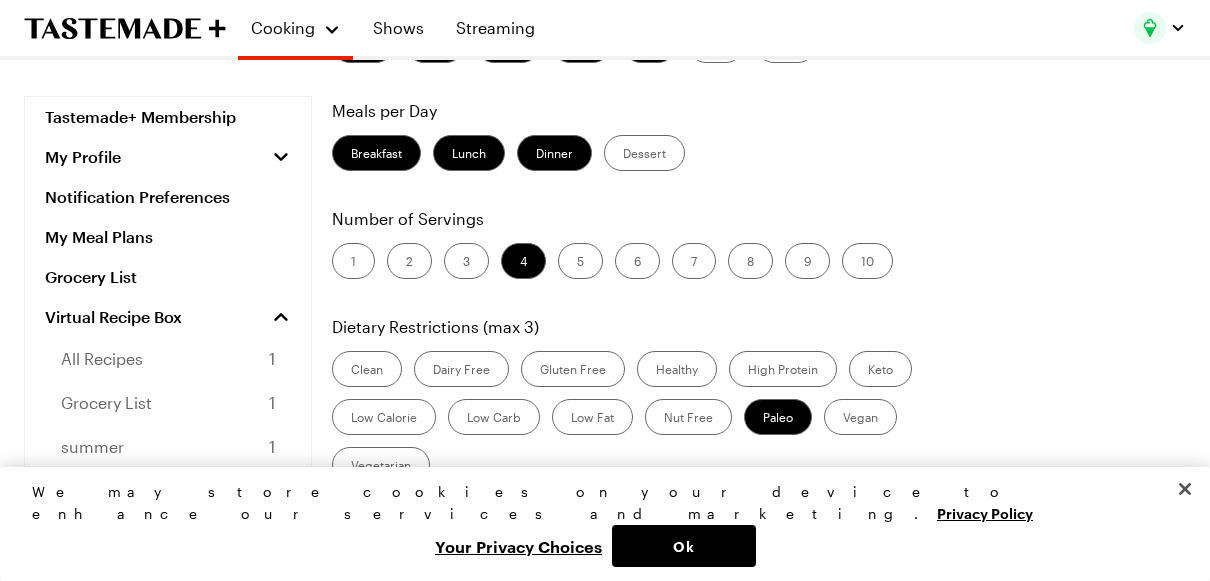 click on "Create Meal Plan" at bounding box center (436, 541) 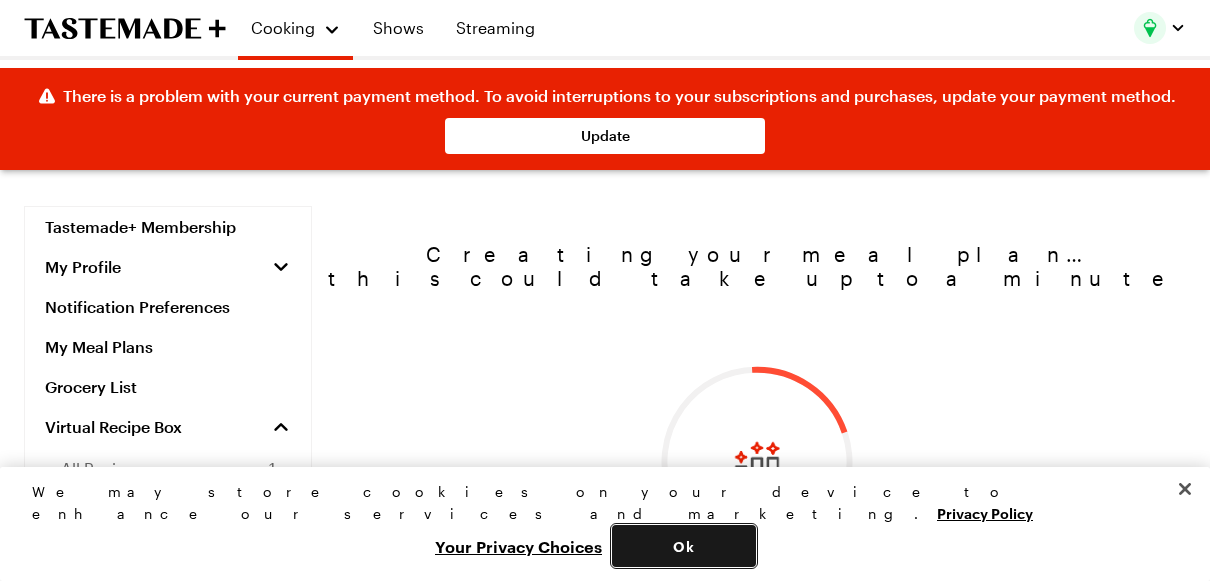 click on "Ok" at bounding box center [684, 546] 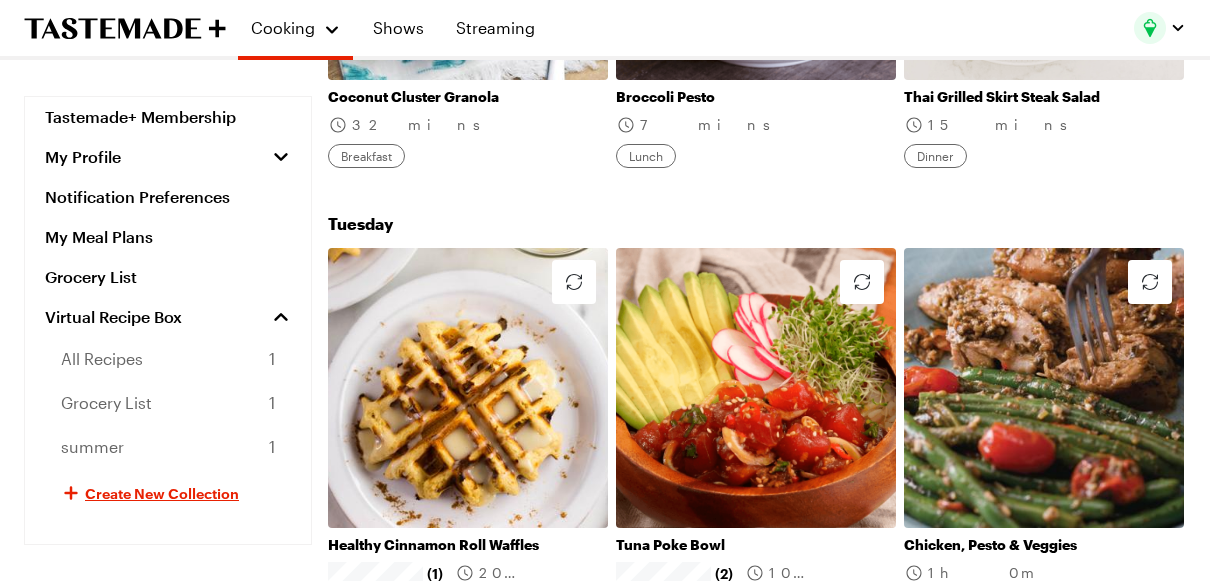 scroll, scrollTop: 775, scrollLeft: 0, axis: vertical 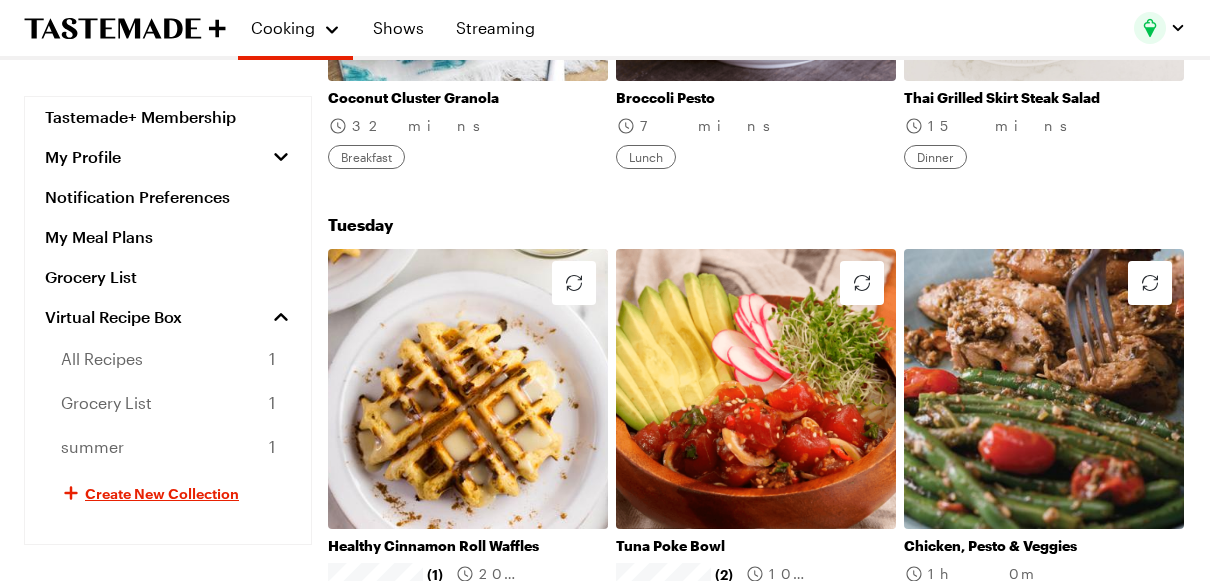 click 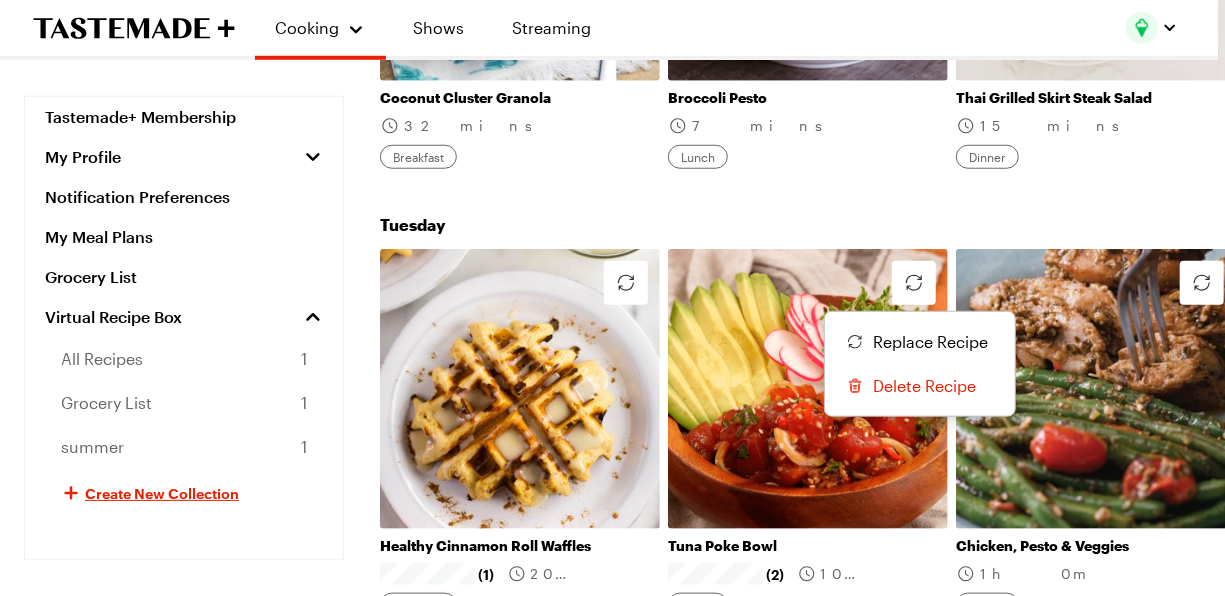 click on "Replace Recipe" at bounding box center [930, 342] 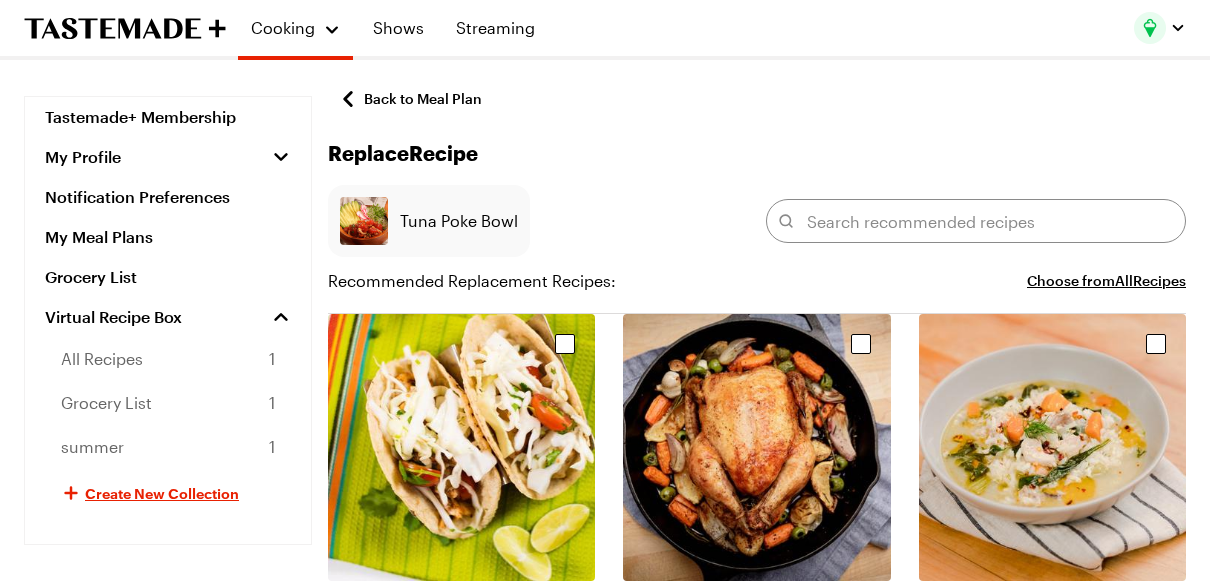 scroll, scrollTop: 144, scrollLeft: 0, axis: vertical 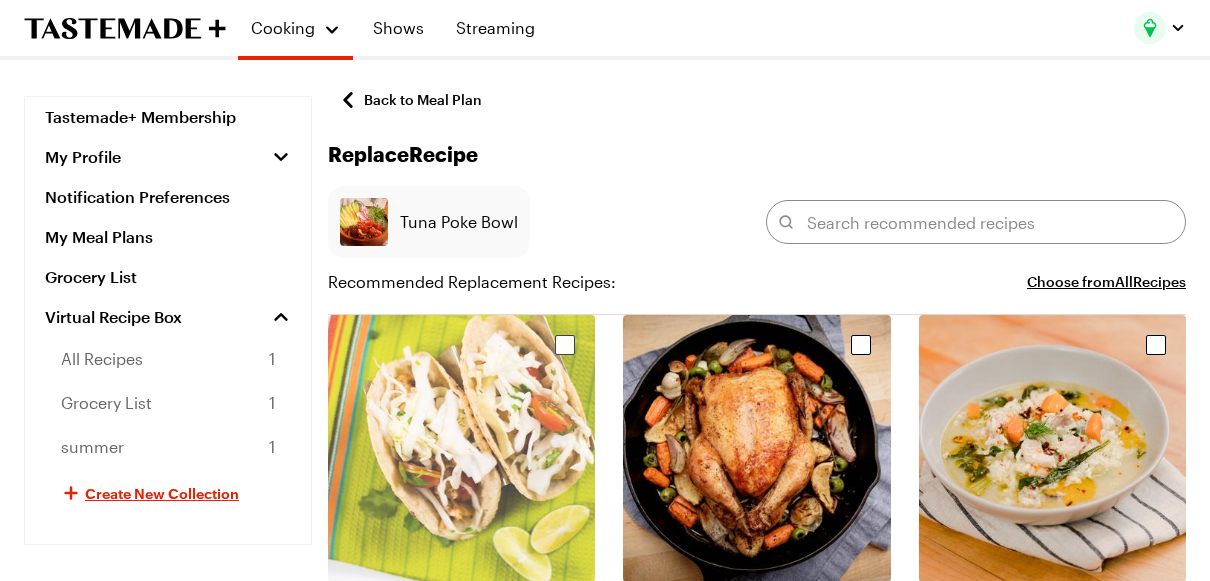 click at bounding box center (565, 345) 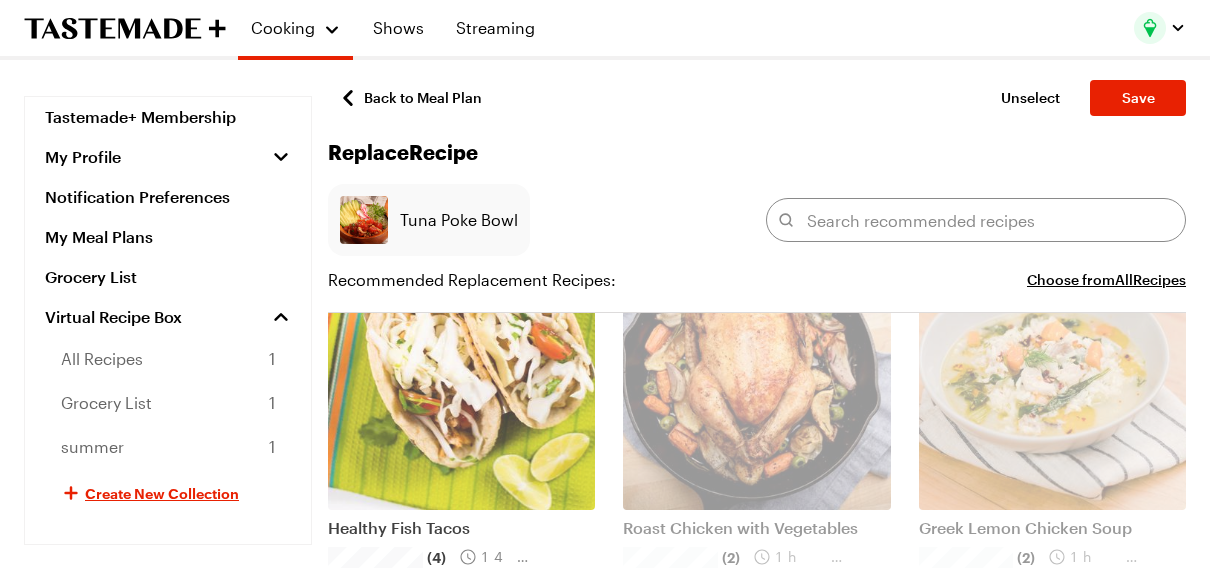 scroll, scrollTop: 222, scrollLeft: 0, axis: vertical 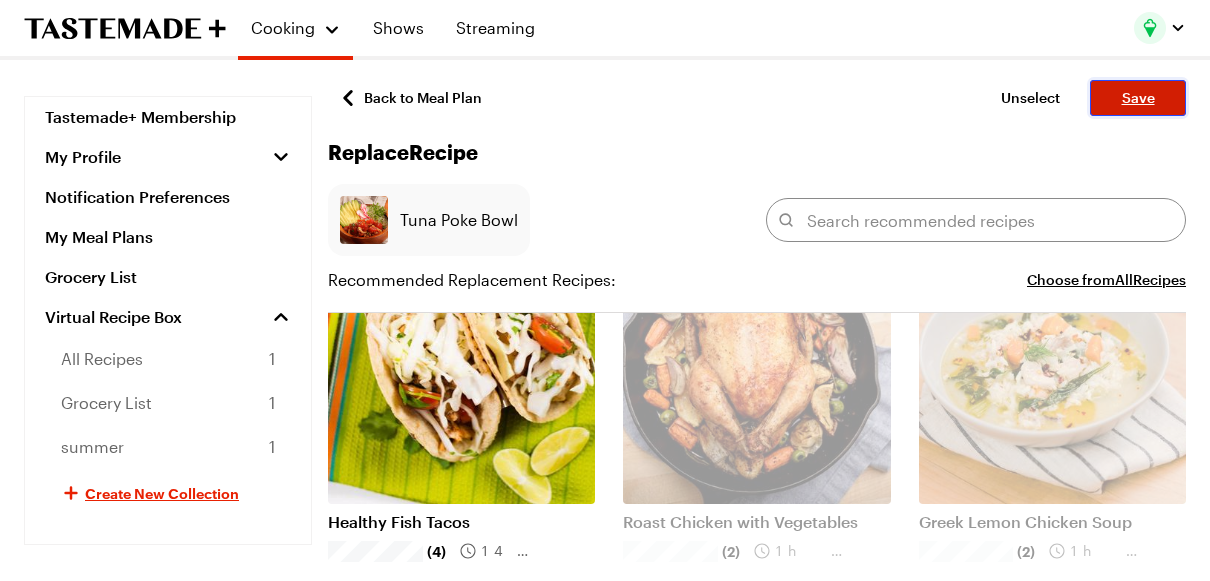 click on "Save" at bounding box center [1138, 98] 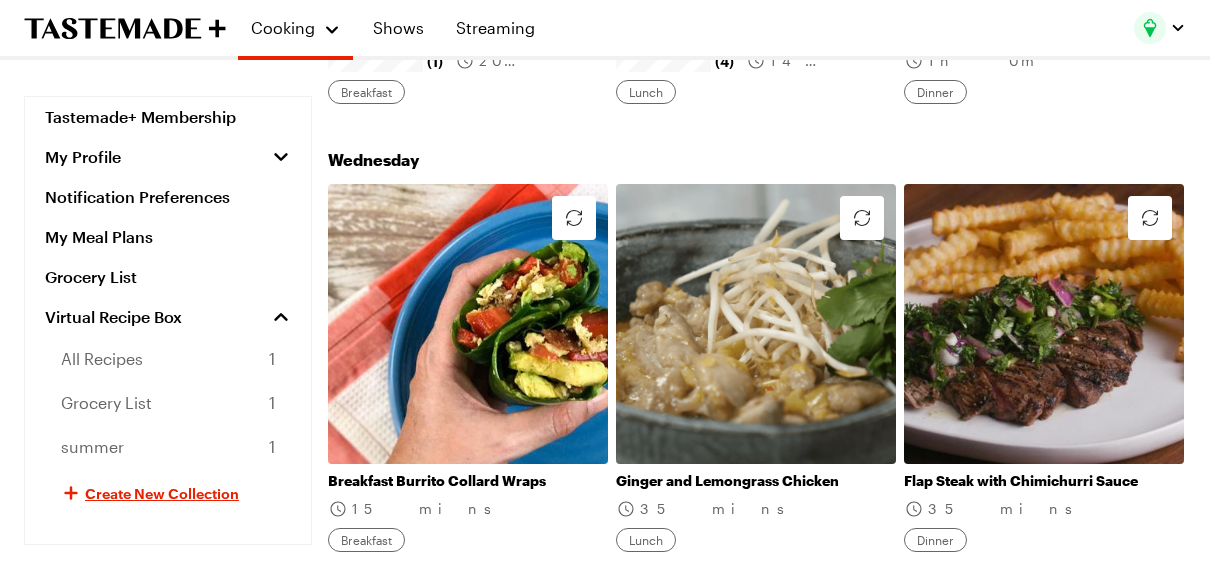 scroll, scrollTop: 1287, scrollLeft: 0, axis: vertical 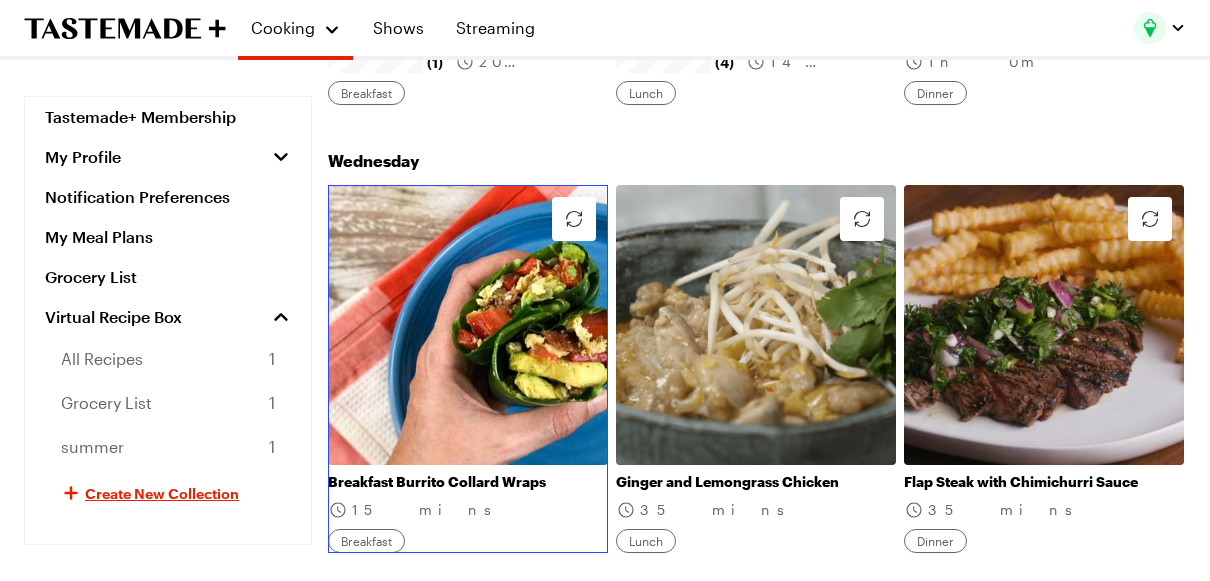 click on "Breakfast Burrito Collard Wraps" at bounding box center (468, 482) 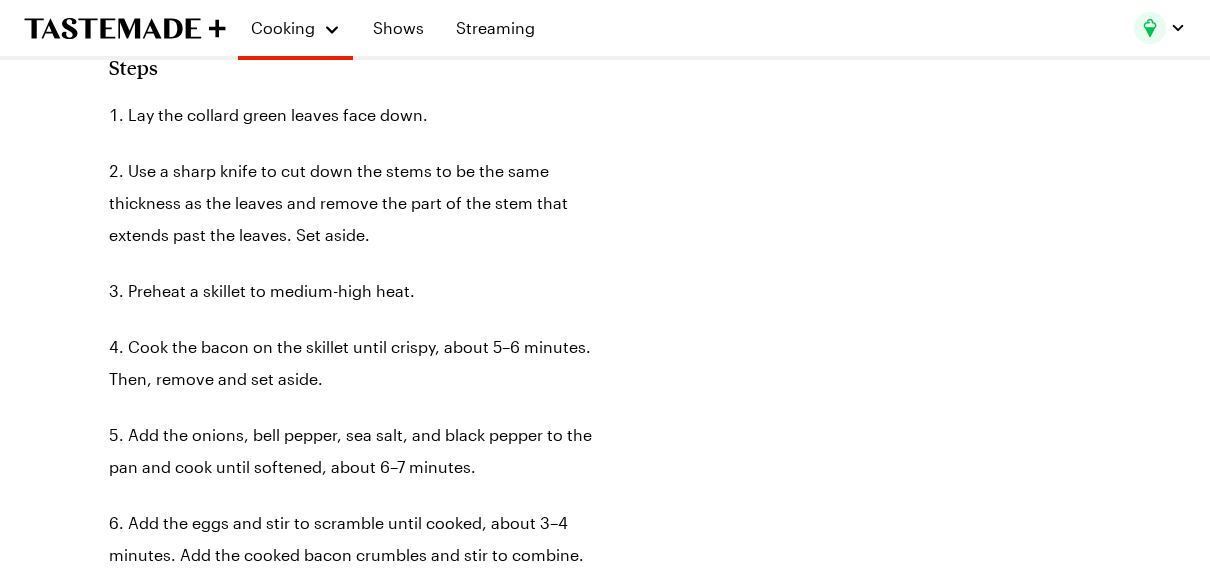 scroll, scrollTop: 0, scrollLeft: 0, axis: both 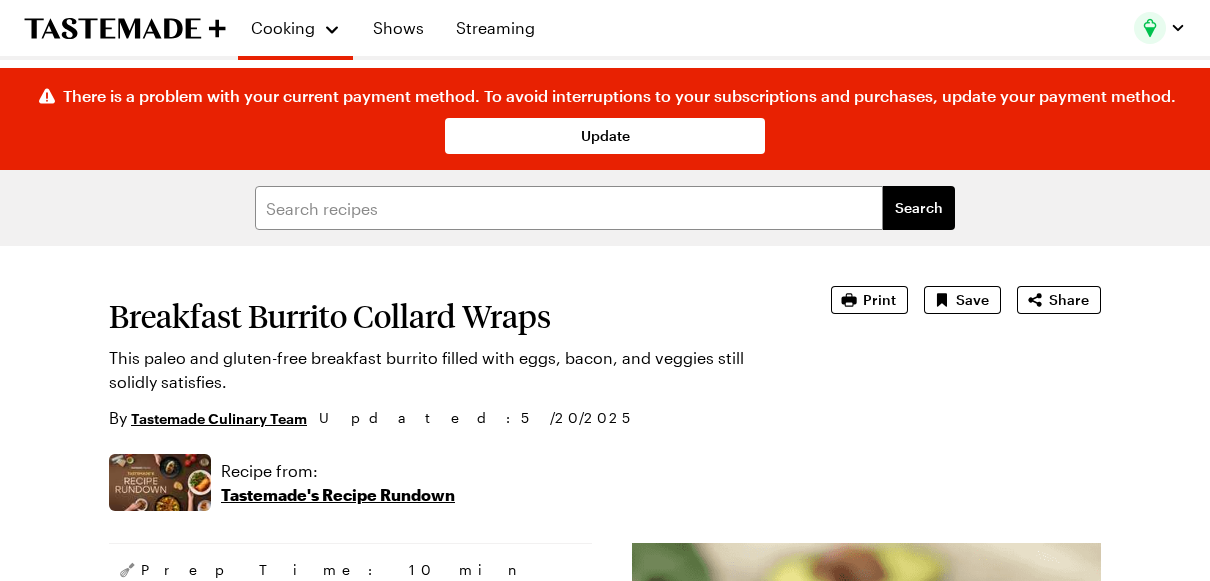type on "x" 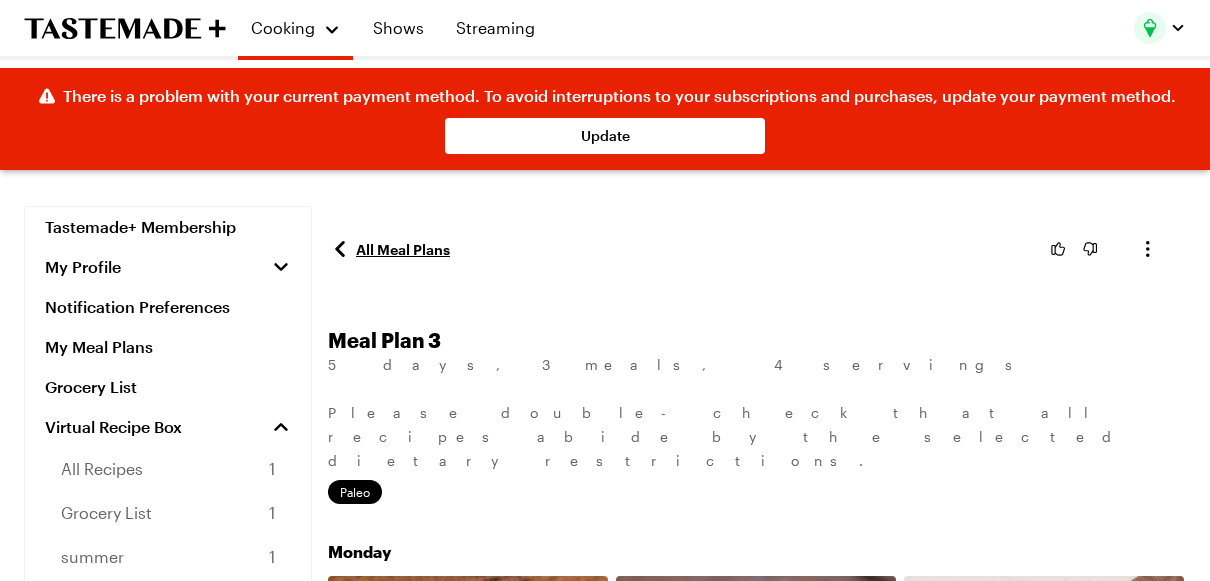 scroll, scrollTop: 1287, scrollLeft: 0, axis: vertical 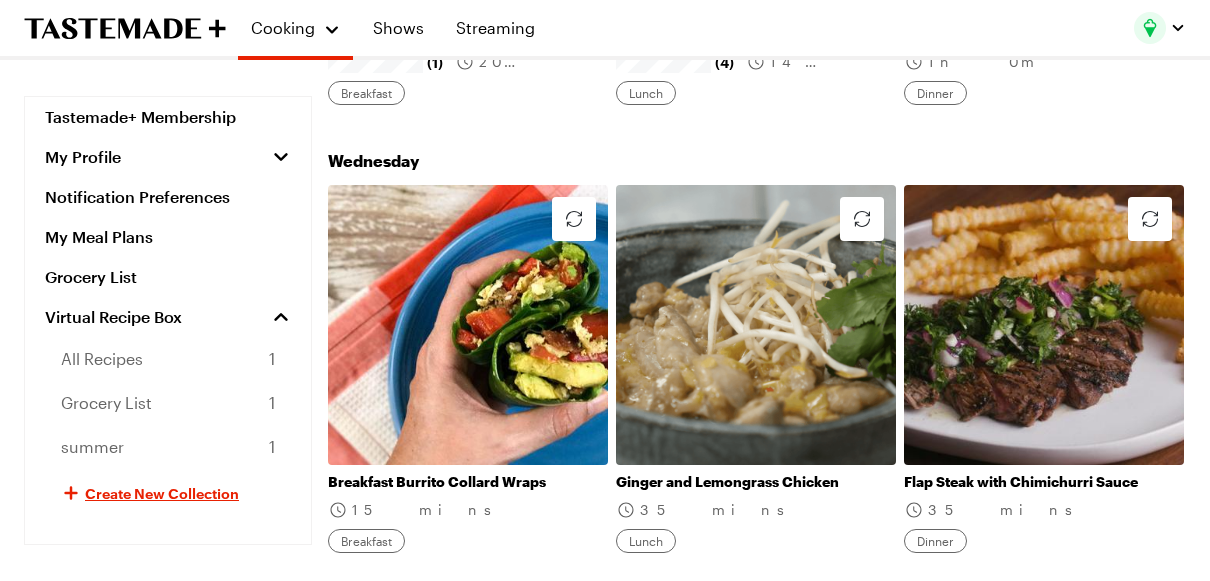 click 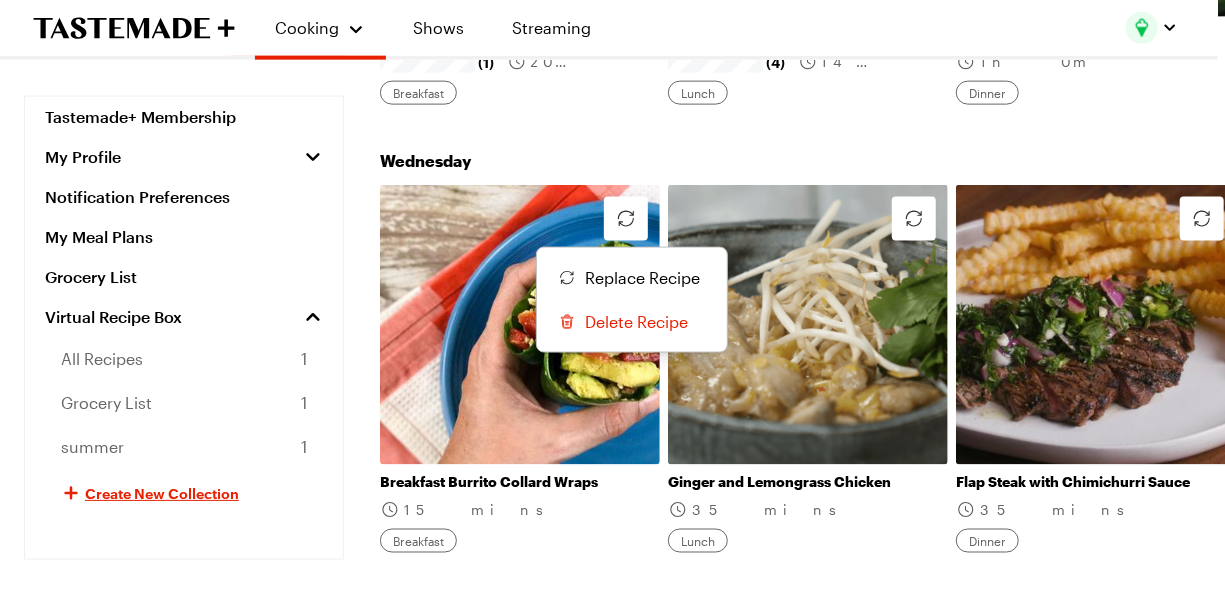 click on "Replace Recipe" at bounding box center (642, 278) 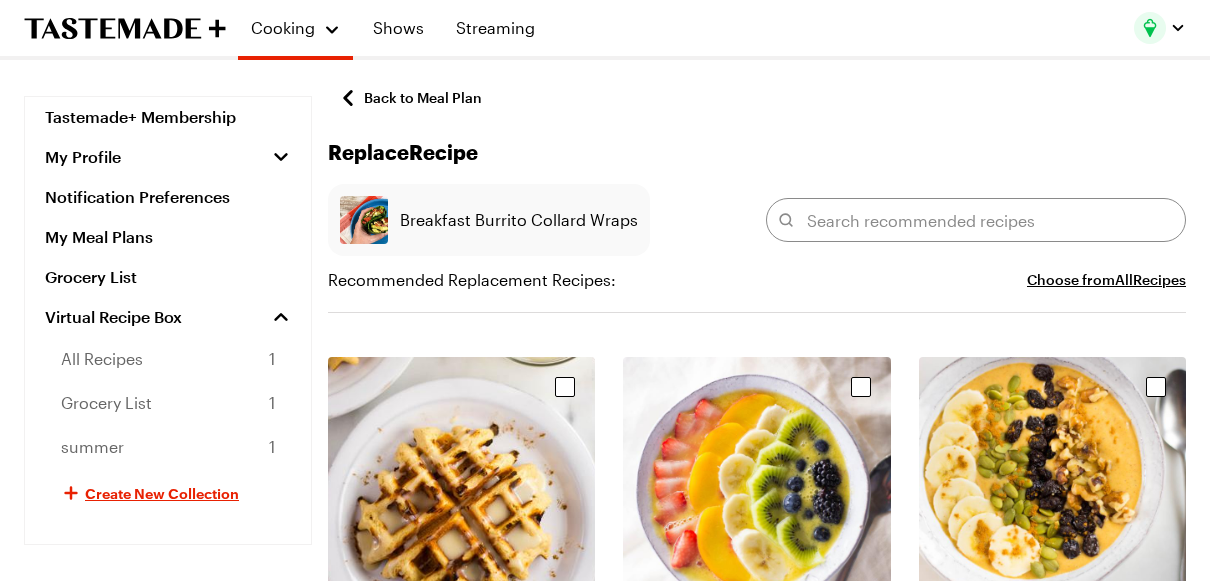 scroll, scrollTop: 533, scrollLeft: 0, axis: vertical 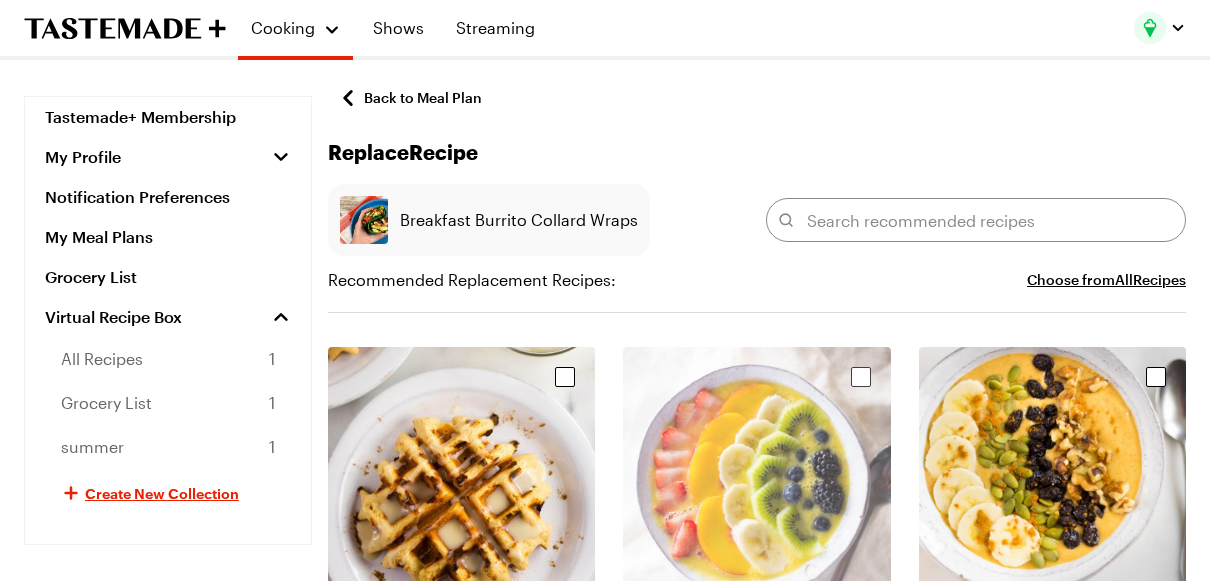 click at bounding box center [756, 480] 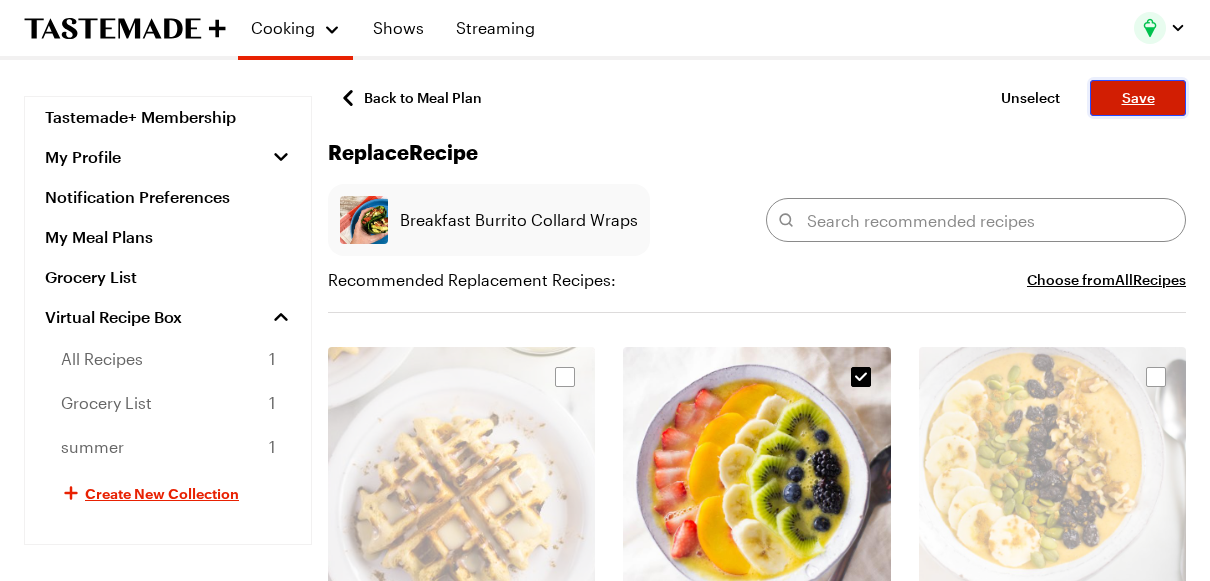 click on "Save" at bounding box center (1138, 98) 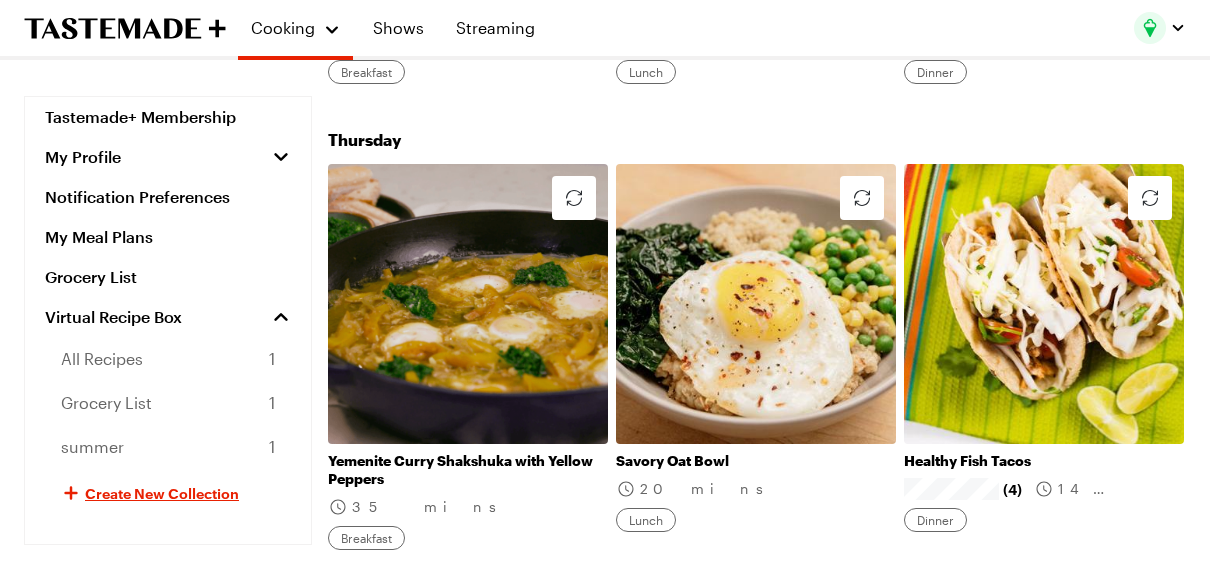scroll, scrollTop: 1736, scrollLeft: 0, axis: vertical 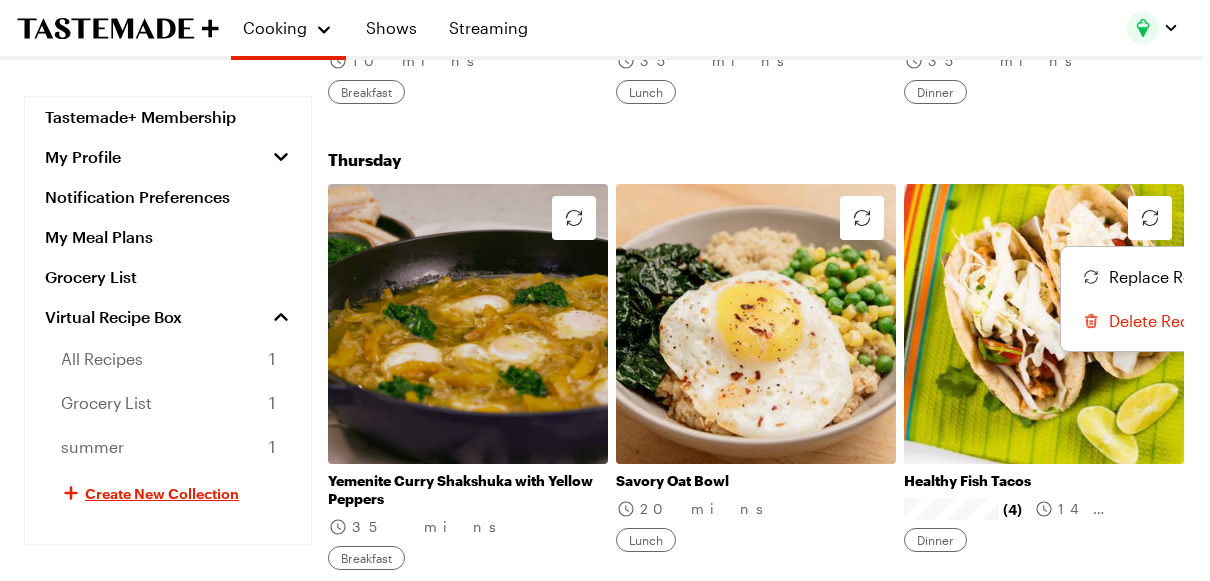 click 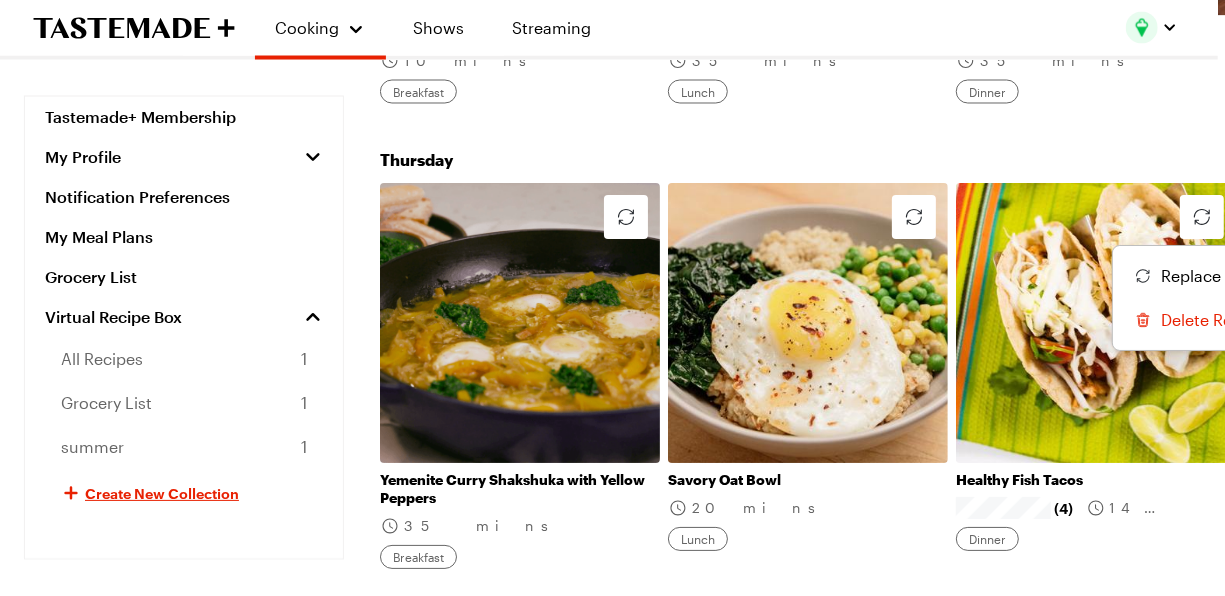 click on "Replace Recipe" at bounding box center (1218, 277) 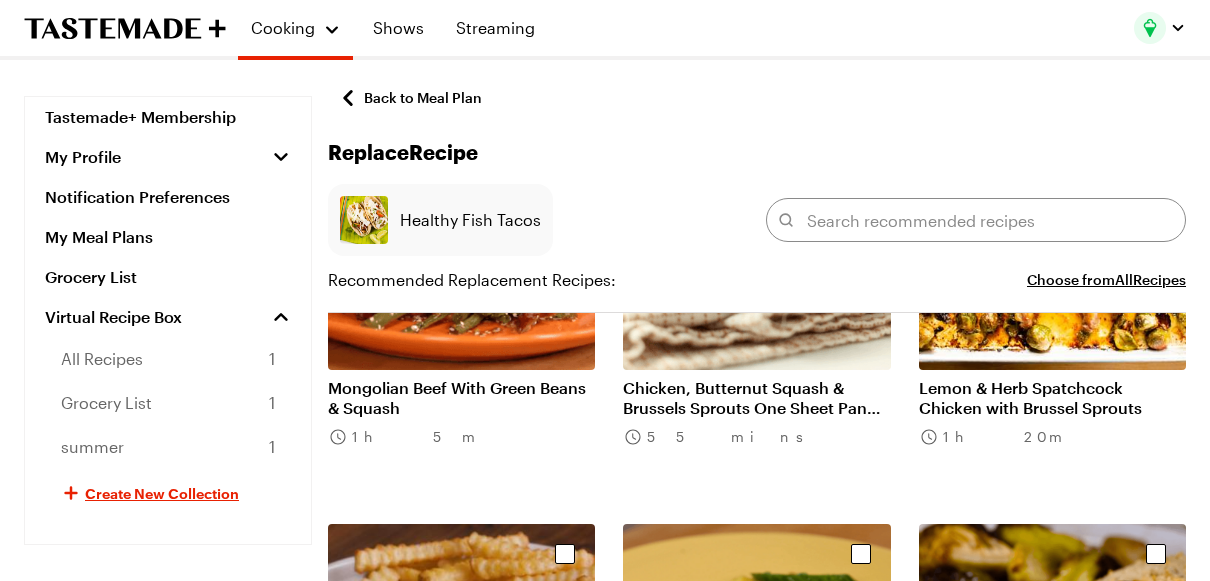 scroll, scrollTop: 2462, scrollLeft: 0, axis: vertical 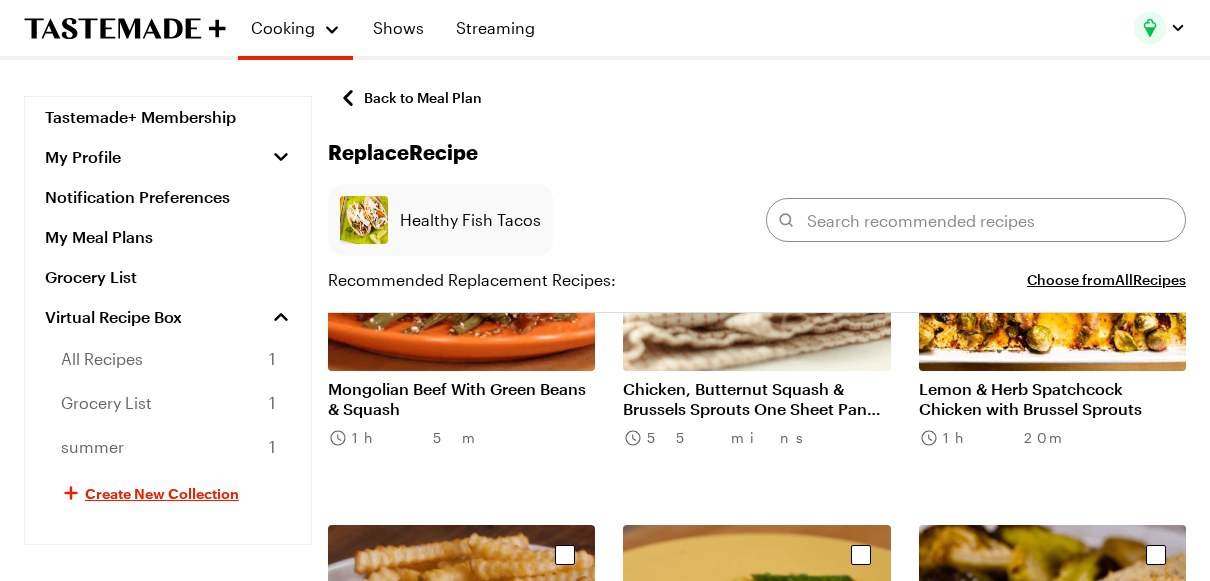 click at bounding box center (1156, 1819) 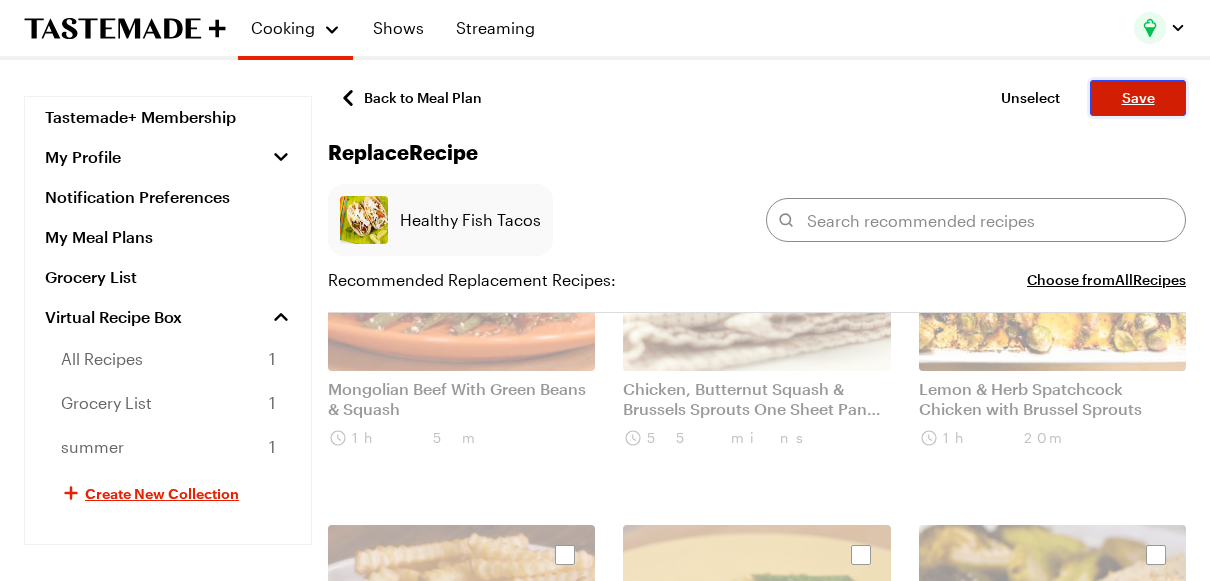 click on "Save" at bounding box center (1138, 98) 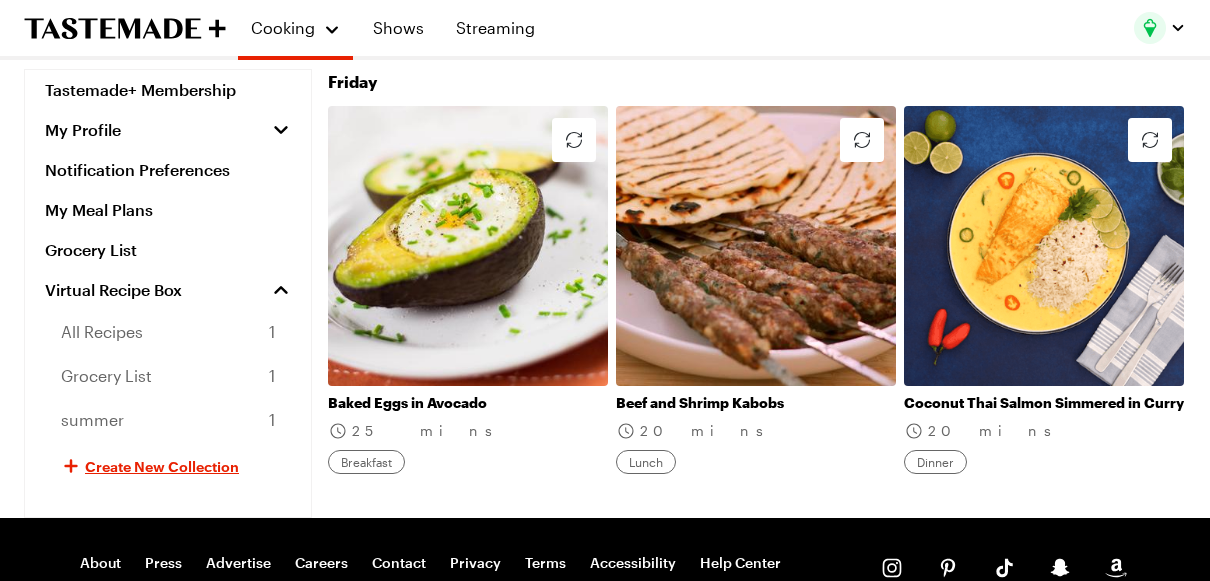 scroll, scrollTop: 2282, scrollLeft: 0, axis: vertical 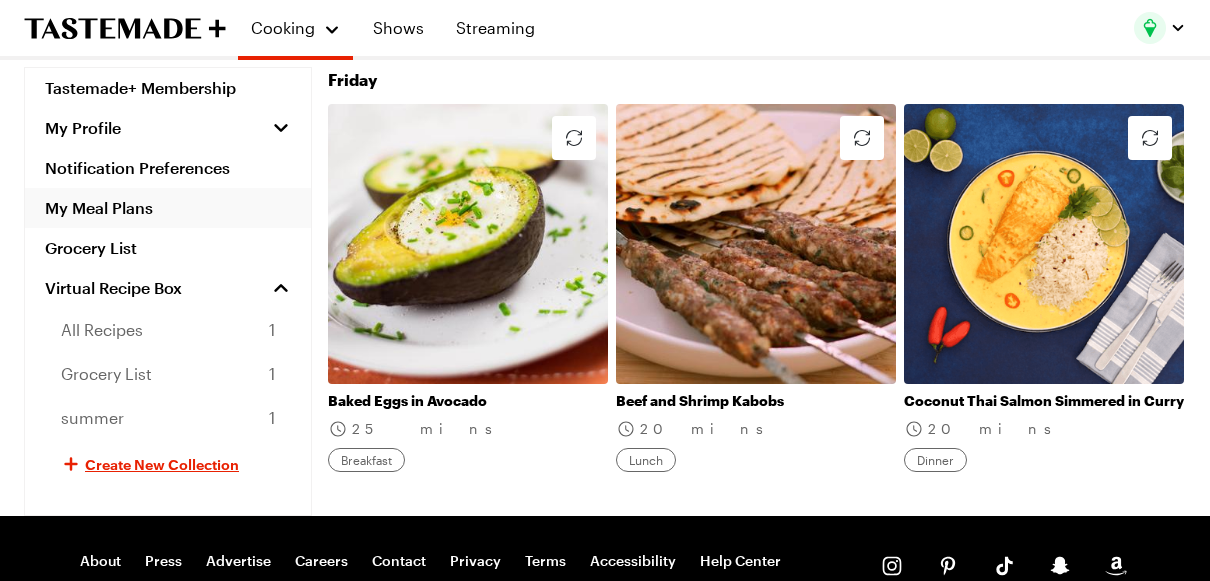 click on "My Meal Plans" at bounding box center (168, 208) 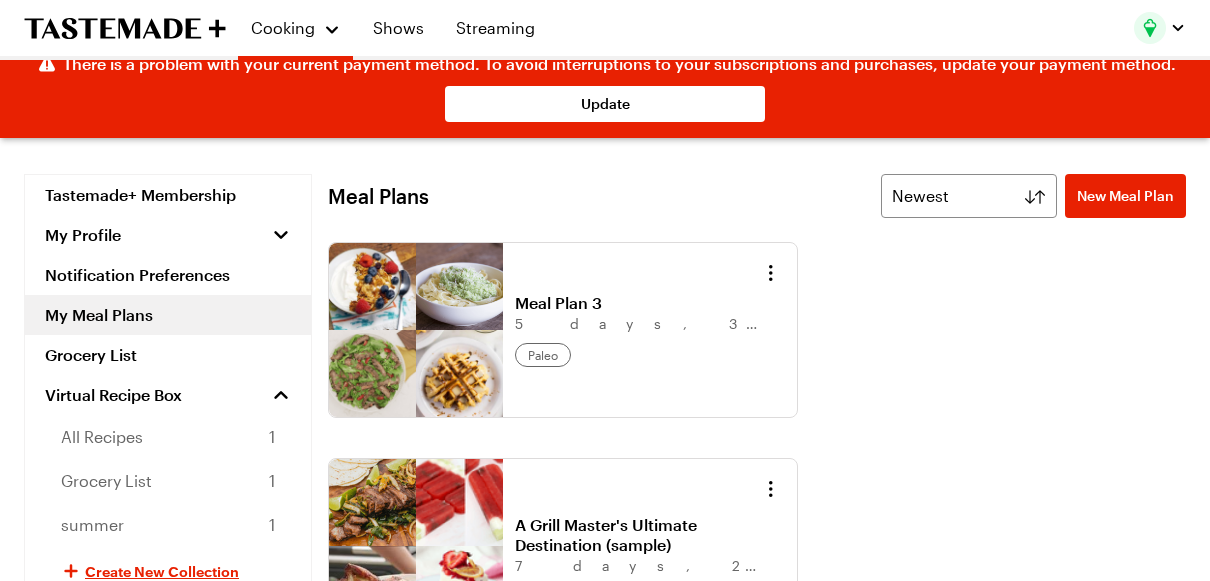 scroll, scrollTop: 0, scrollLeft: 0, axis: both 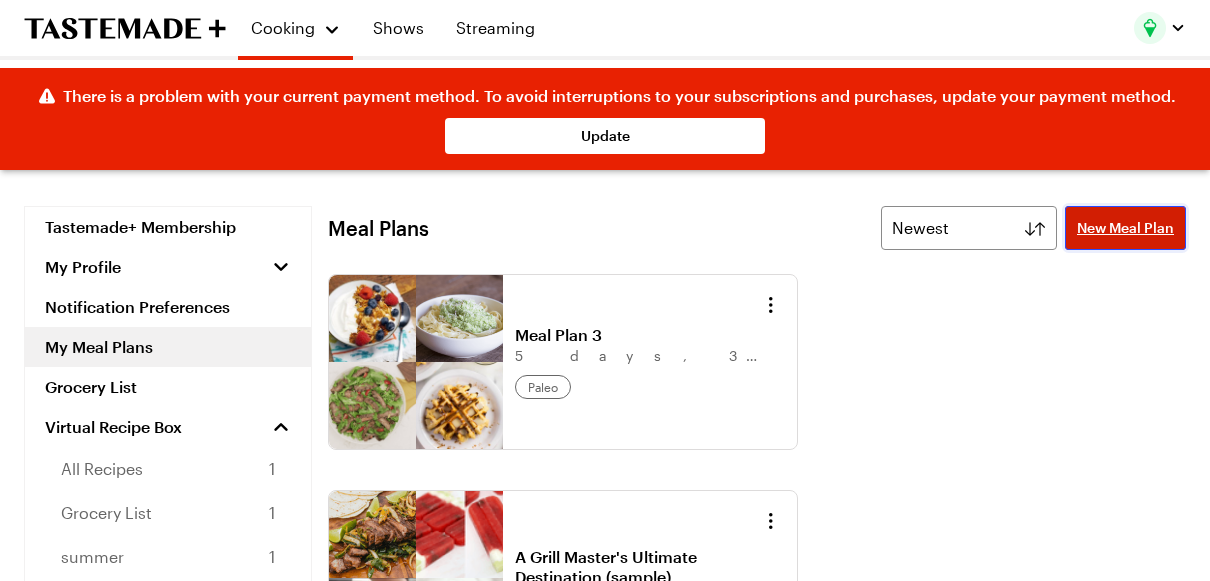click on "New Meal Plan" at bounding box center (1125, 228) 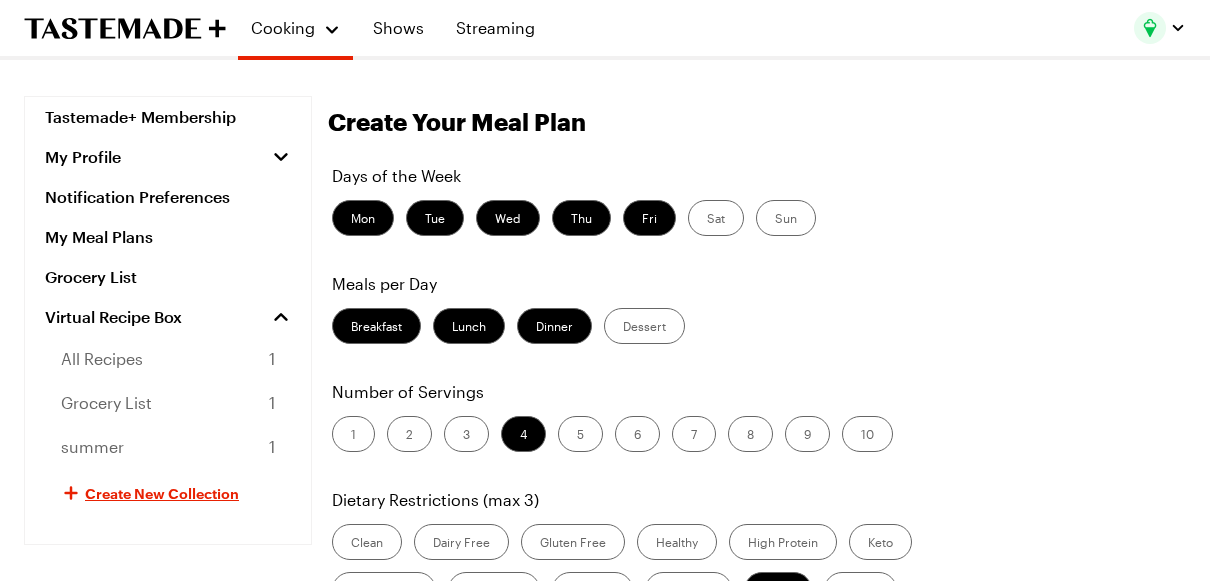 scroll, scrollTop: 139, scrollLeft: 0, axis: vertical 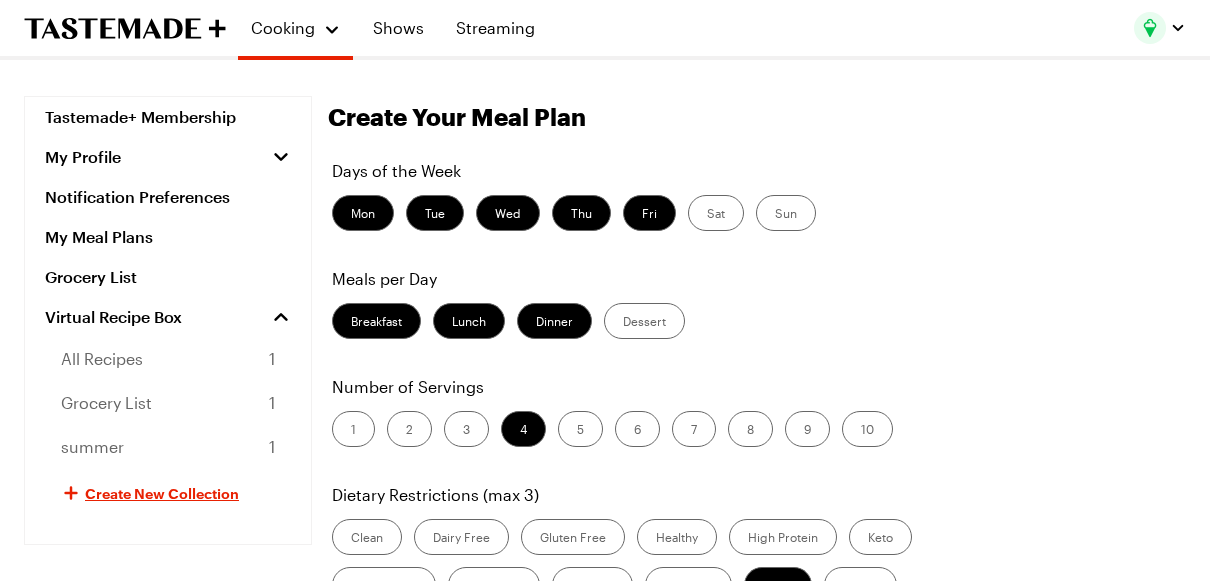 click on "Dessert" at bounding box center (644, 321) 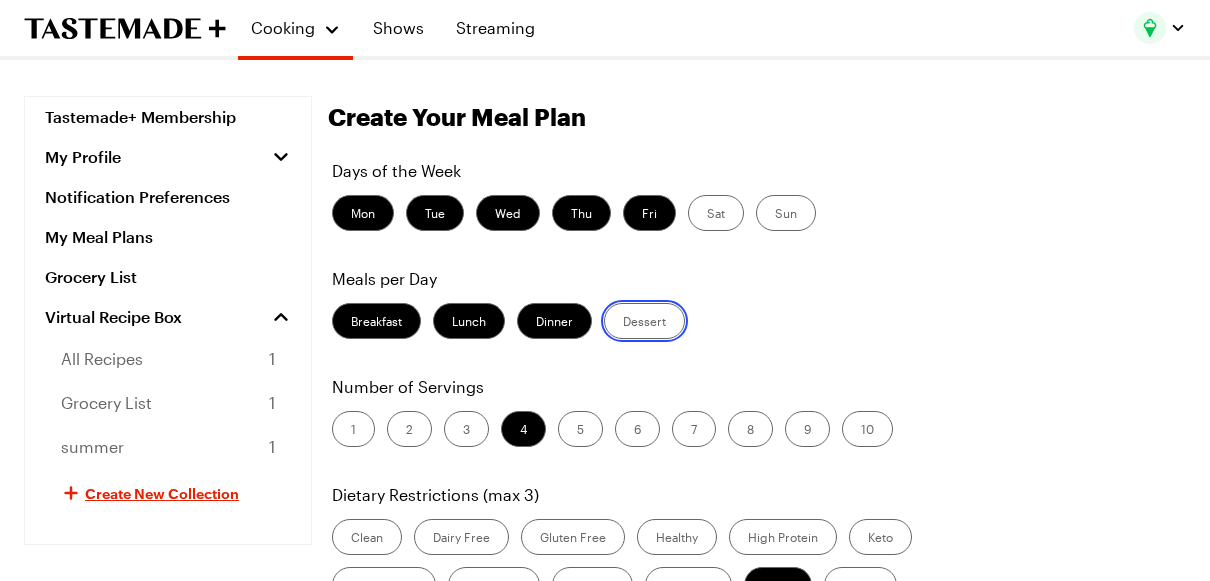 click on "Dessert" at bounding box center [623, 323] 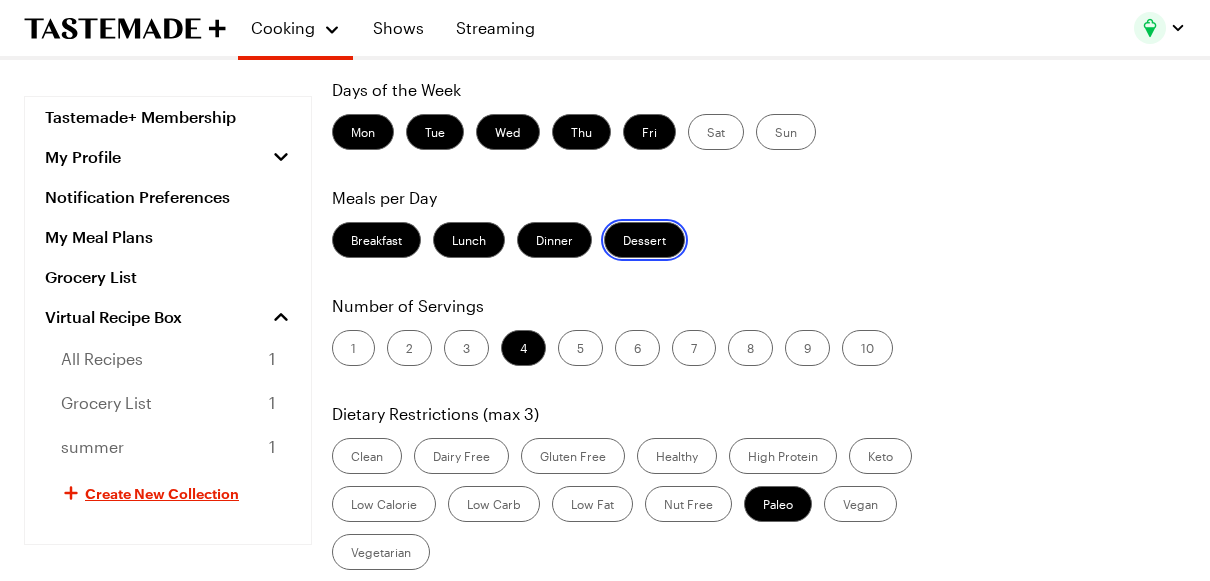 scroll, scrollTop: 237, scrollLeft: 0, axis: vertical 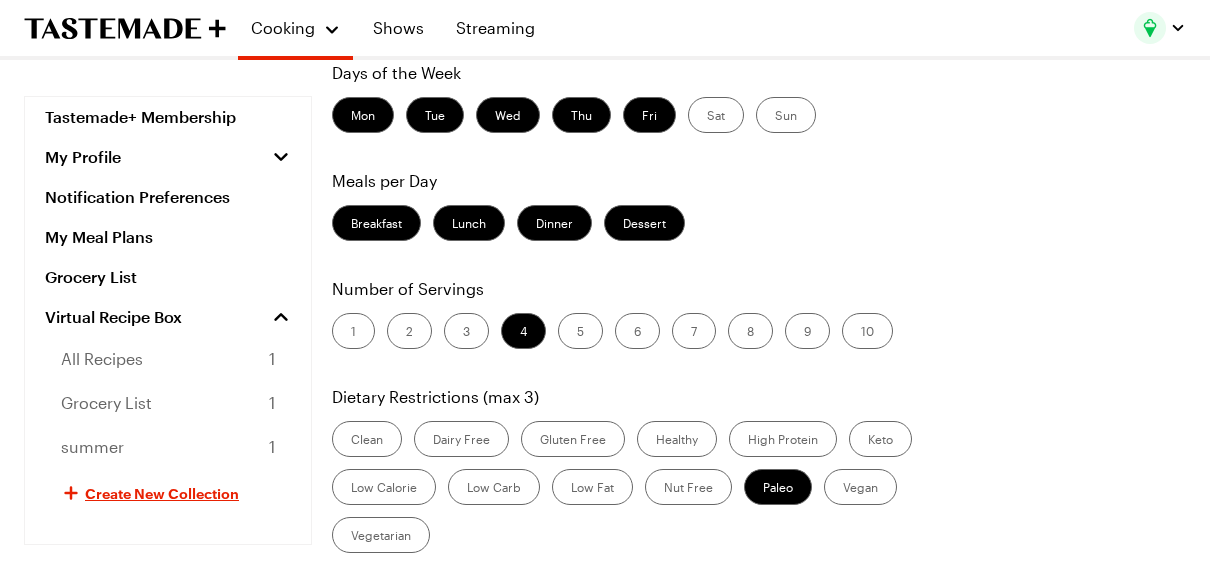 click on "3" at bounding box center (466, 331) 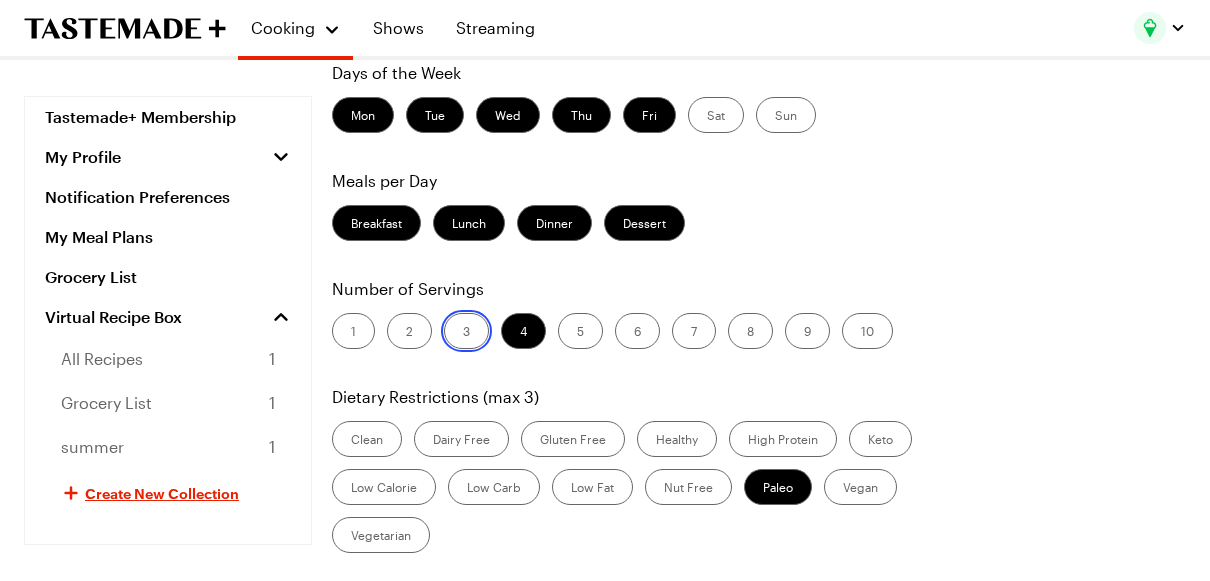 click on "3" at bounding box center (463, 333) 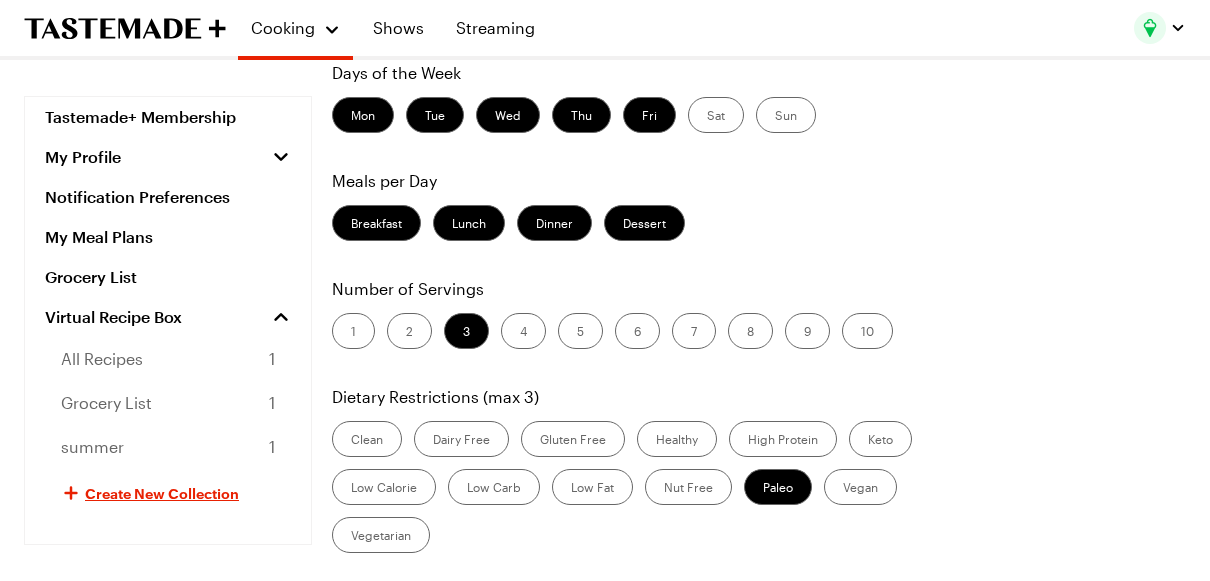 click on "Clean" at bounding box center [367, 439] 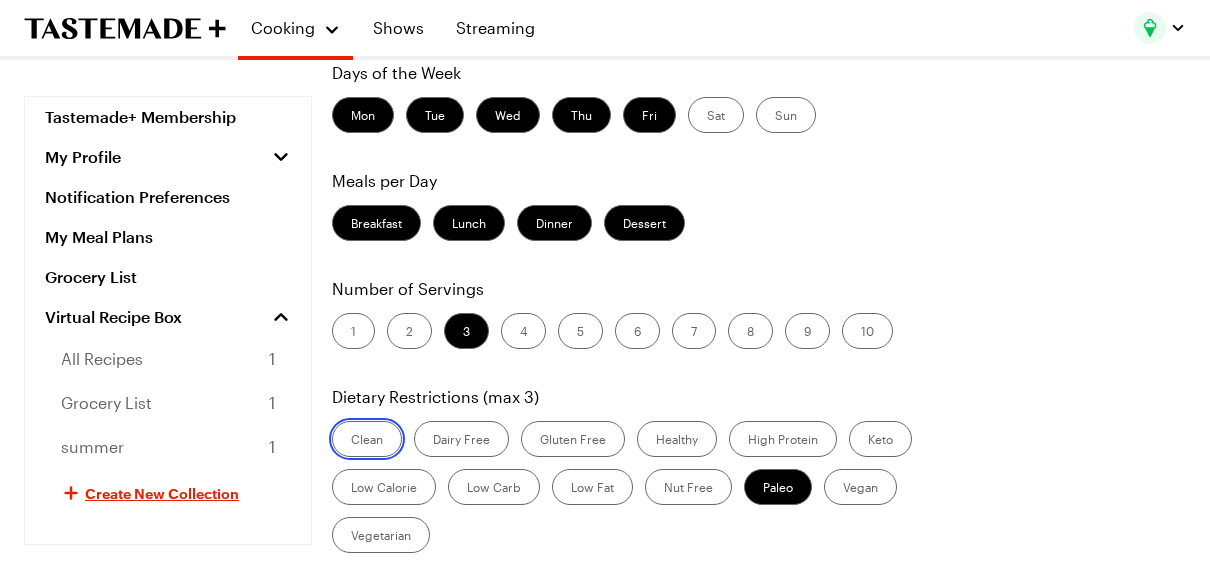 click on "Clean" at bounding box center [351, 441] 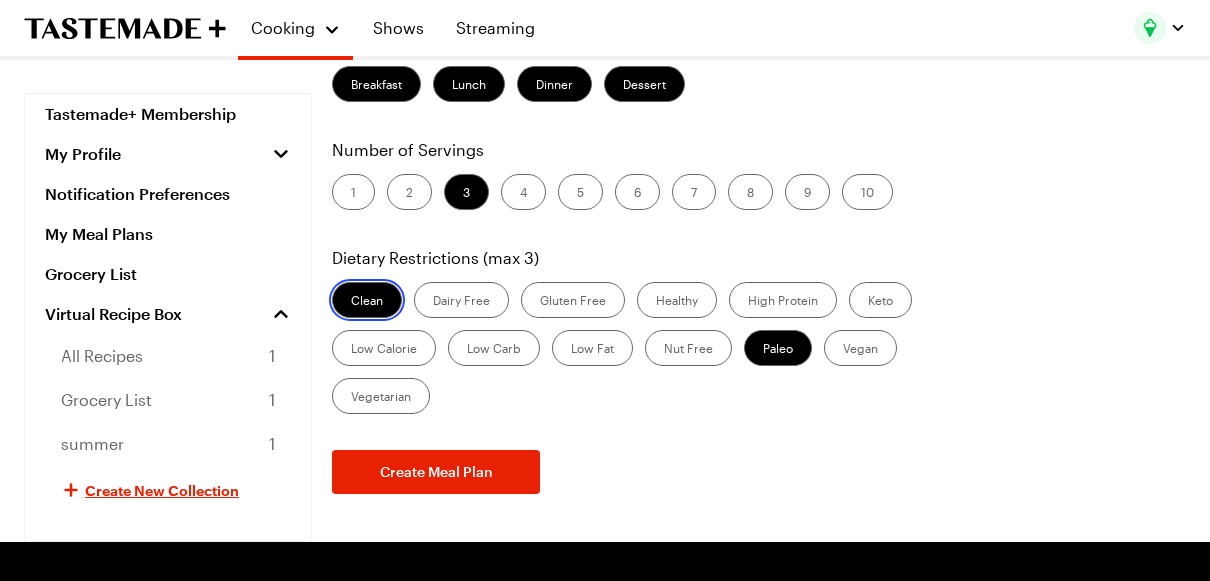 scroll, scrollTop: 404, scrollLeft: 0, axis: vertical 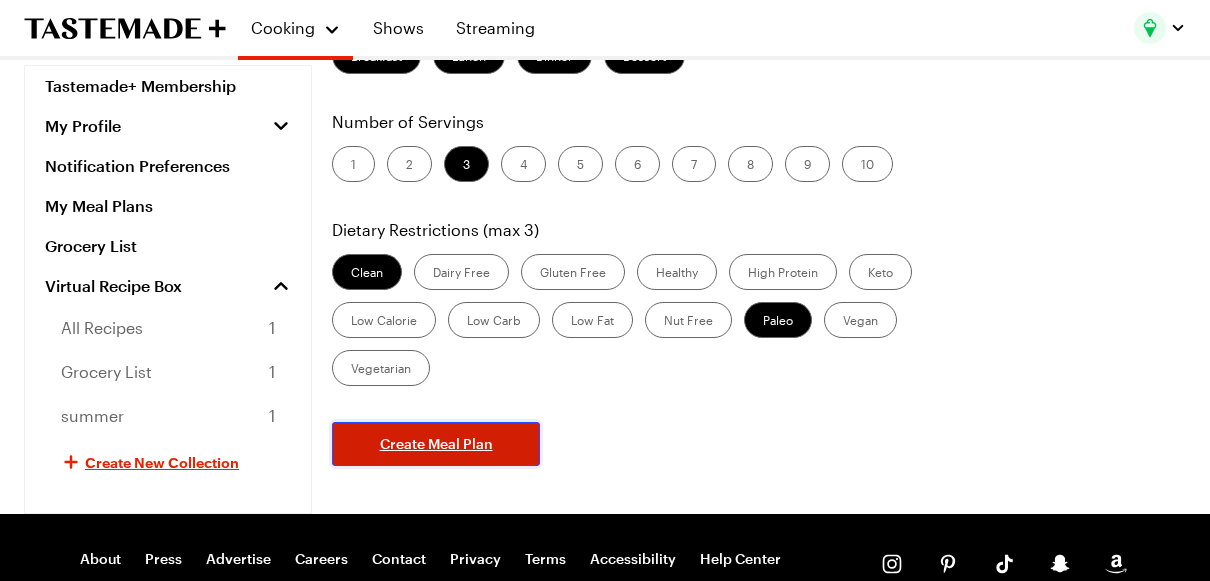 click on "Create Meal Plan" at bounding box center (436, 444) 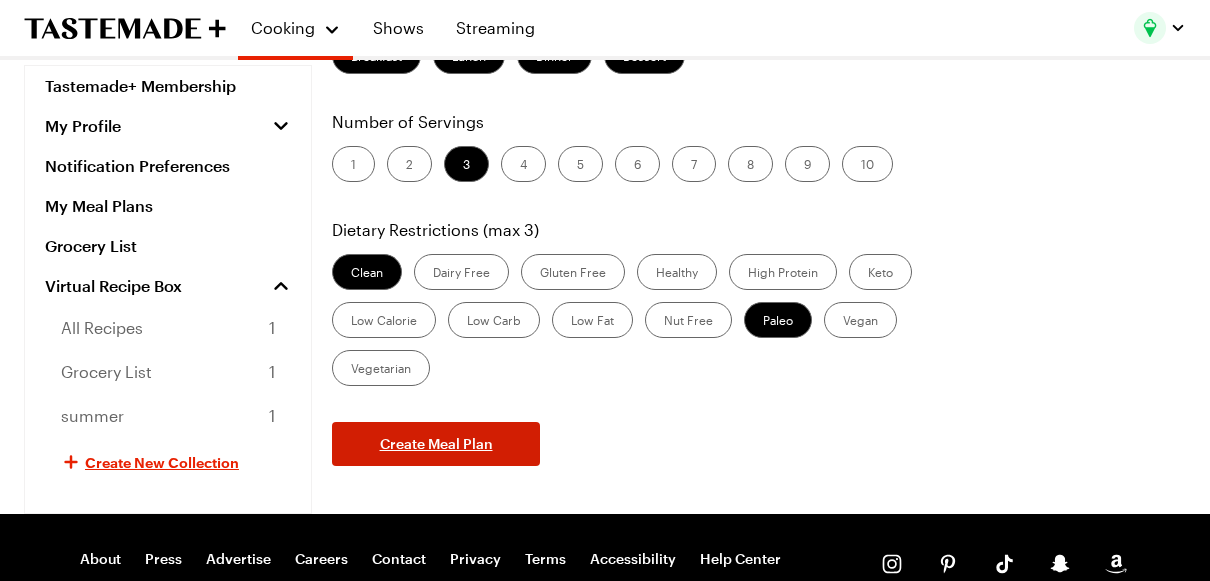 scroll, scrollTop: 0, scrollLeft: 0, axis: both 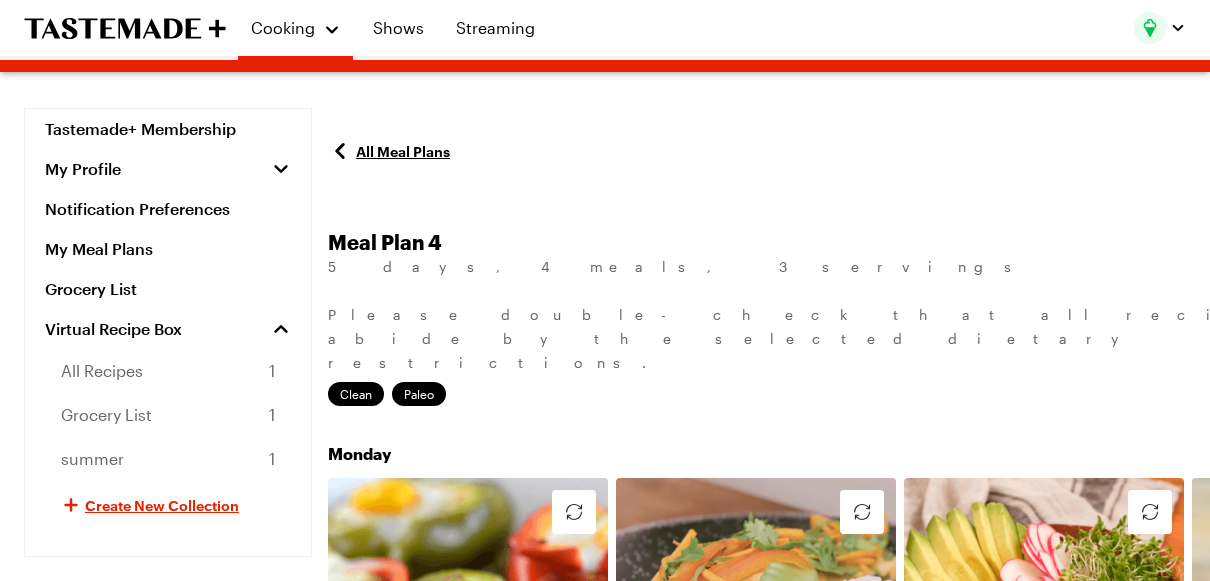 click on "Please double-check that all recipes abide by the selected dietary restrictions. clean paleo" at bounding box center (900, 354) 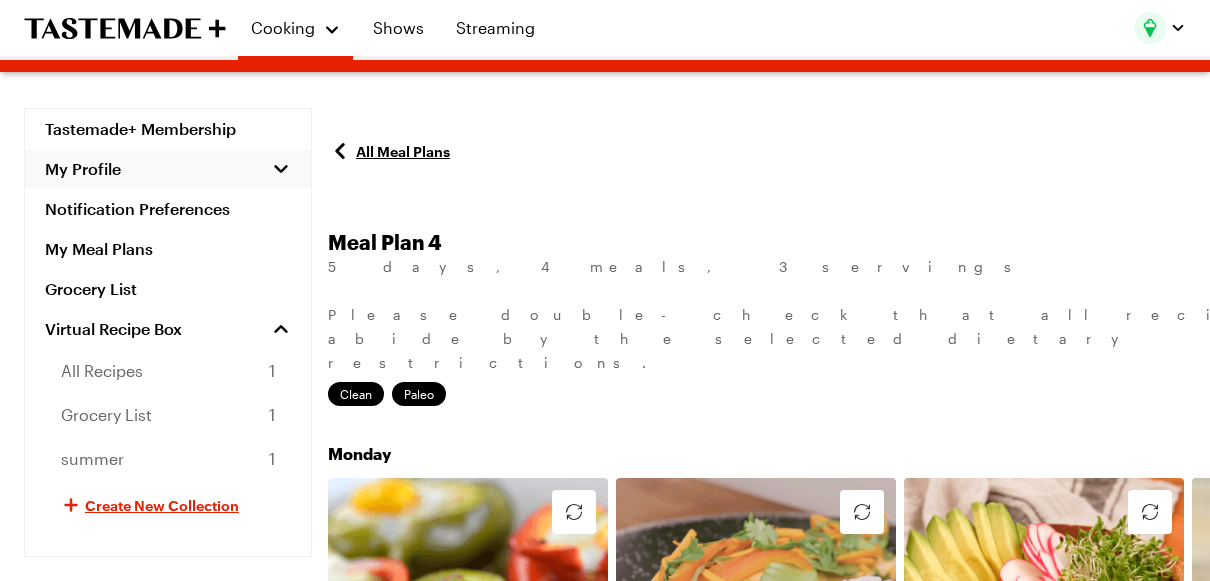 click on "My Profile" at bounding box center [168, 169] 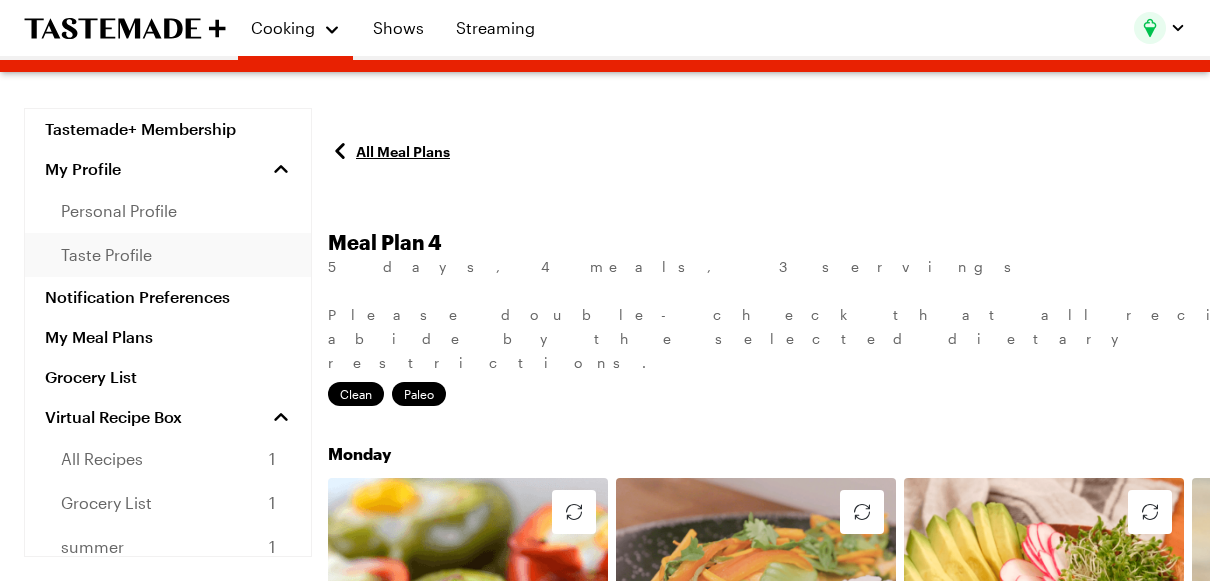 click on "taste profile" at bounding box center (106, 255) 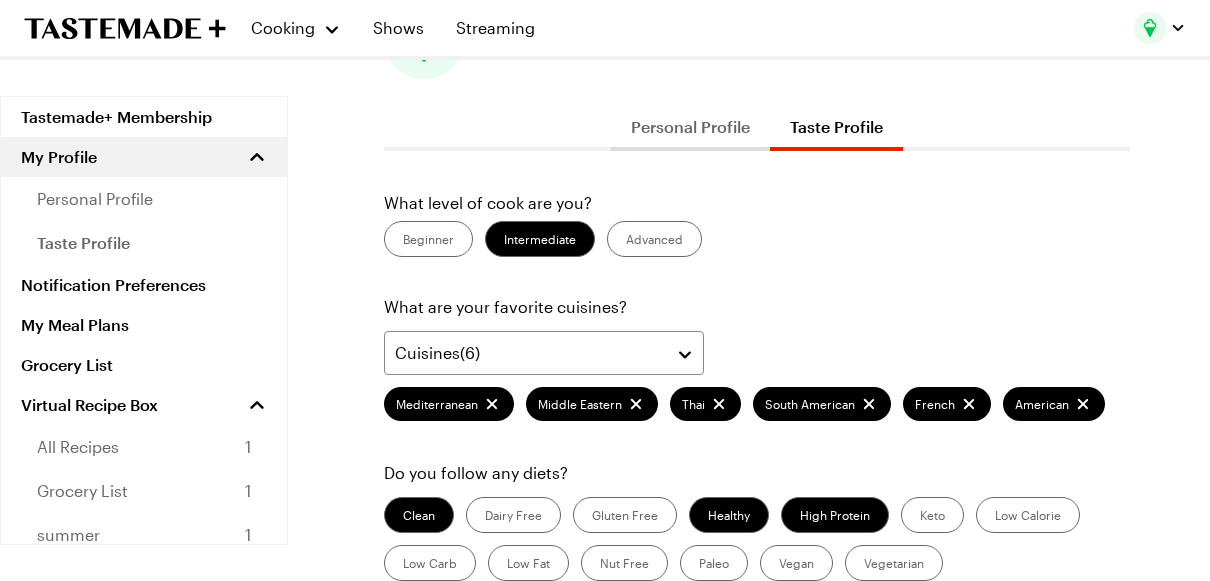scroll, scrollTop: 249, scrollLeft: 0, axis: vertical 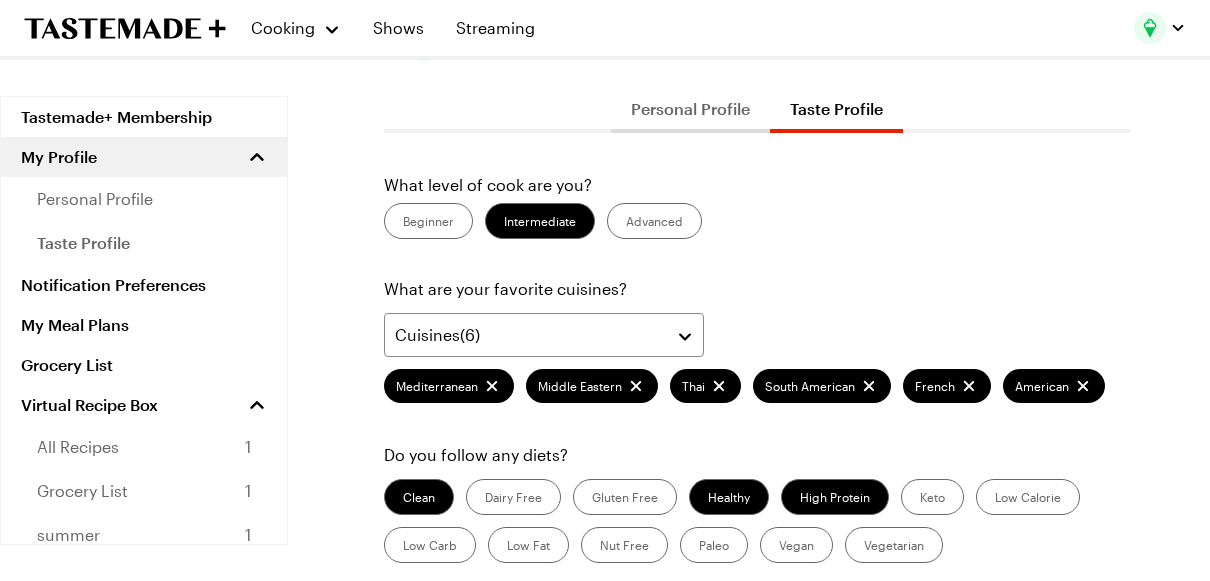 click on "Beginner" at bounding box center [428, 221] 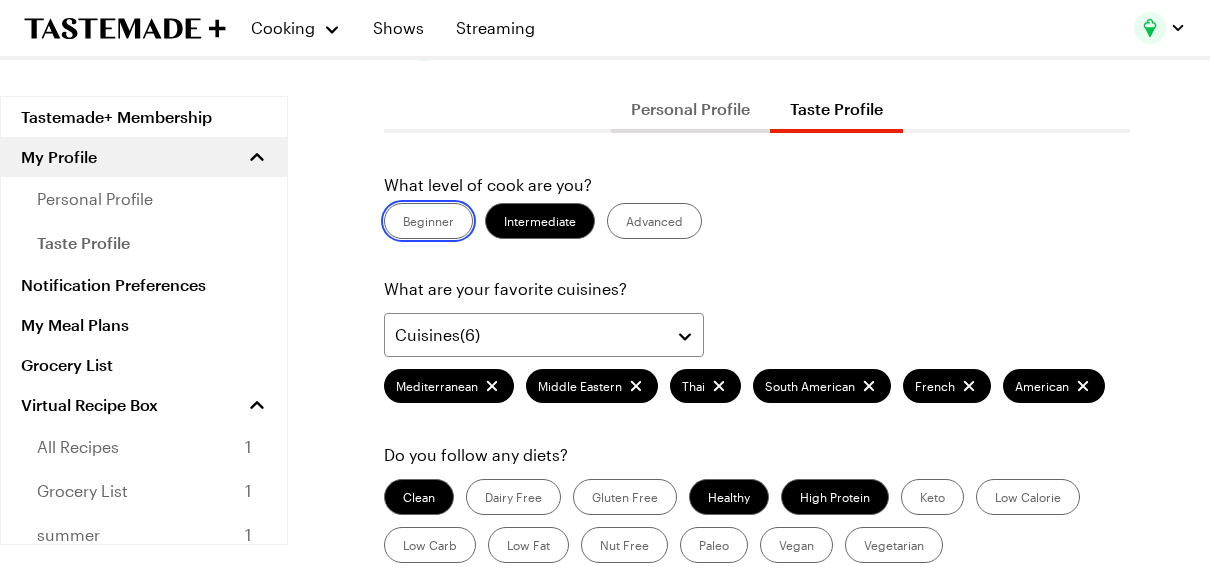 click on "Beginner" at bounding box center (403, 223) 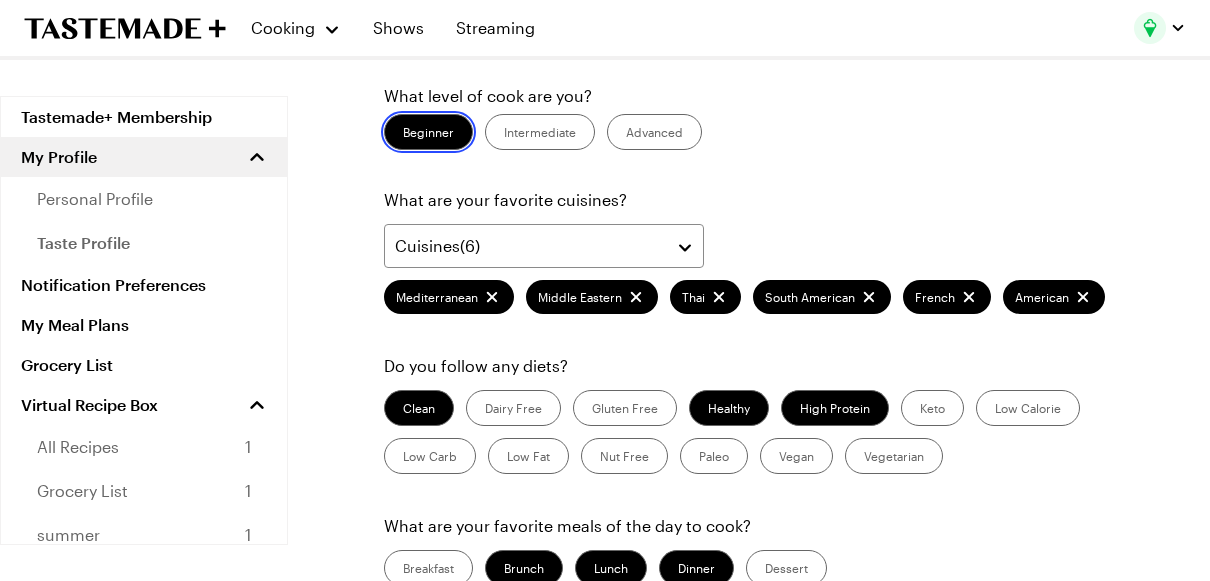 scroll, scrollTop: 350, scrollLeft: 0, axis: vertical 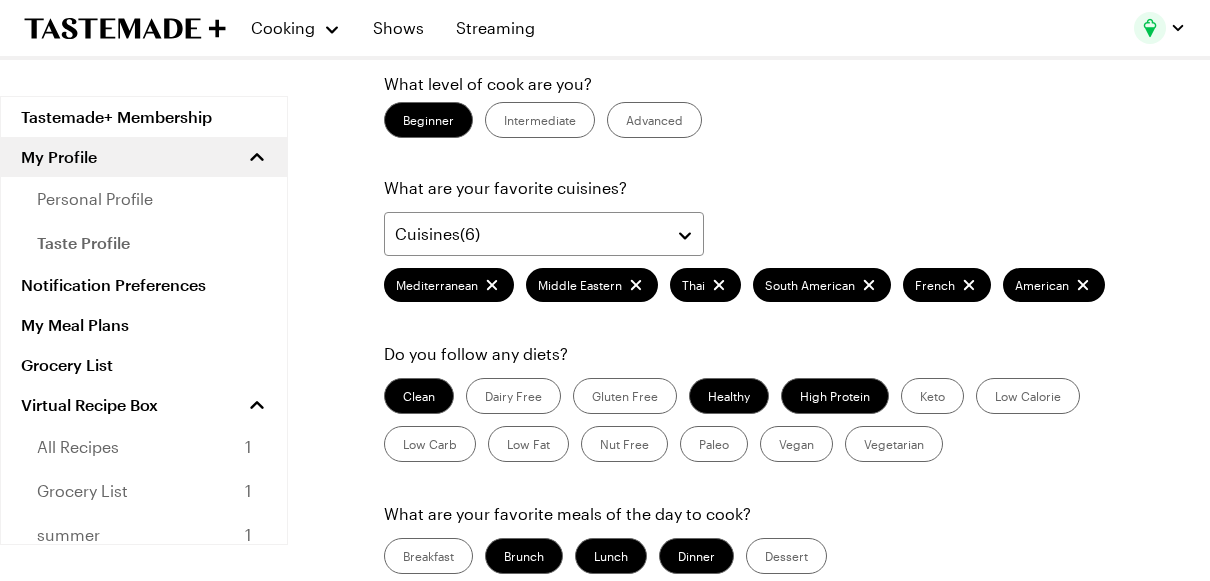 click on "Paleo" at bounding box center [714, 444] 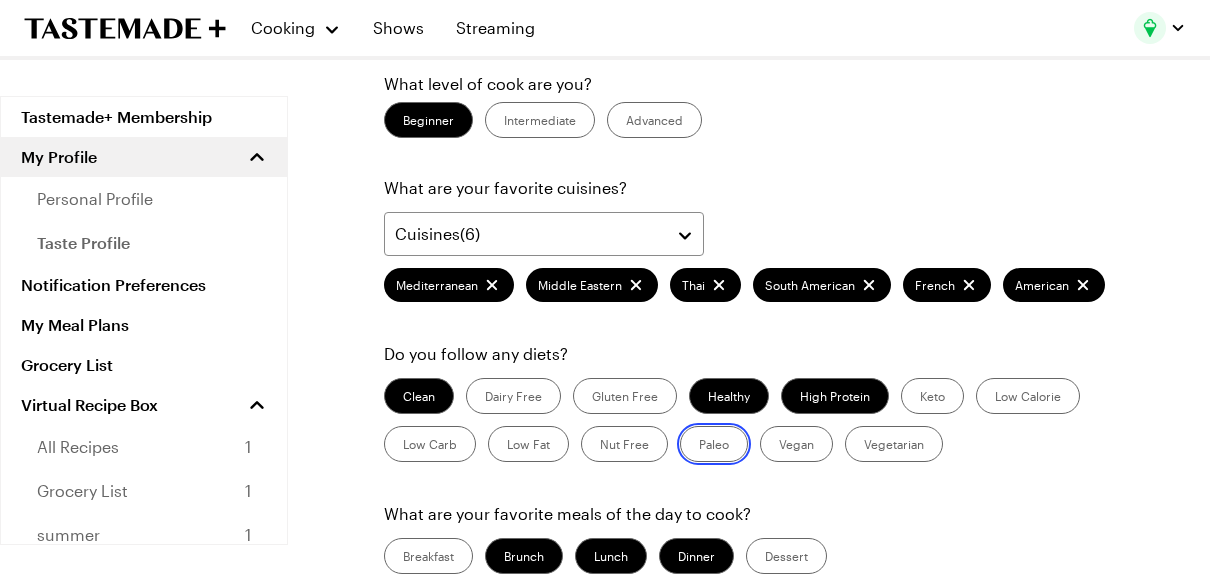 click on "Paleo" at bounding box center [699, 446] 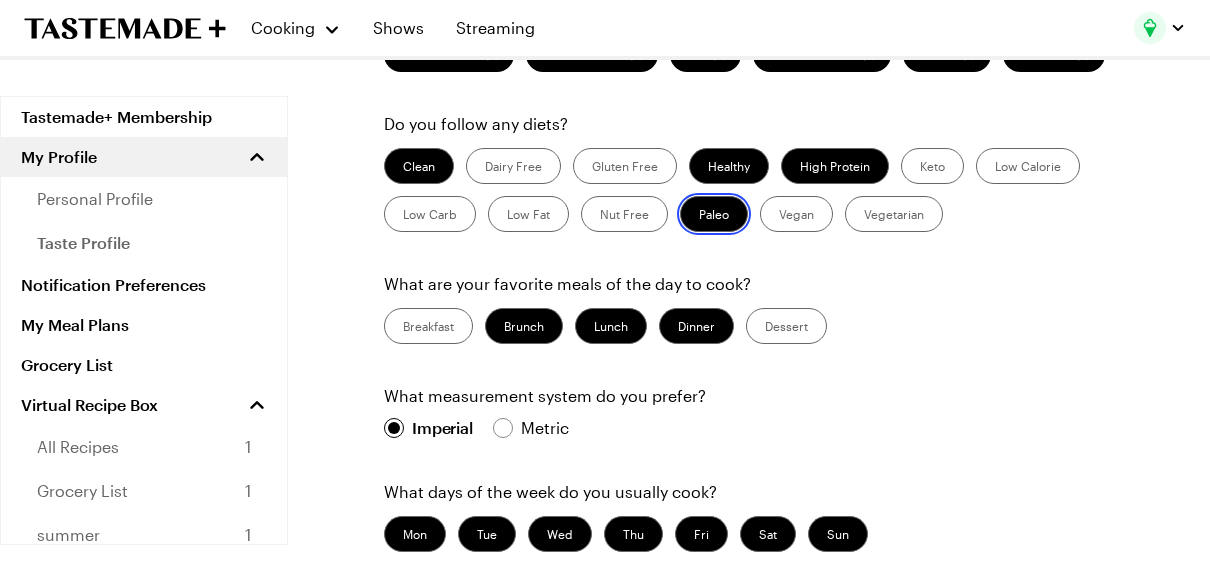 scroll, scrollTop: 580, scrollLeft: 0, axis: vertical 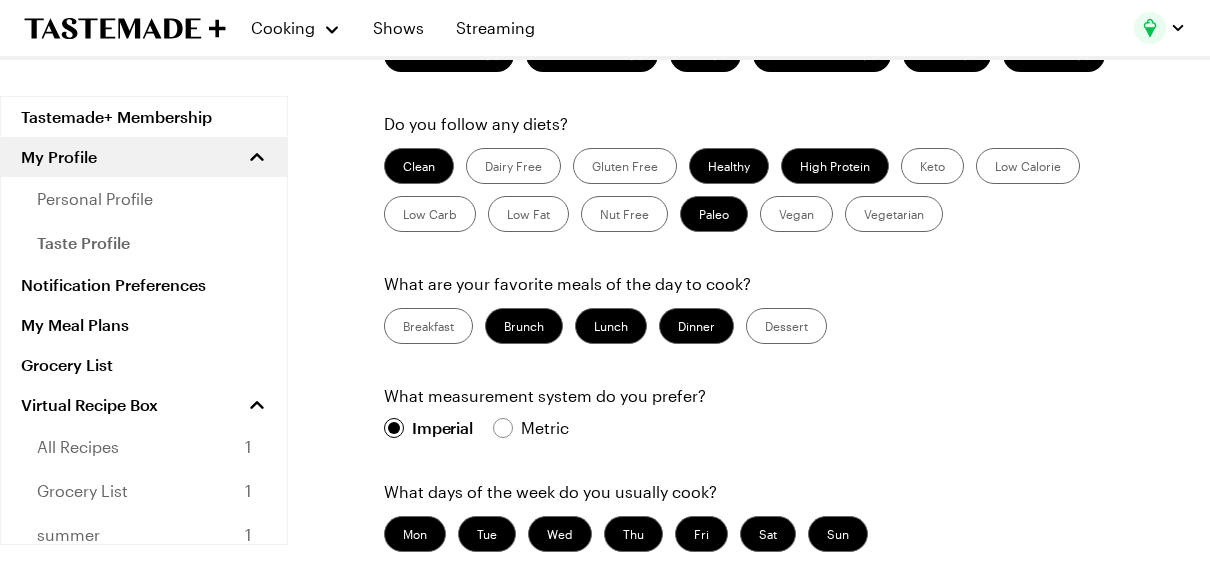click on "Healthy" at bounding box center [729, 166] 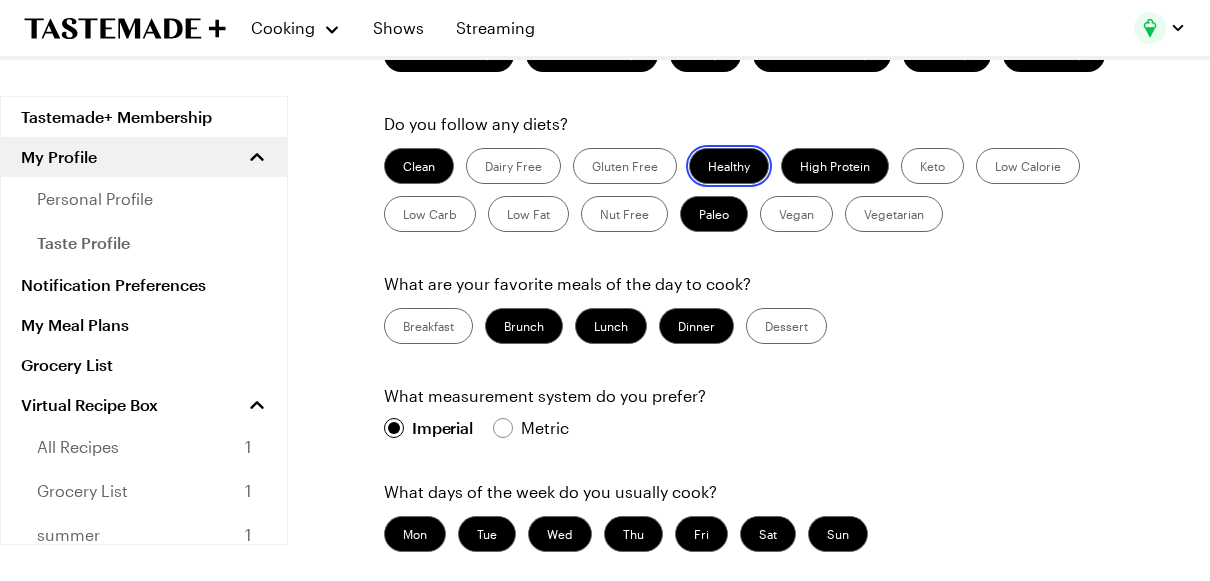 click on "Healthy" at bounding box center (708, 168) 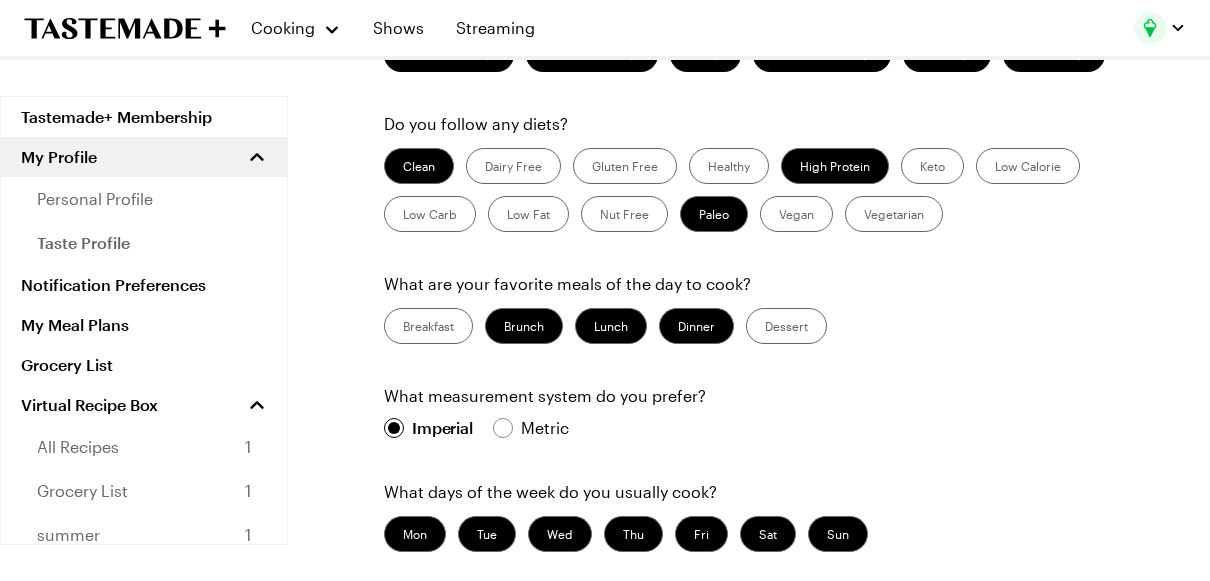 click on "High Protein" at bounding box center [835, 166] 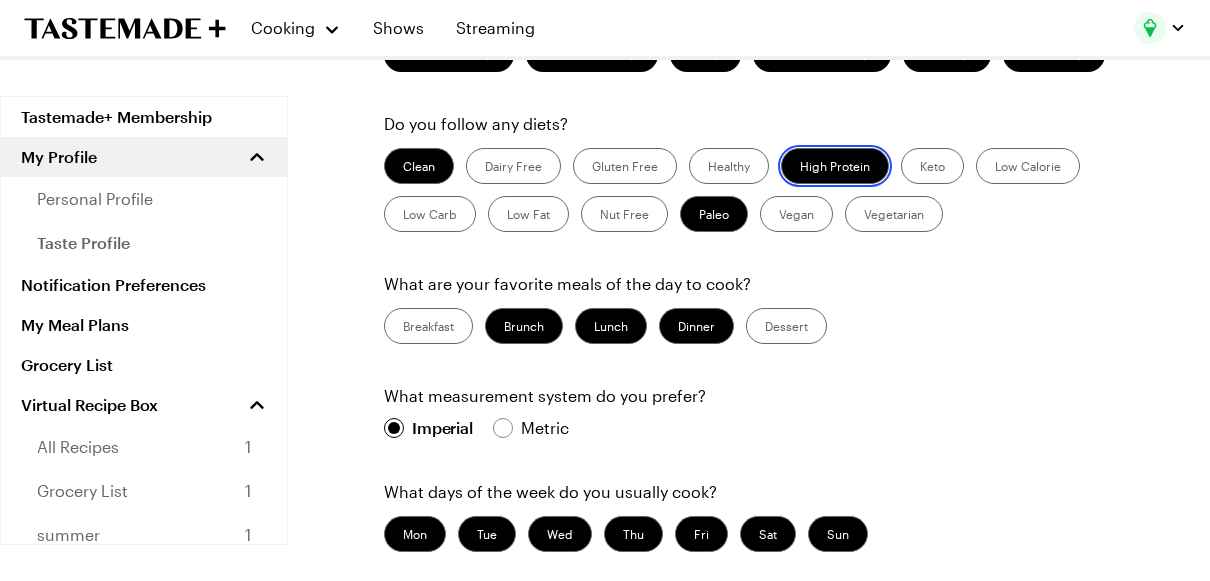 click on "High Protein" at bounding box center [800, 168] 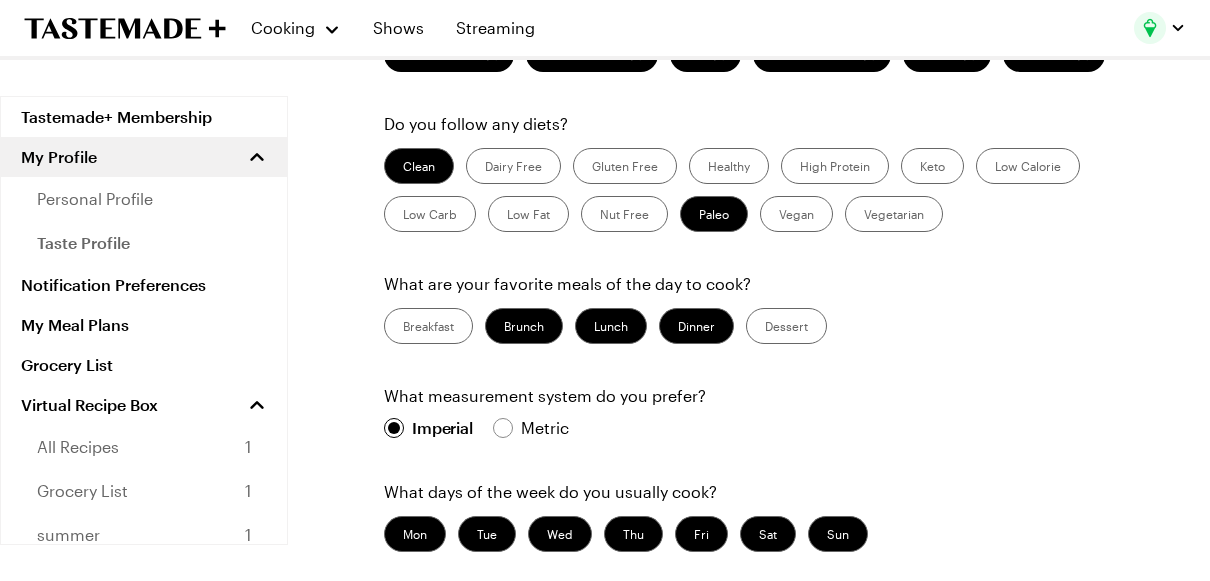 click on "Paleo" at bounding box center [714, 214] 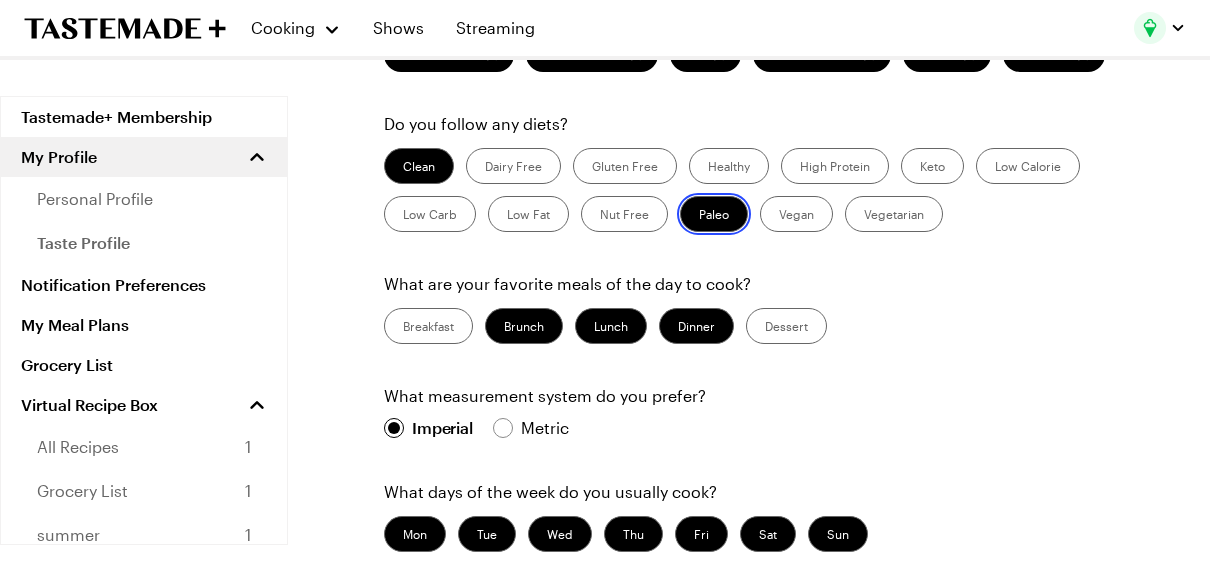 click on "Paleo" at bounding box center [699, 216] 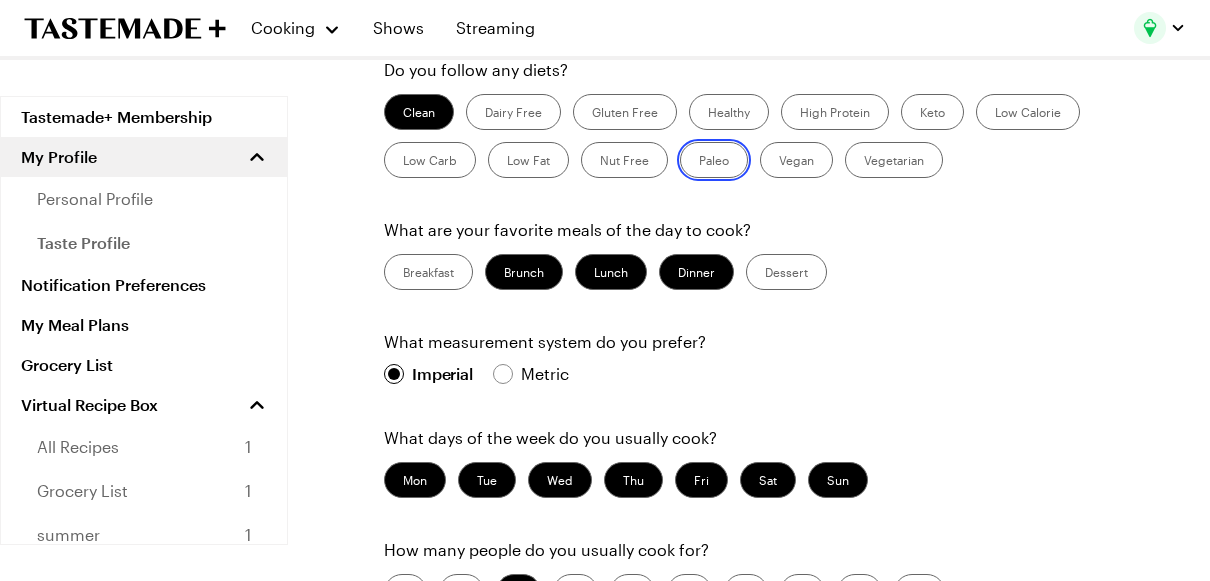 scroll, scrollTop: 636, scrollLeft: 0, axis: vertical 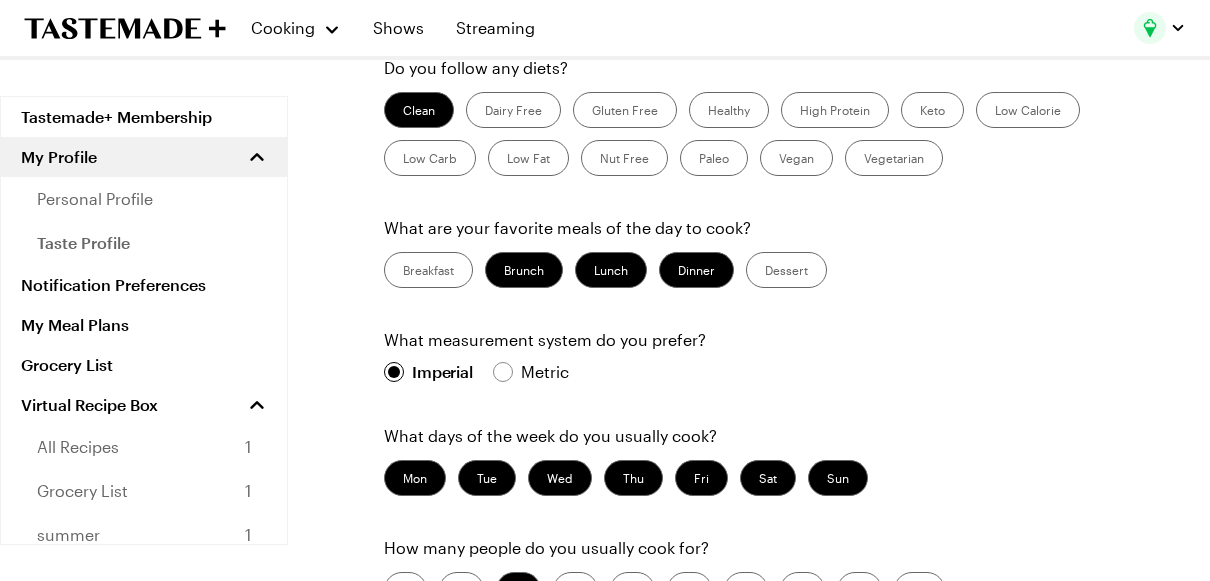 click on "Dessert" at bounding box center (786, 270) 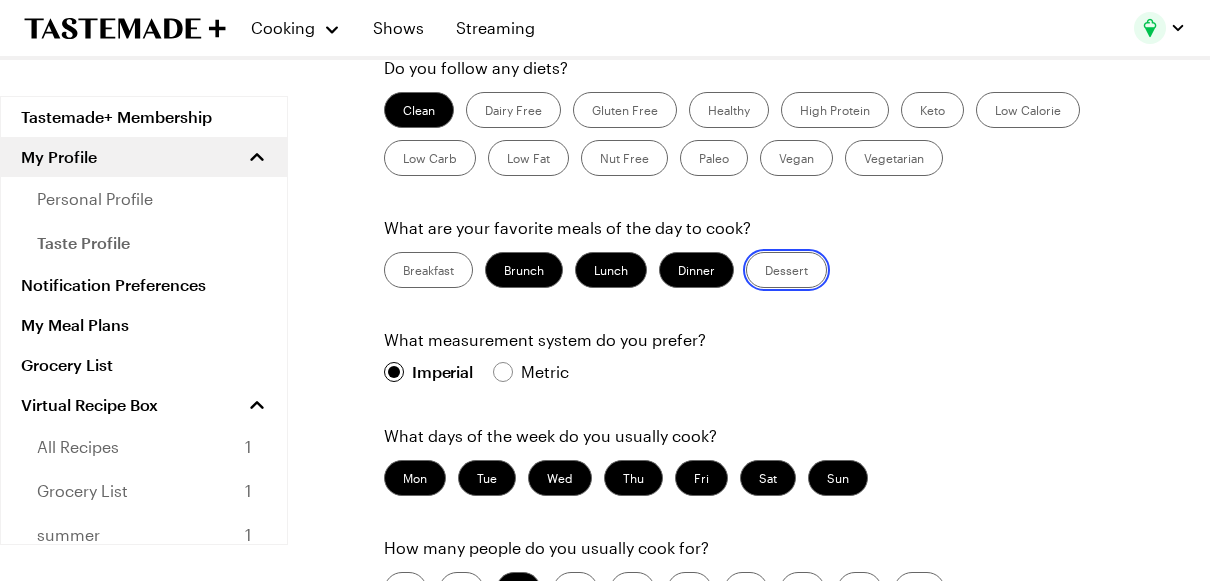 click on "Dessert" at bounding box center [765, 272] 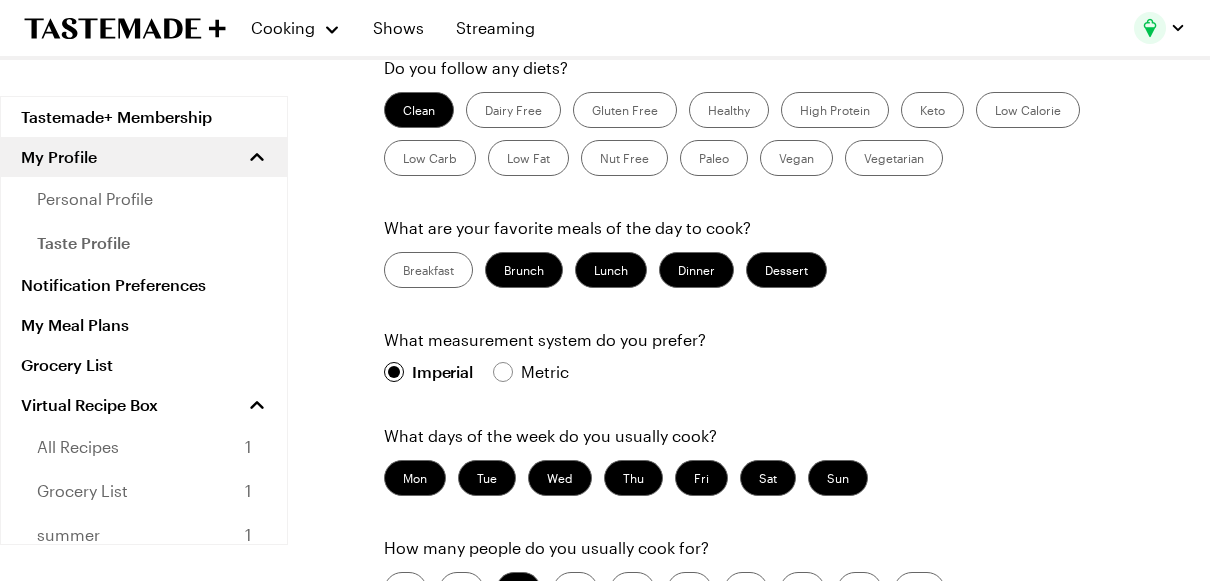 click on "Breakfast" at bounding box center [428, 270] 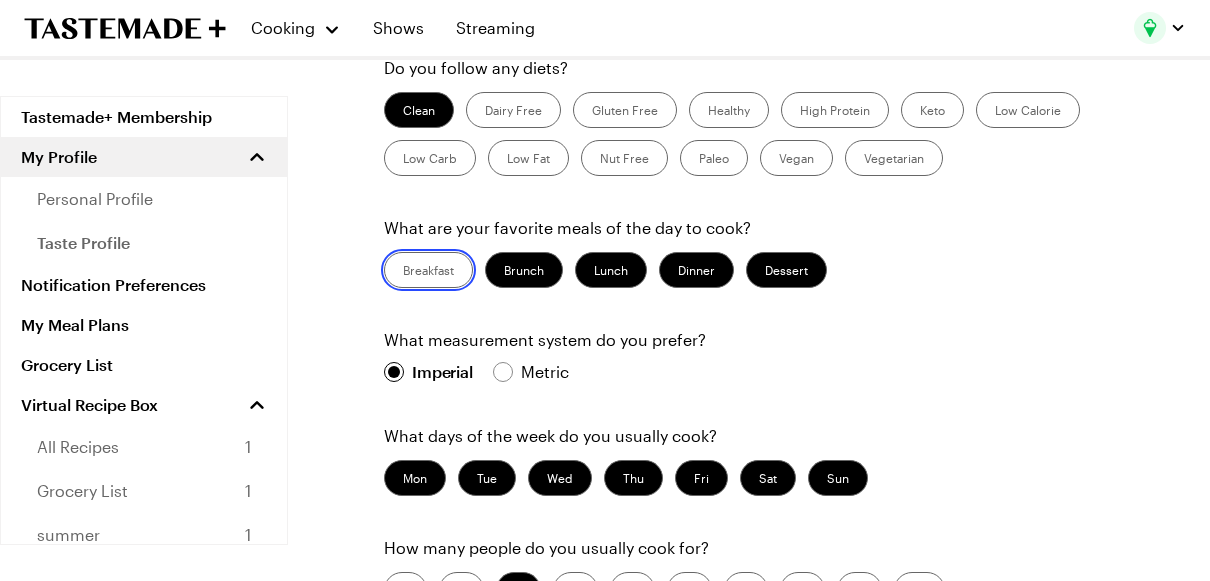 click on "Breakfast" at bounding box center [403, 272] 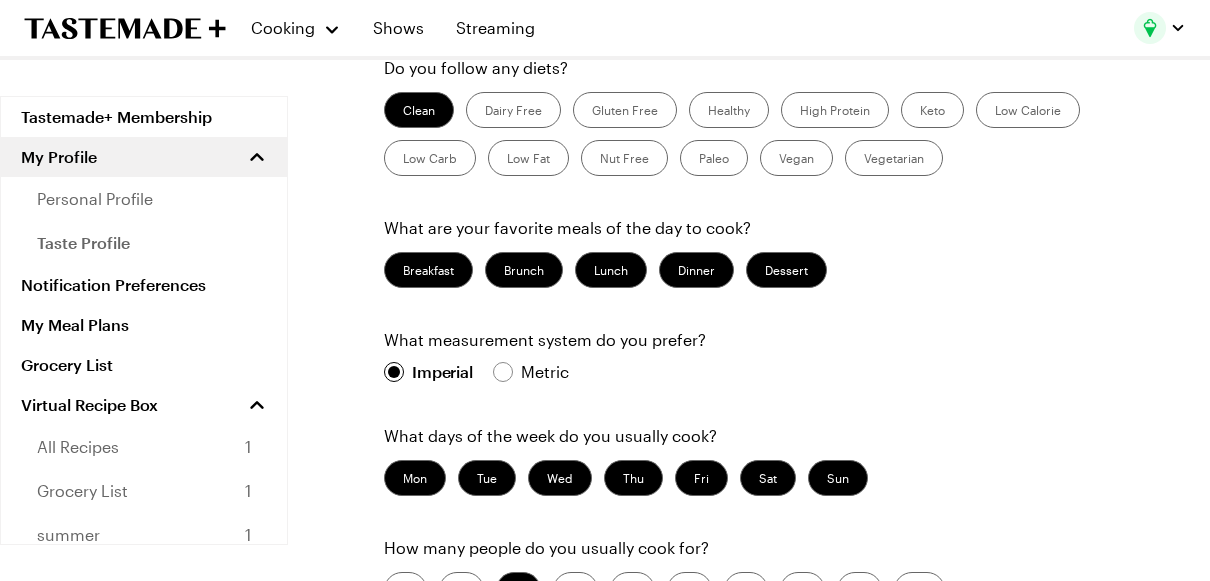 click on "Brunch" at bounding box center (524, 270) 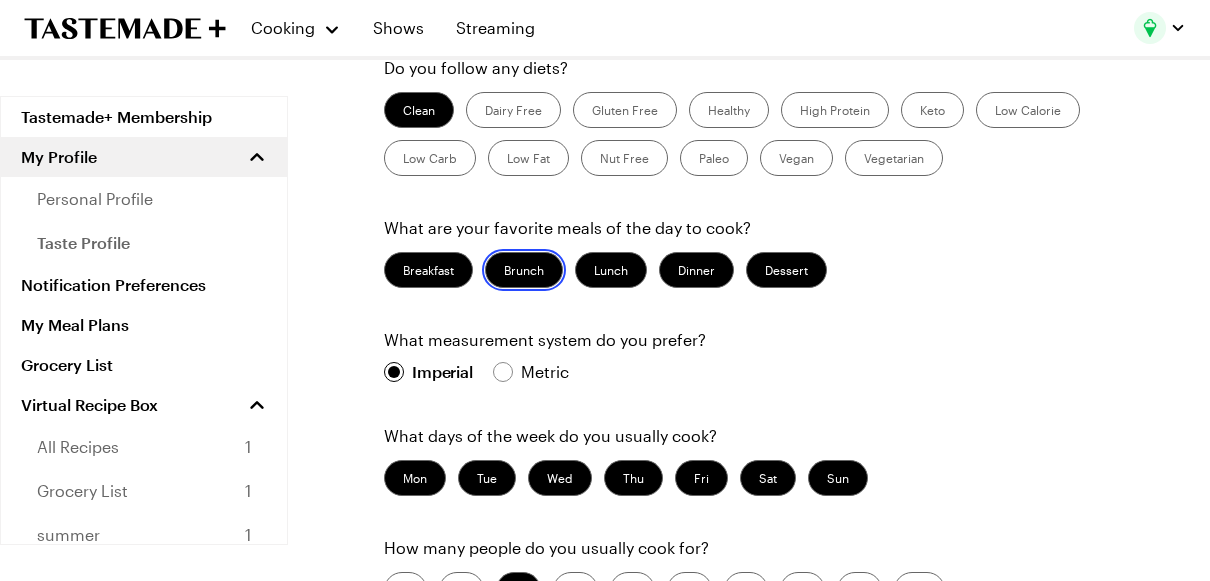 click on "Brunch" at bounding box center (504, 272) 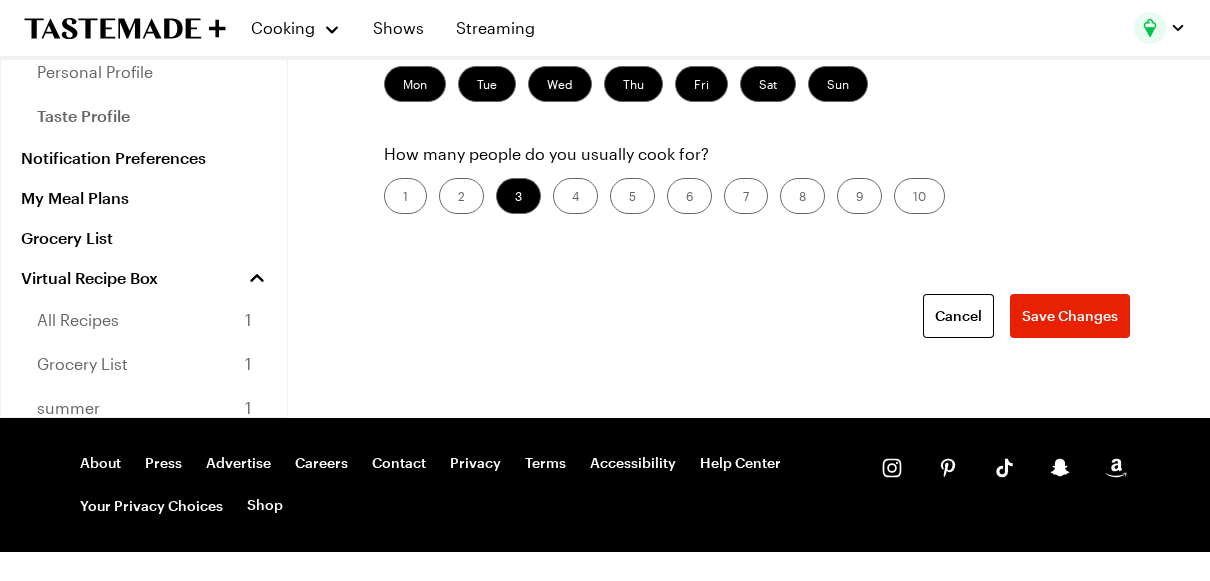 scroll, scrollTop: 1040, scrollLeft: 0, axis: vertical 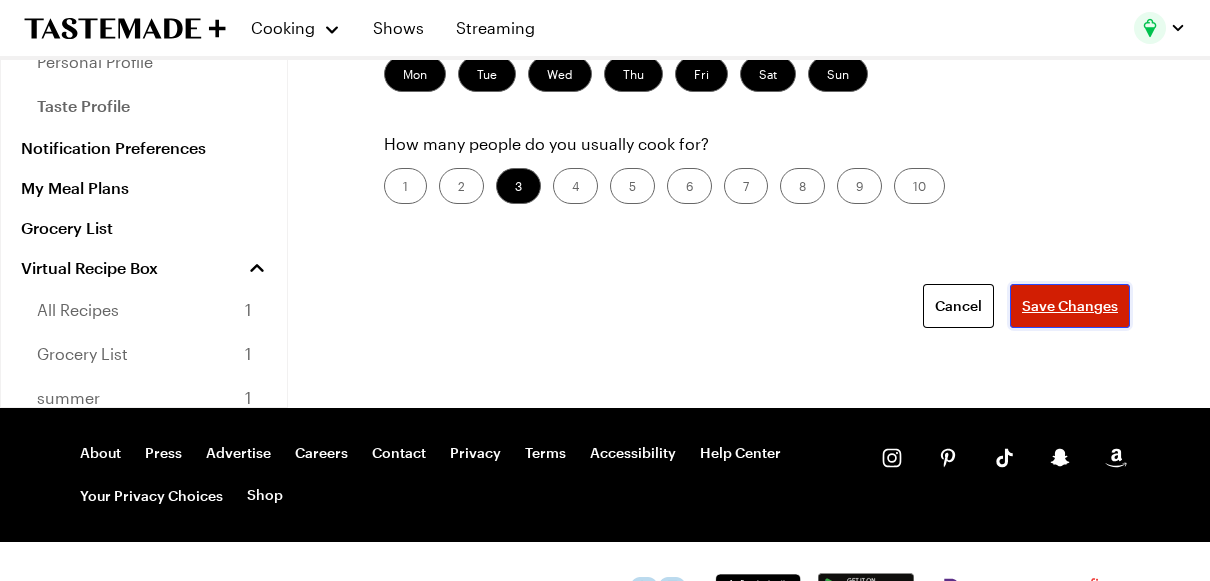 click on "Save Changes" at bounding box center (1070, 306) 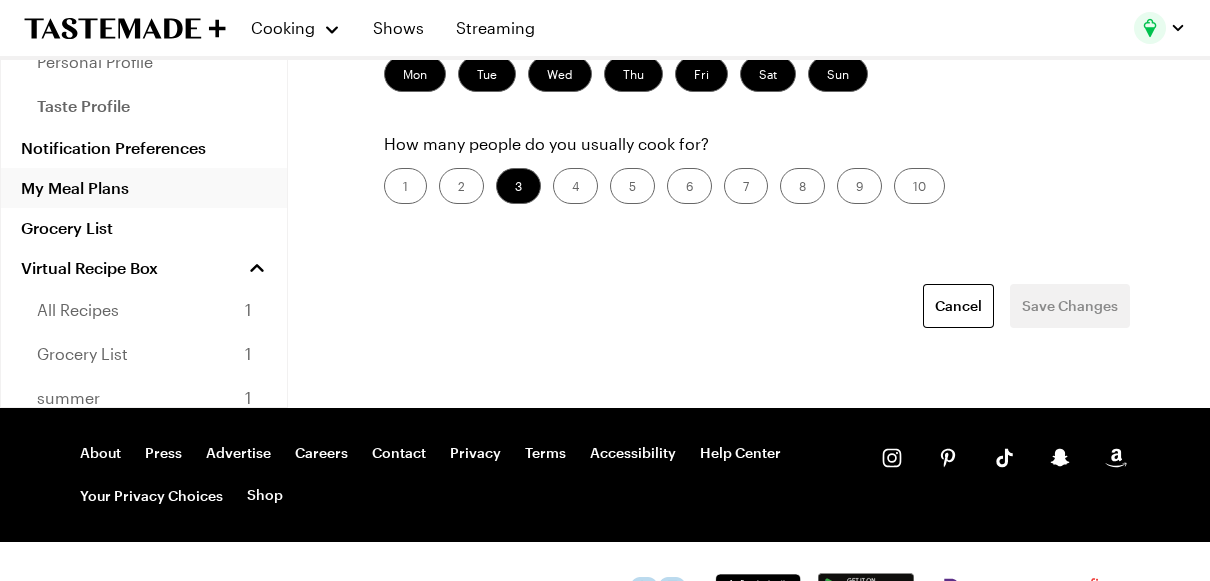 click on "My Meal Plans" at bounding box center (144, 188) 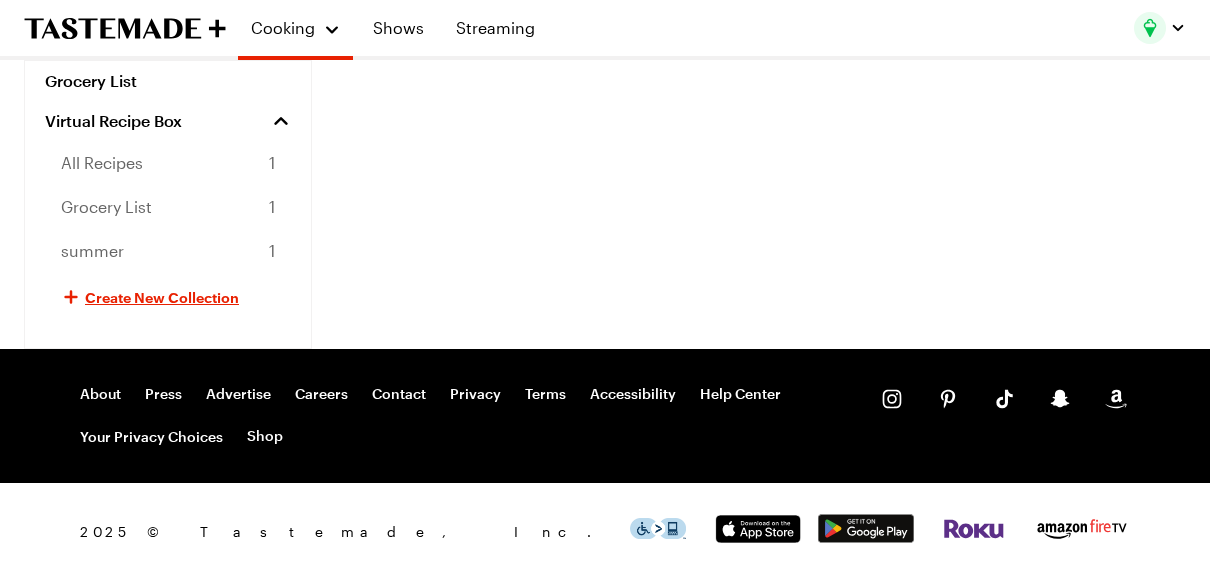 scroll, scrollTop: 0, scrollLeft: 0, axis: both 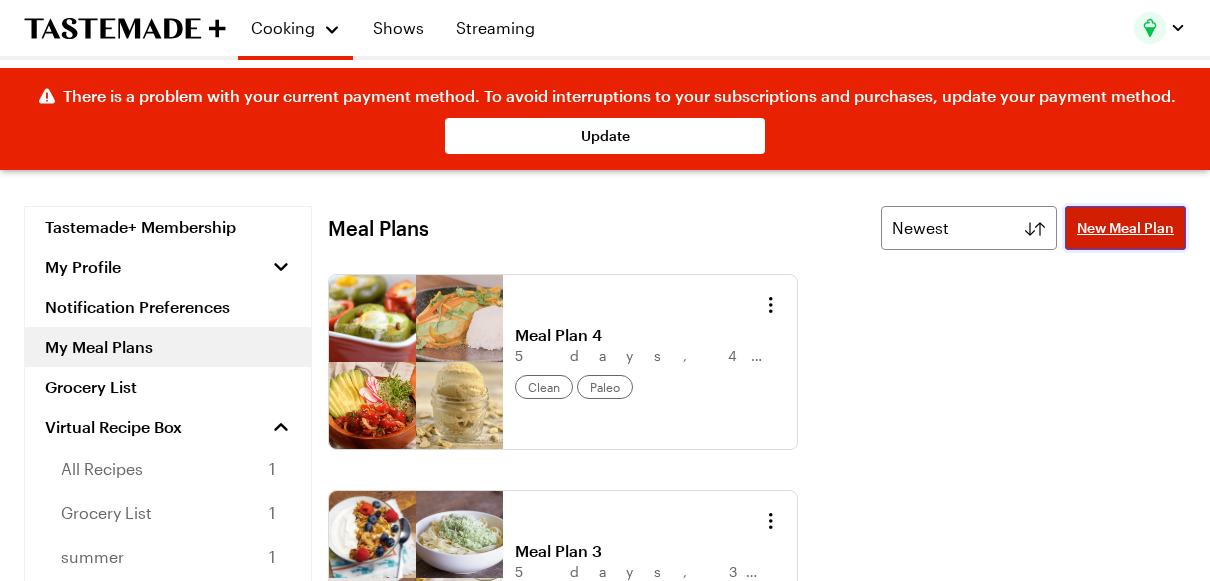 click on "New Meal Plan" at bounding box center (1125, 228) 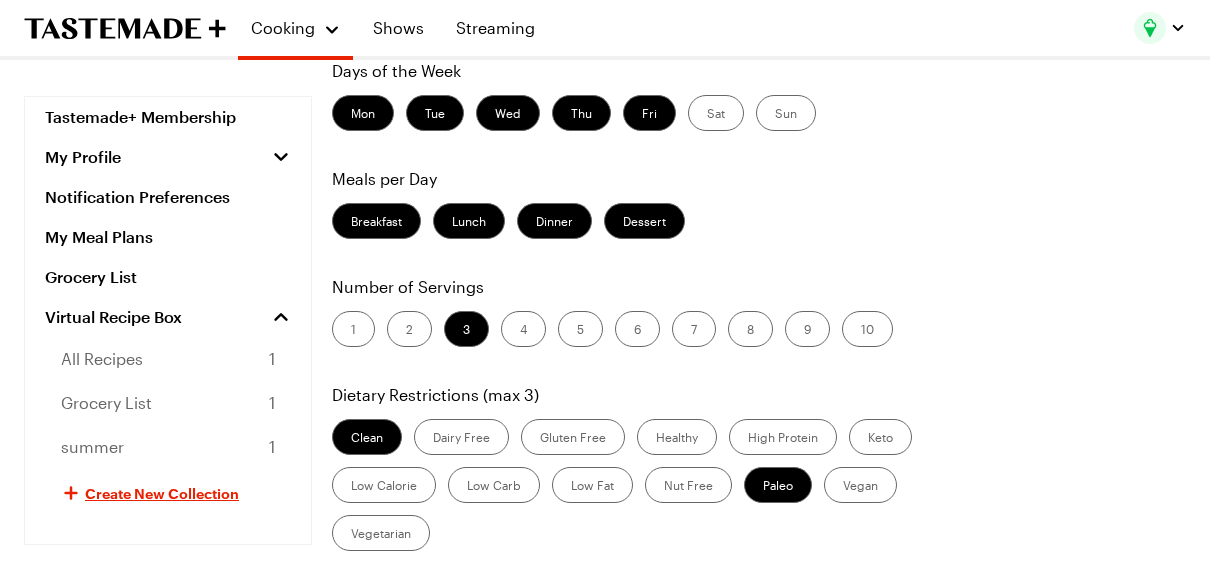 scroll, scrollTop: 250, scrollLeft: 0, axis: vertical 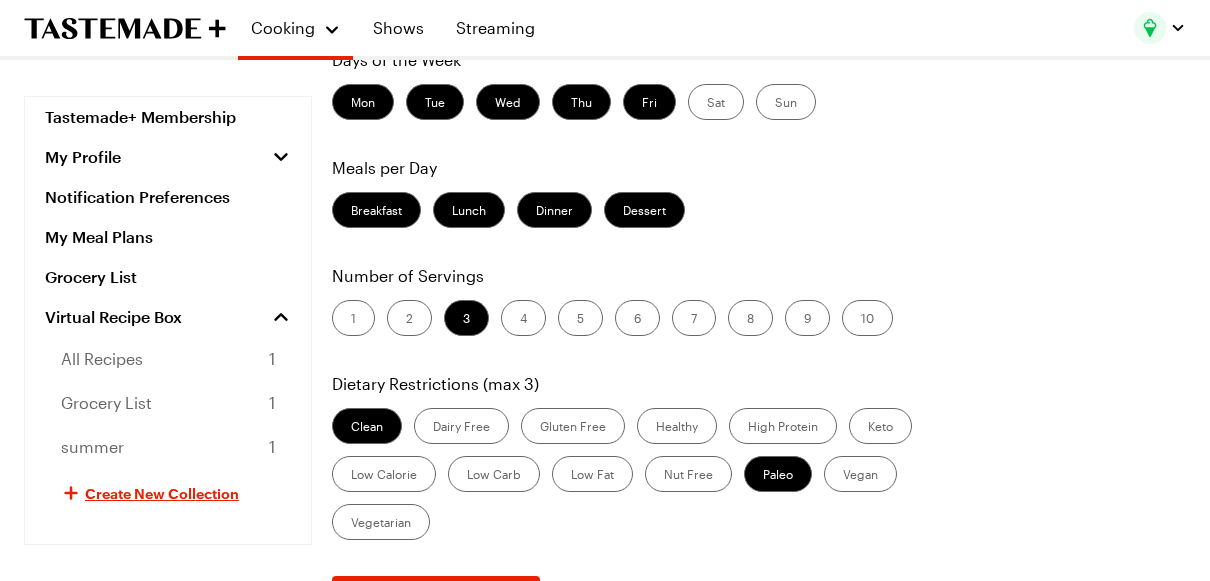 click on "Paleo" at bounding box center (778, 474) 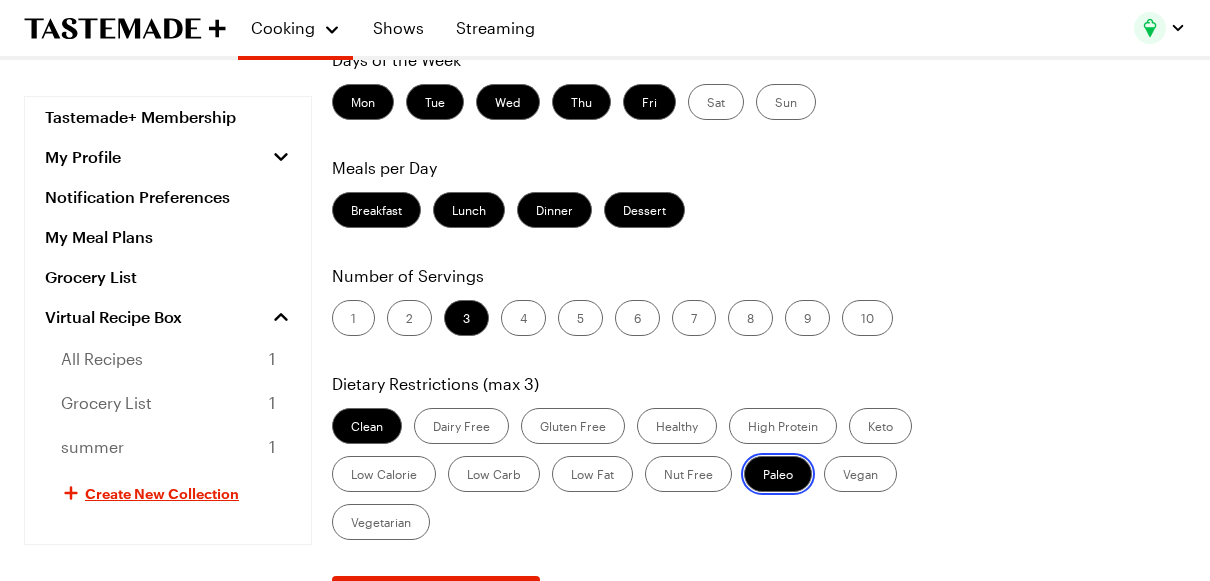 click on "Paleo" at bounding box center [763, 476] 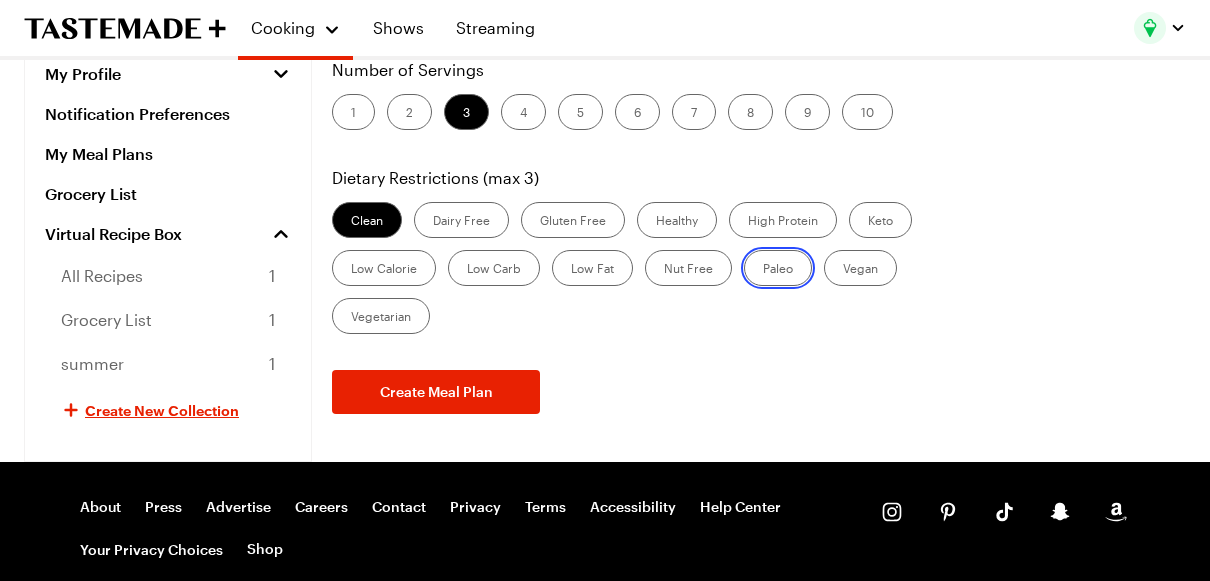 scroll, scrollTop: 456, scrollLeft: 0, axis: vertical 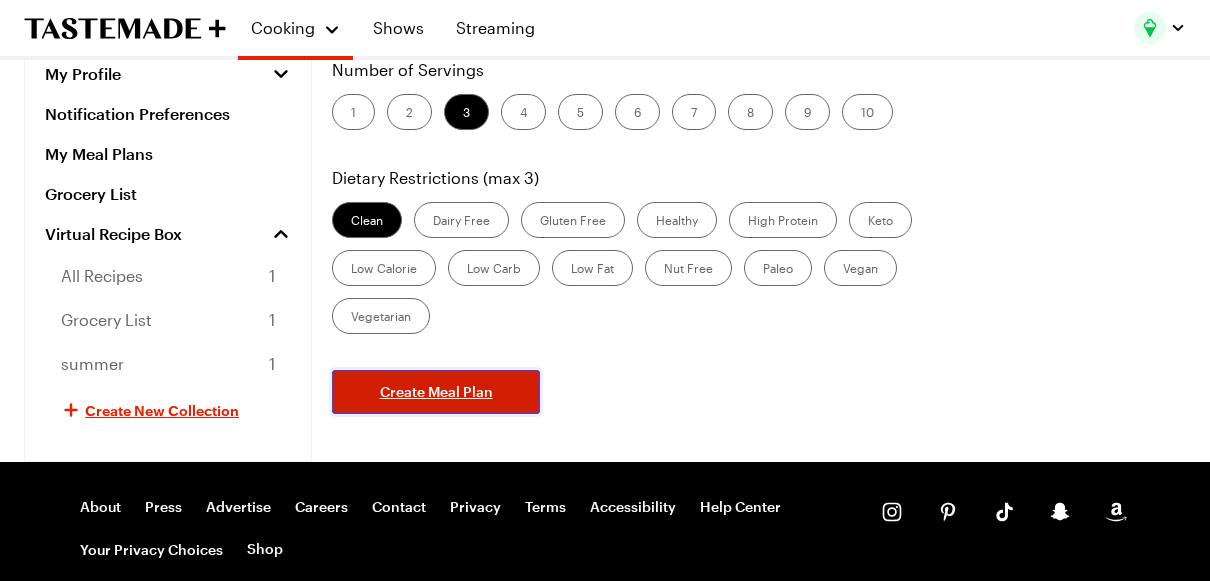 click on "Create Meal Plan" at bounding box center [436, 392] 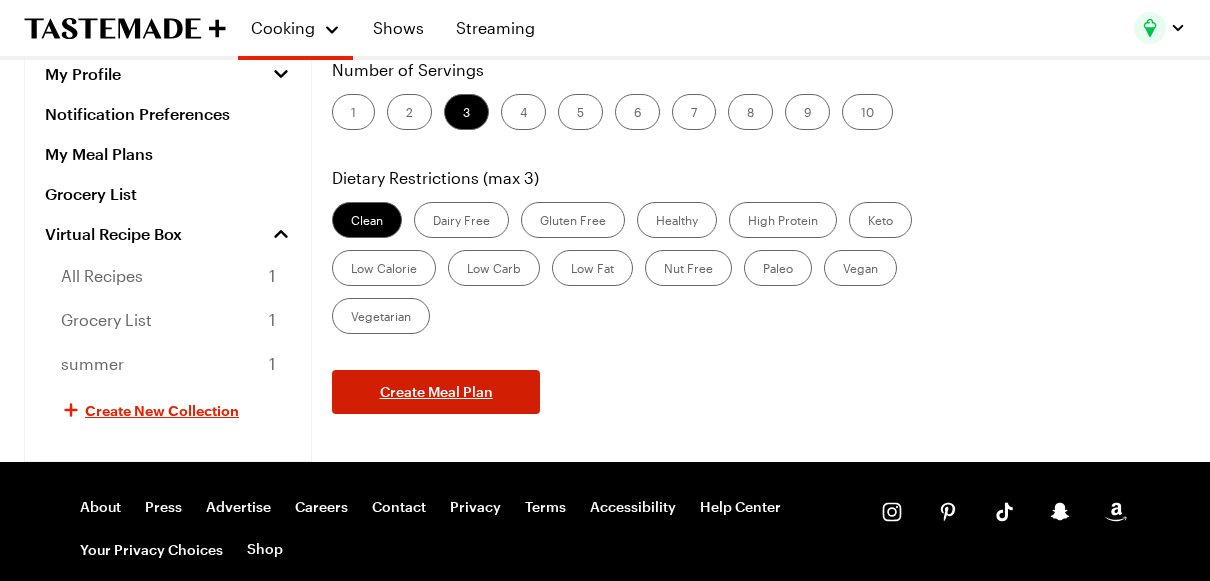 scroll, scrollTop: 0, scrollLeft: 0, axis: both 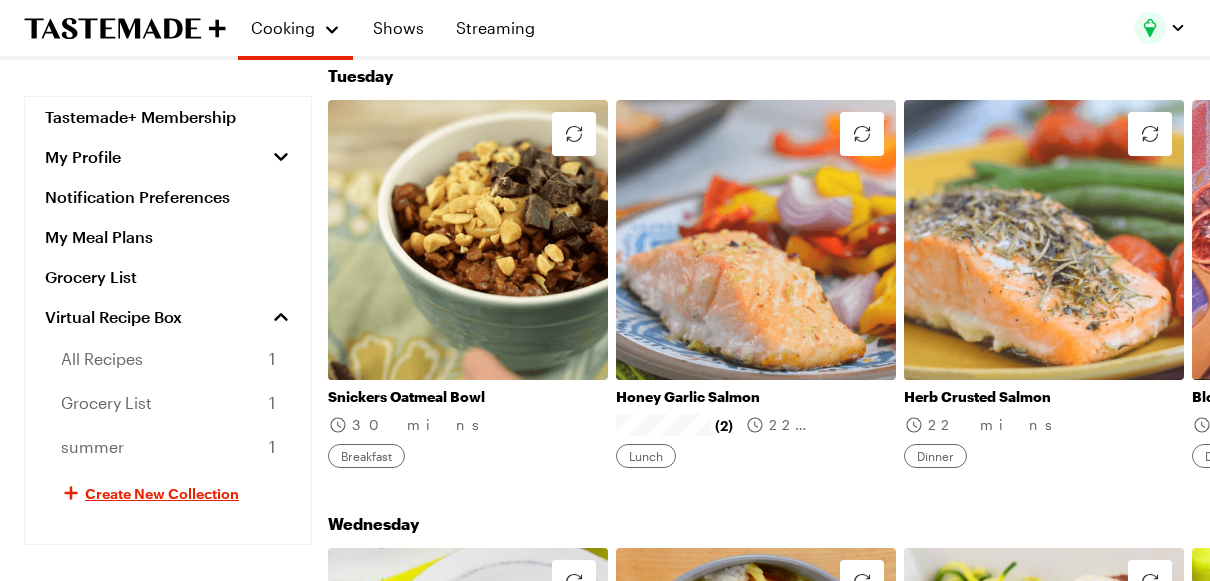 click 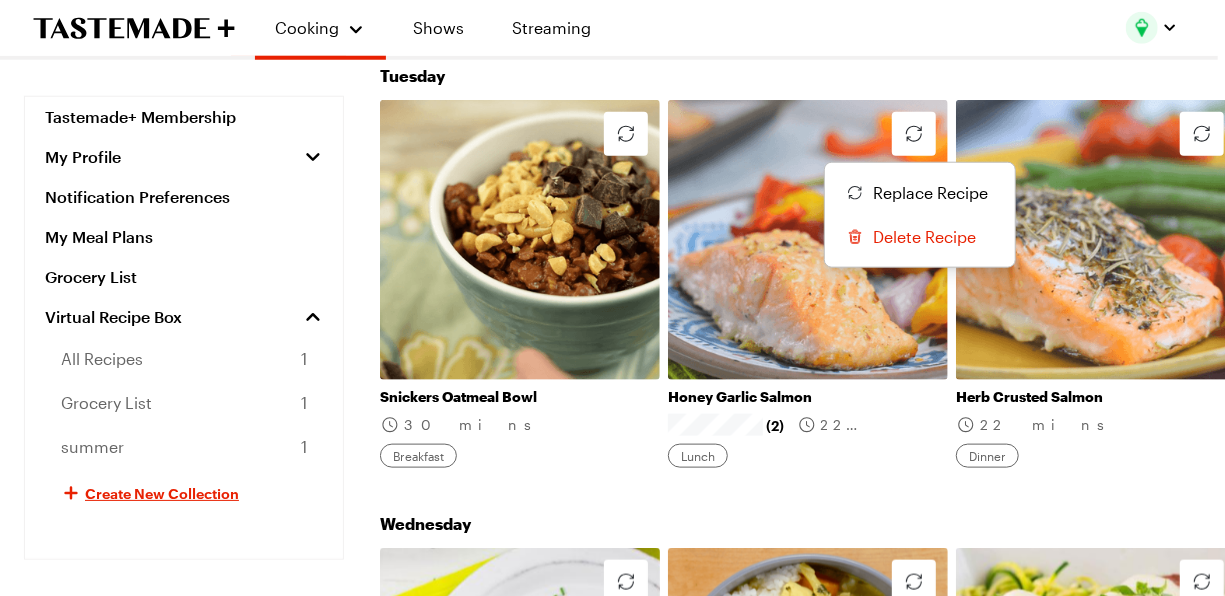 click on "Replace Recipe" at bounding box center [930, 193] 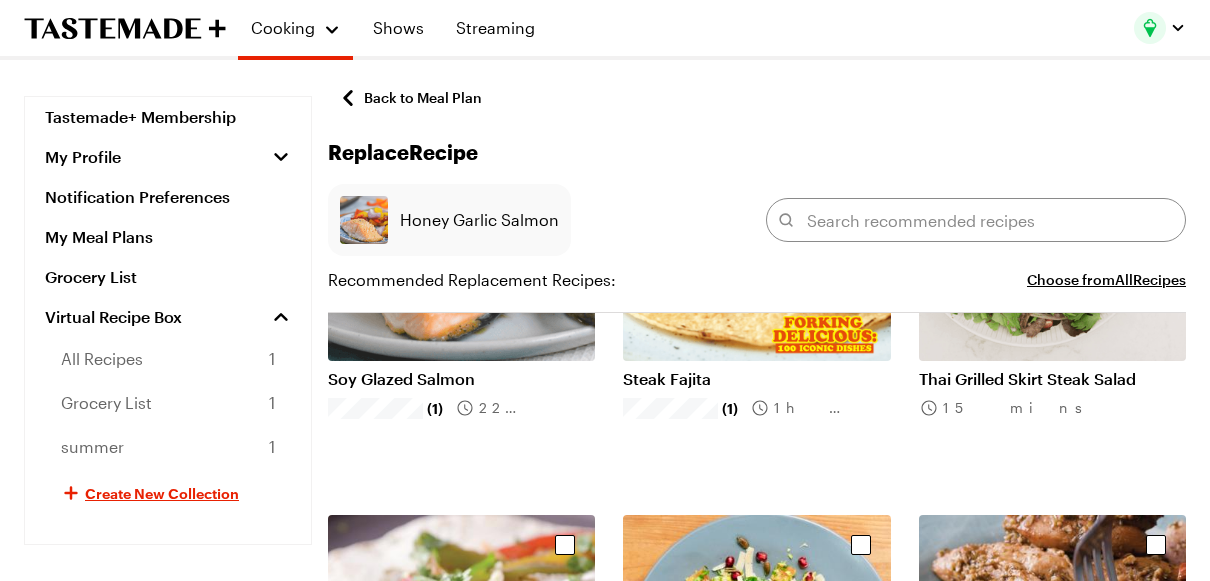 scroll, scrollTop: 2897, scrollLeft: 8, axis: both 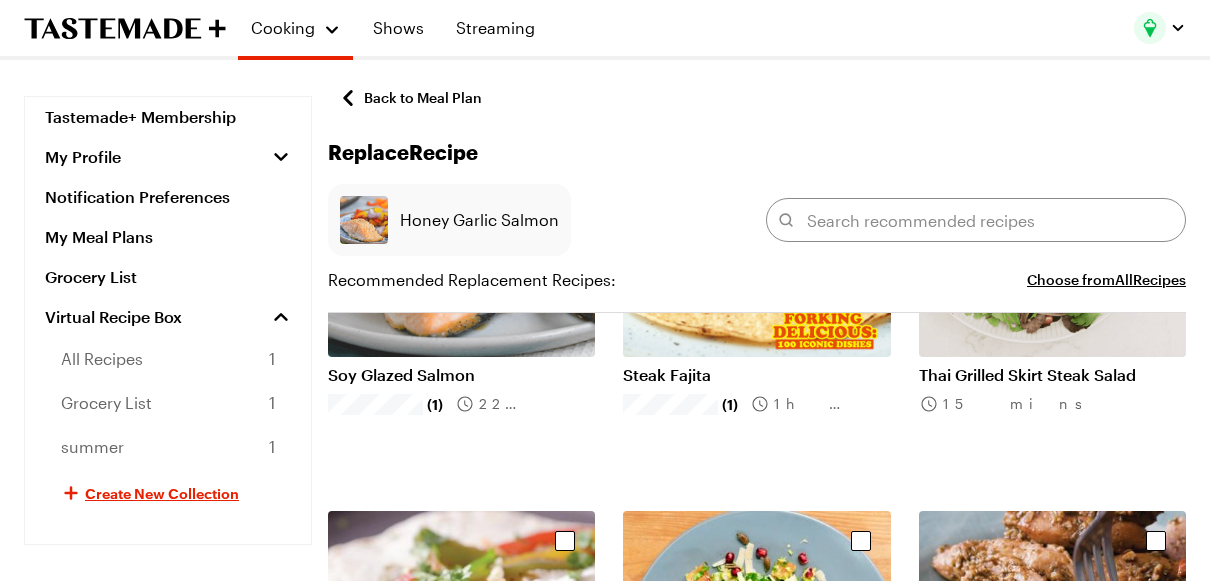 click at bounding box center (1052, 2330) 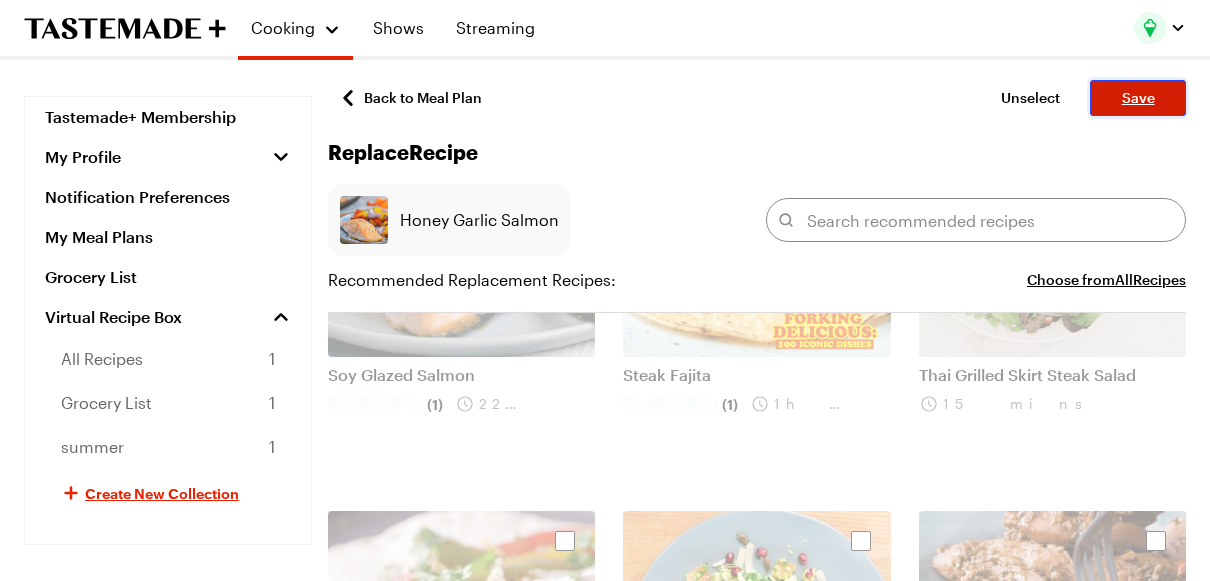 click on "Save" at bounding box center (1138, 98) 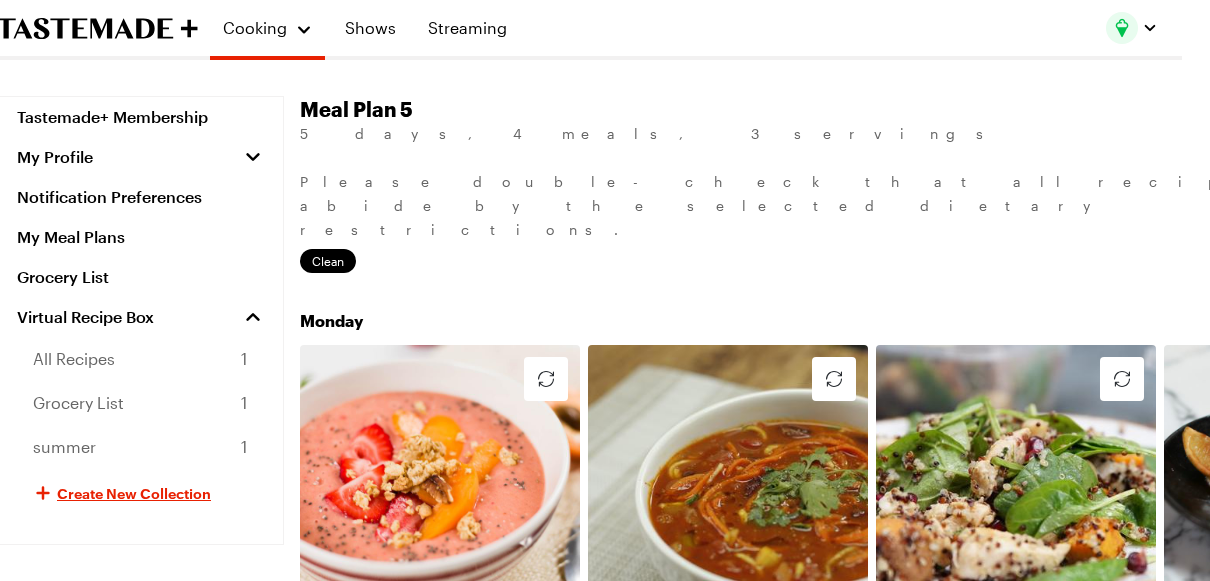 scroll, scrollTop: 231, scrollLeft: 0, axis: vertical 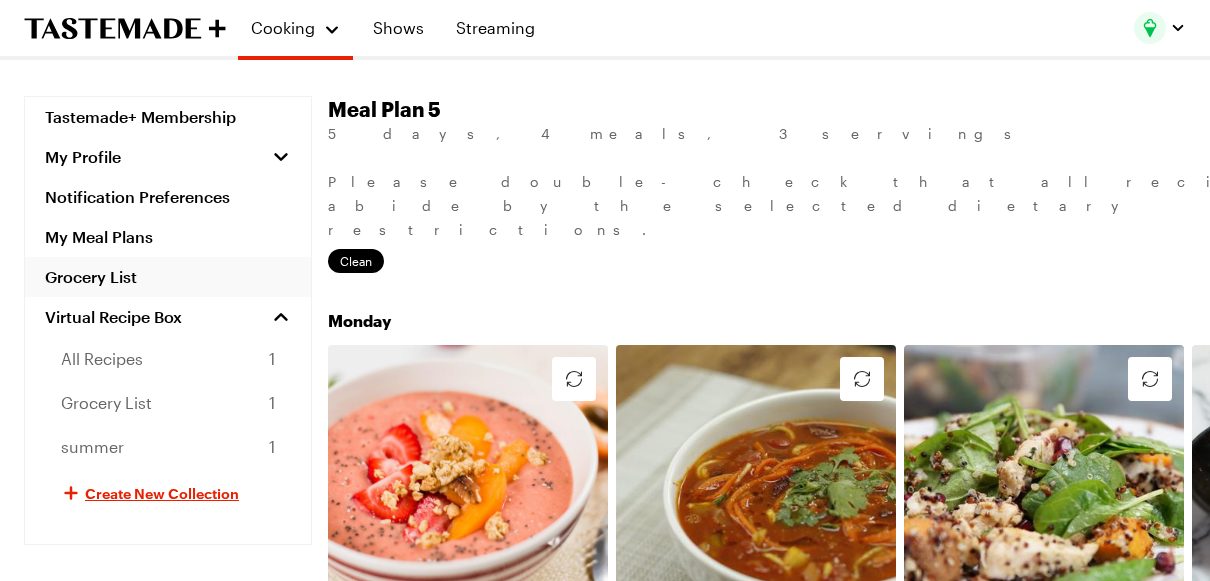 click on "Grocery List" at bounding box center [168, 277] 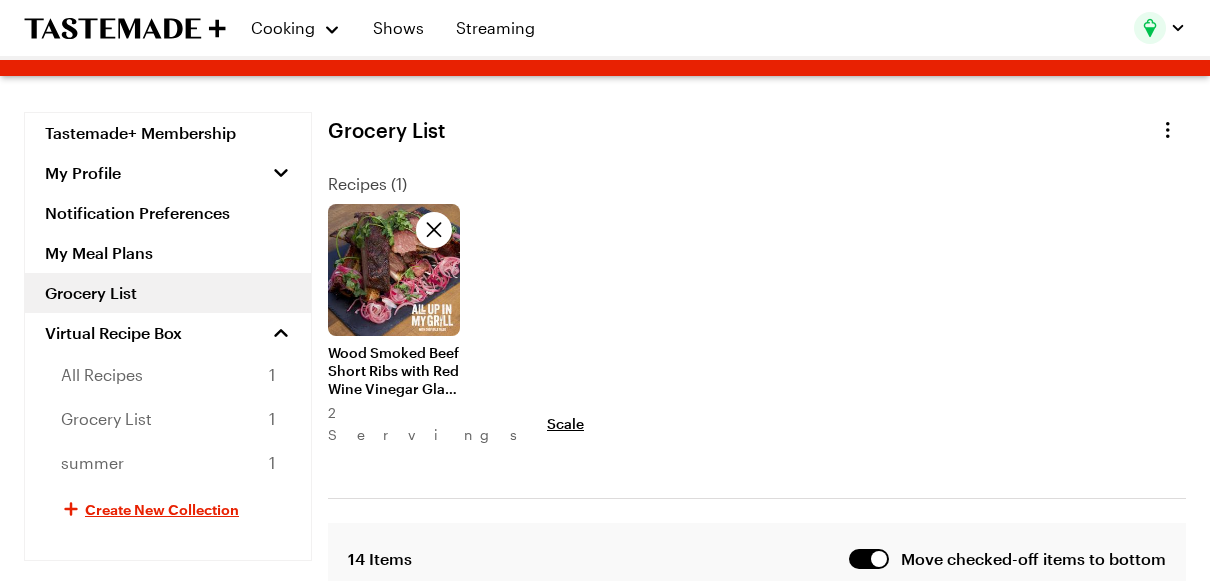 scroll, scrollTop: 92, scrollLeft: 0, axis: vertical 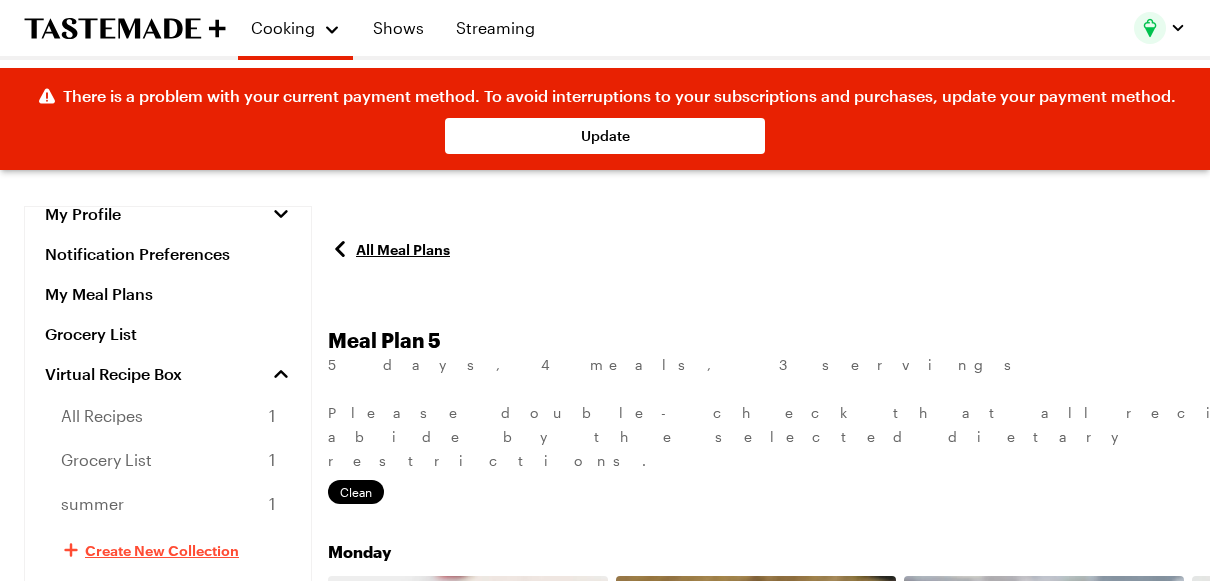 click on "Create New Collection" at bounding box center [168, 550] 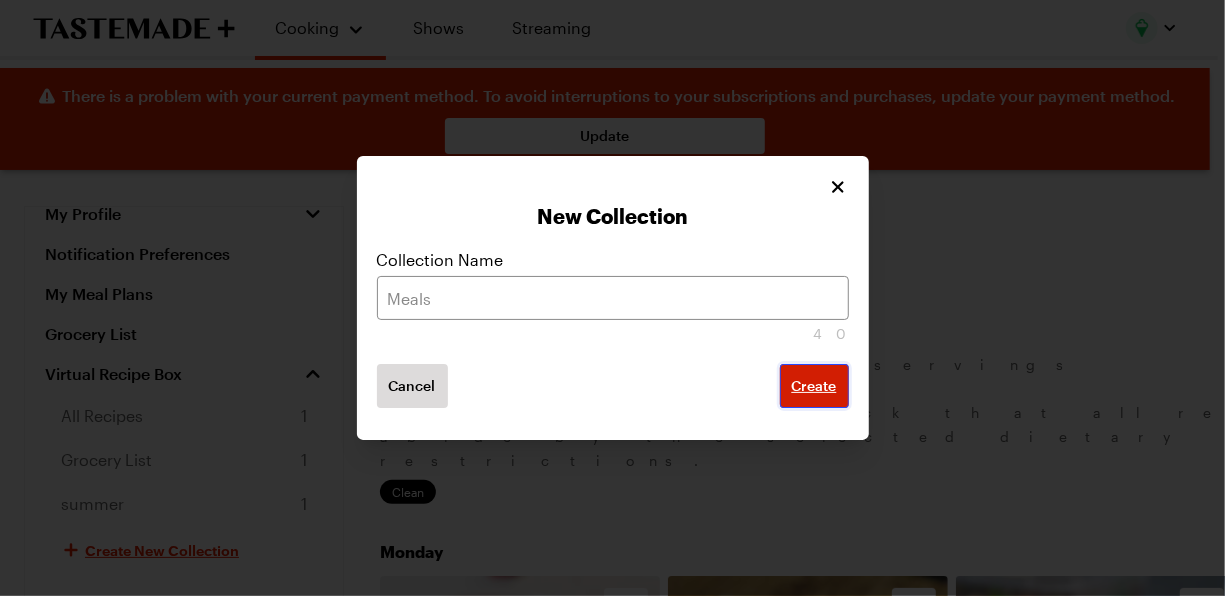 click on "Create" at bounding box center [814, 386] 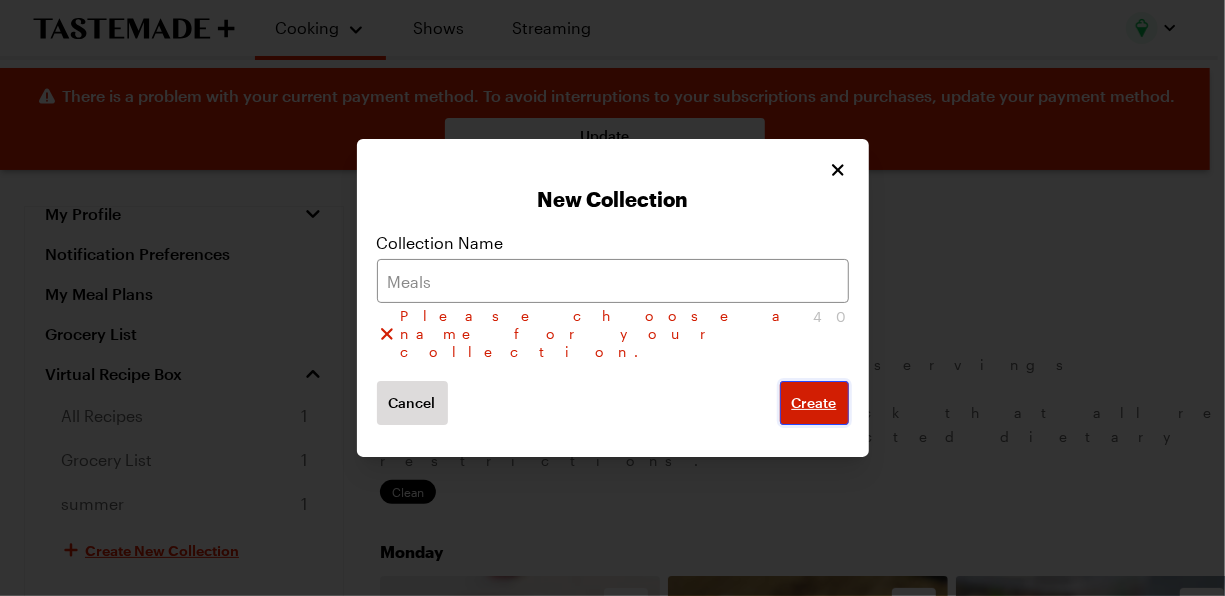 click on "Create" at bounding box center (814, 403) 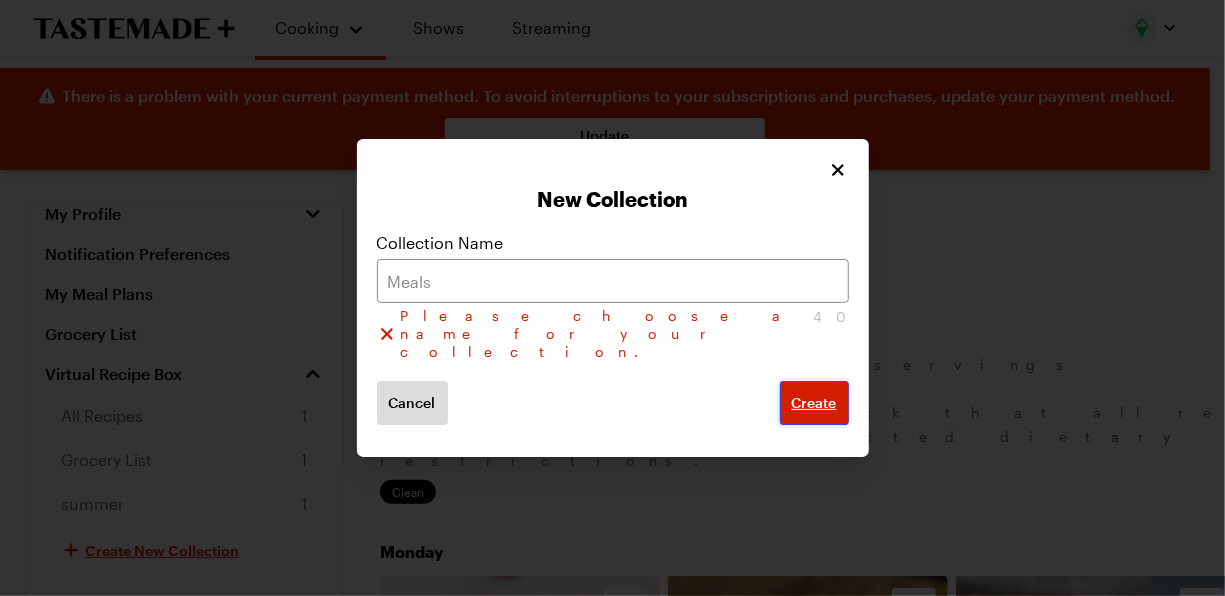 type 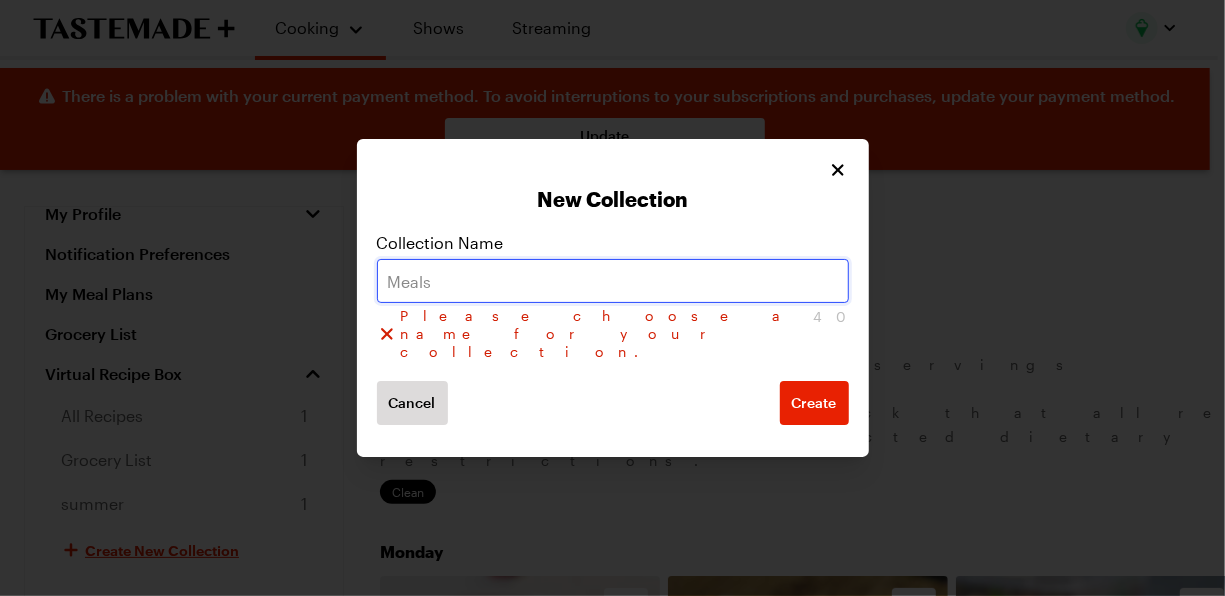 click at bounding box center (613, 281) 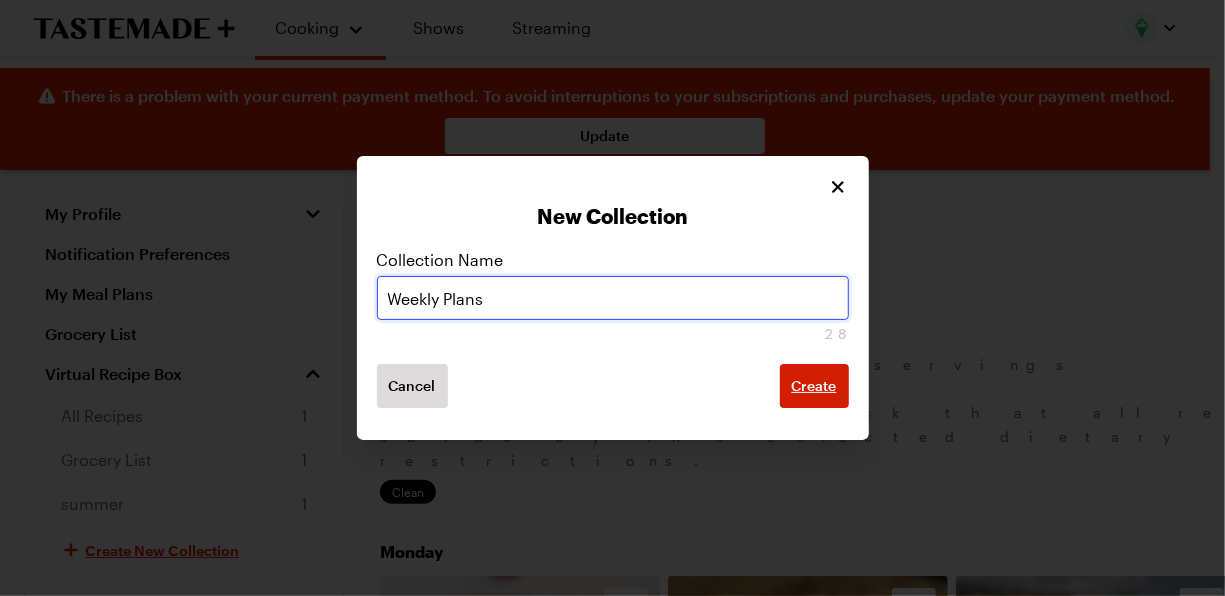 type on "Weekly Plans" 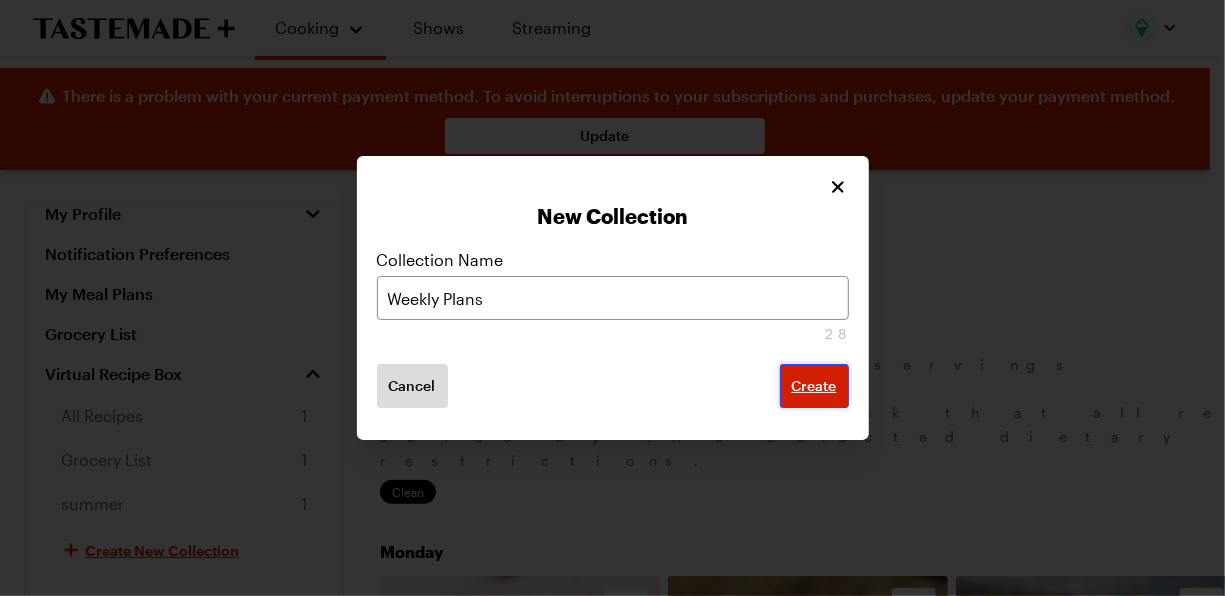 click on "Create" at bounding box center [814, 386] 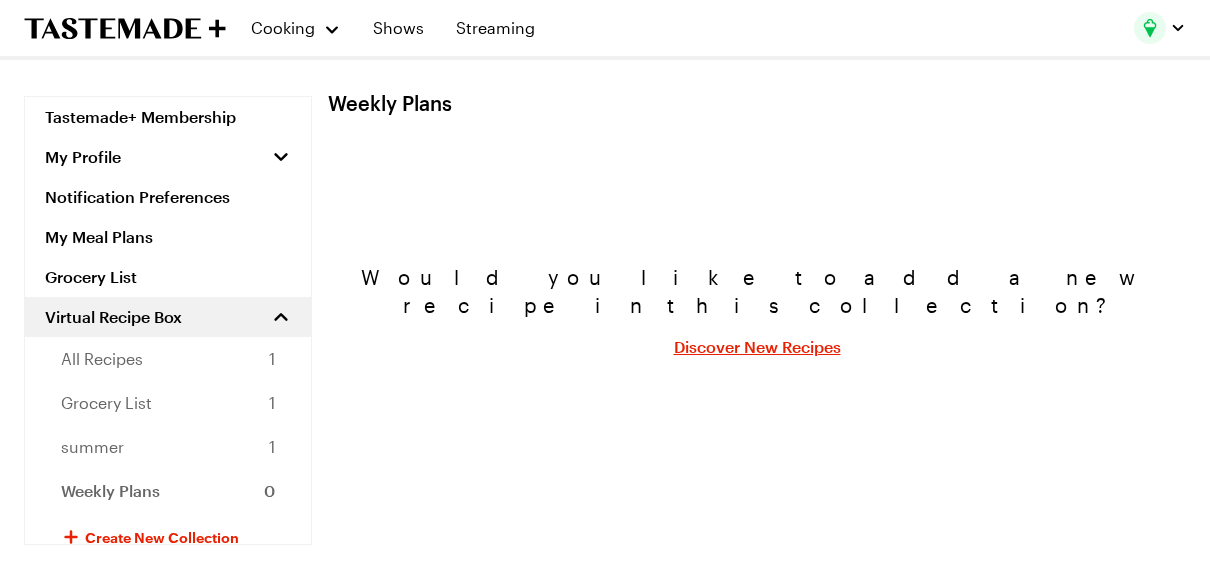 scroll, scrollTop: 178, scrollLeft: 0, axis: vertical 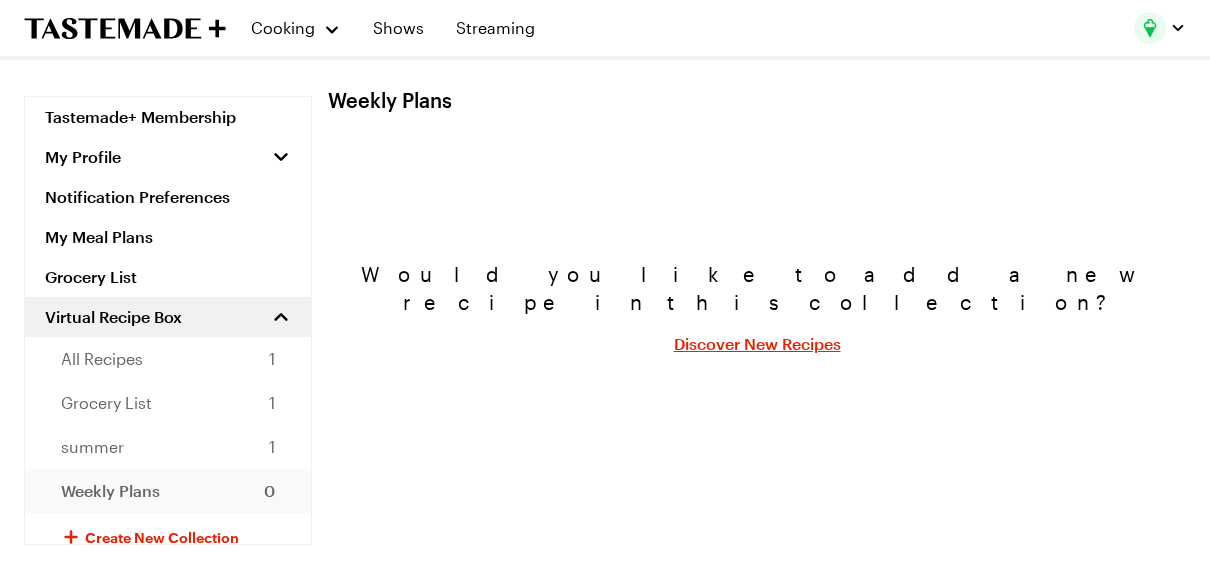 click on "Weekly Plans 0" at bounding box center [168, 491] 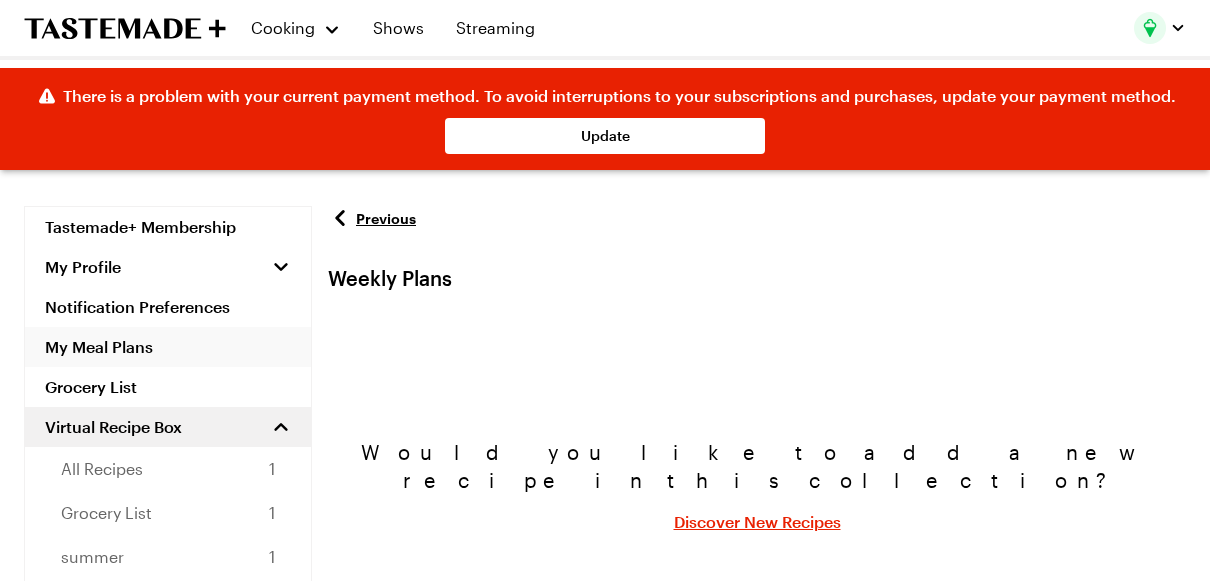 click on "My Meal Plans" at bounding box center [168, 347] 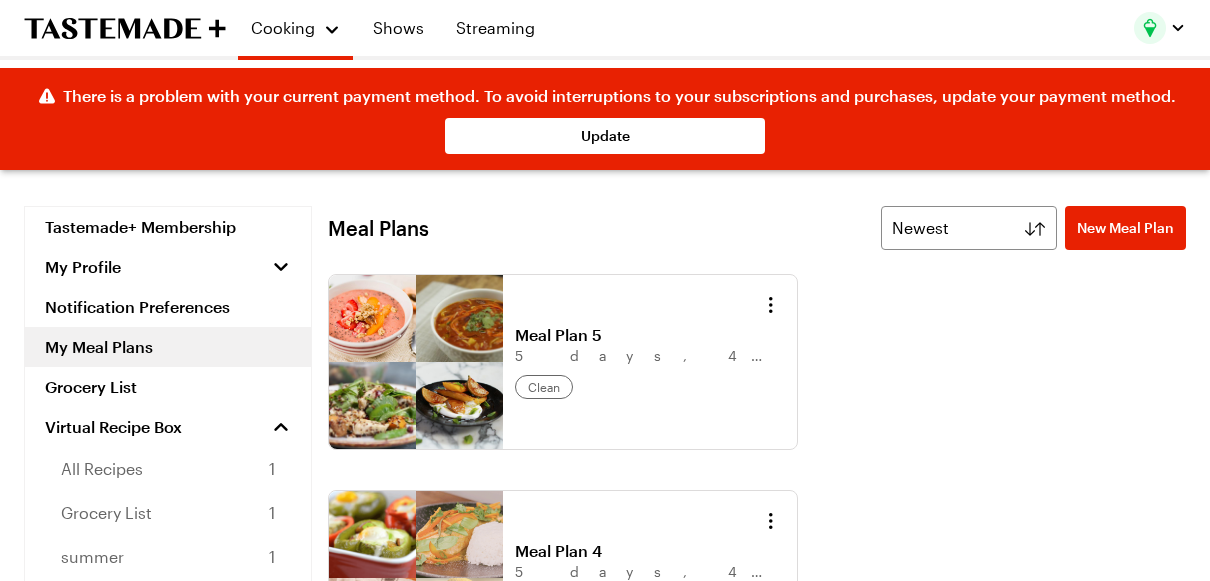 click 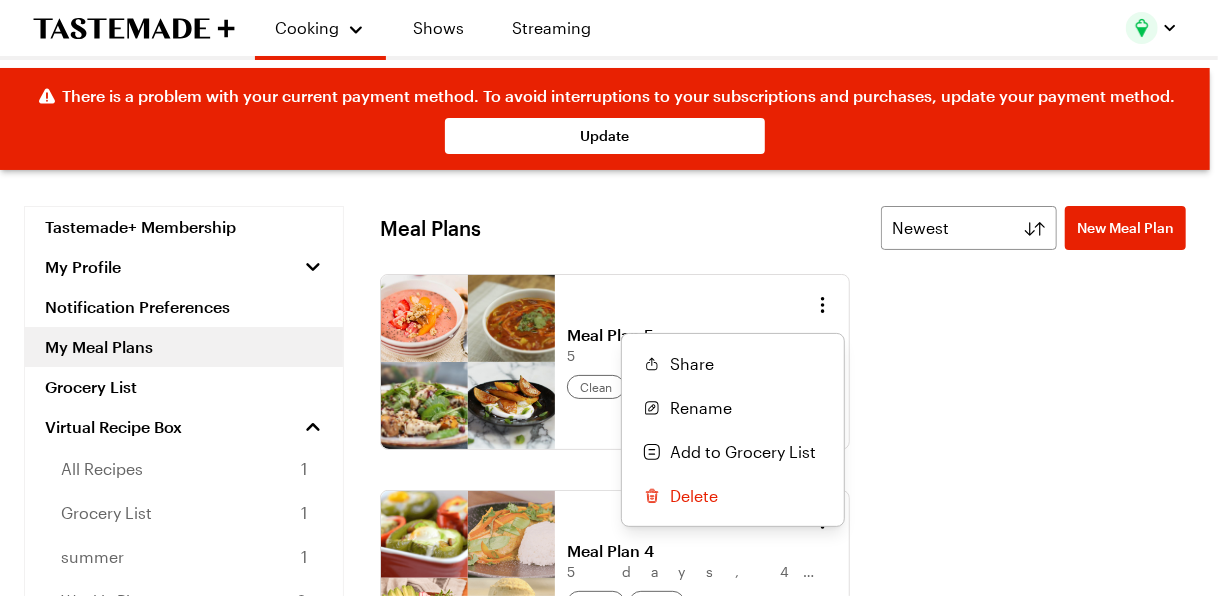 click on "Add to Grocery List" at bounding box center [743, 452] 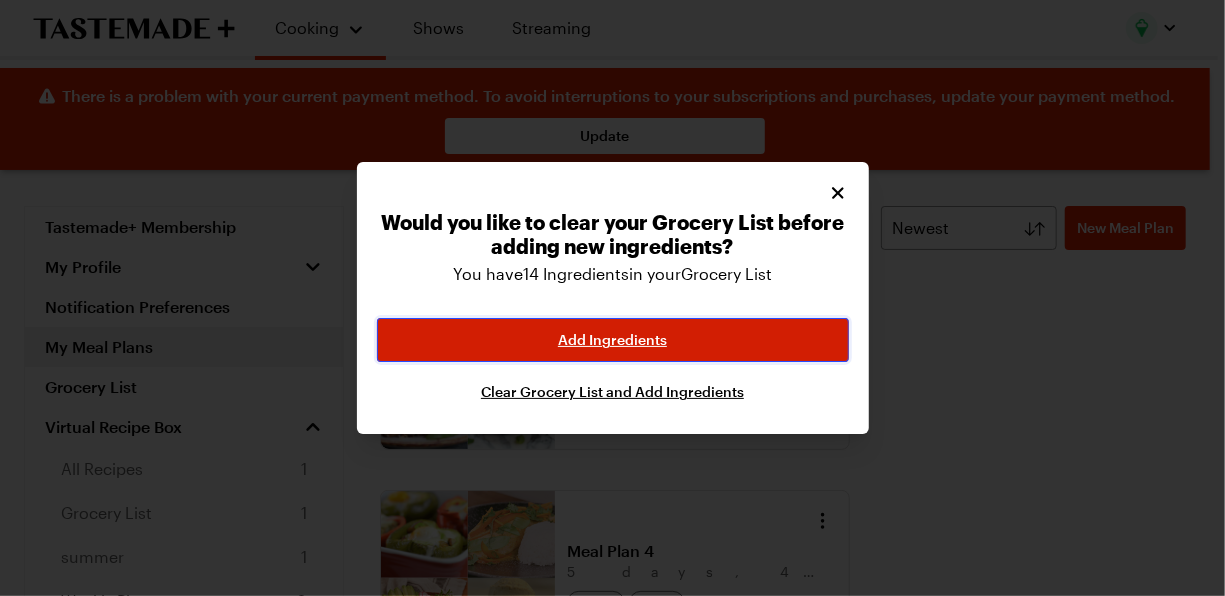 click on "Add Ingredients" at bounding box center [613, 340] 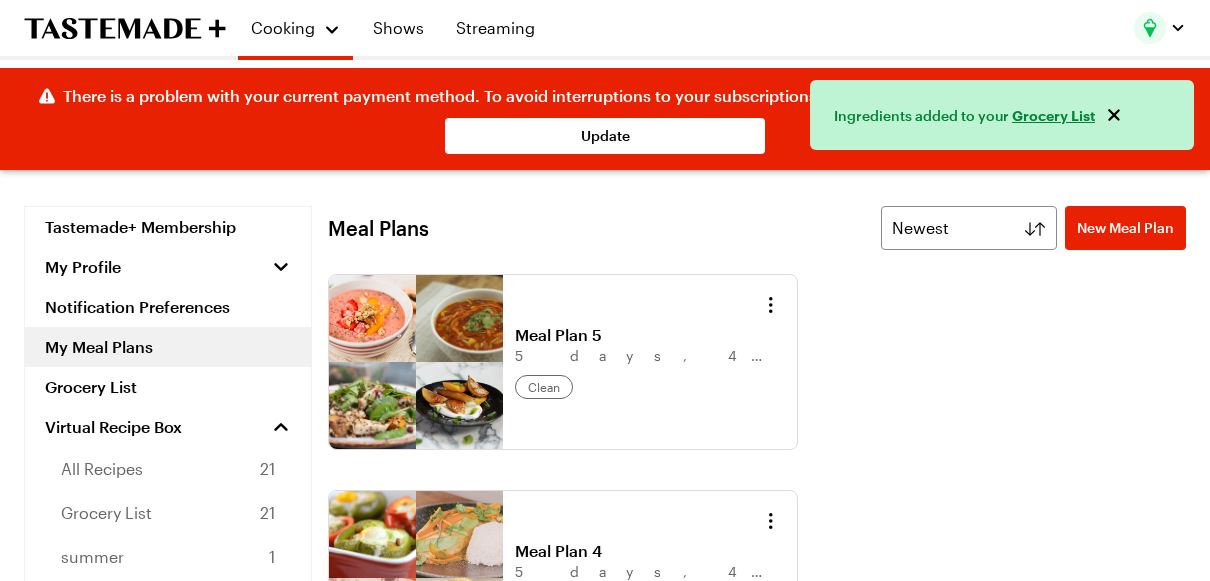 click on "Grocery List" at bounding box center [1053, 114] 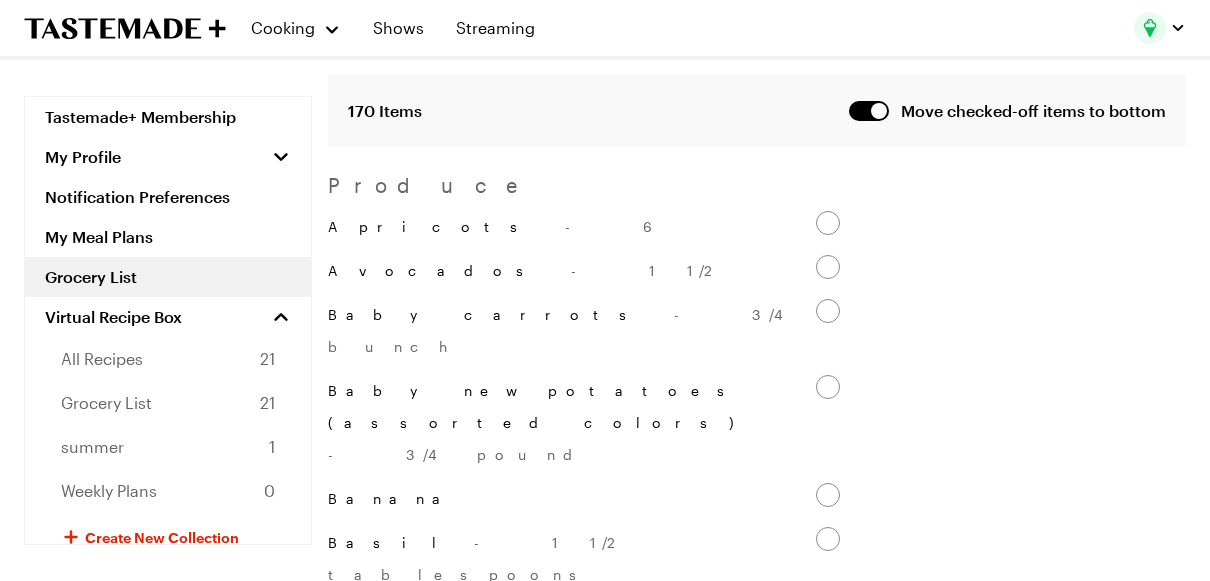 scroll, scrollTop: 547, scrollLeft: 0, axis: vertical 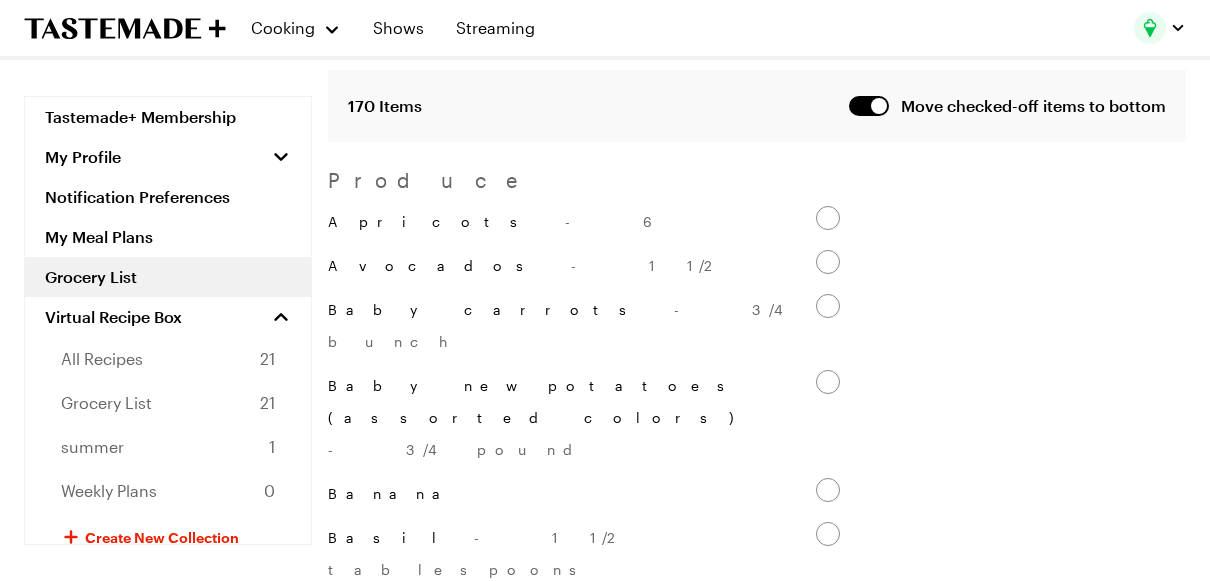 click on "Baby carrots   - 3/4 bunch" at bounding box center [828, 306] 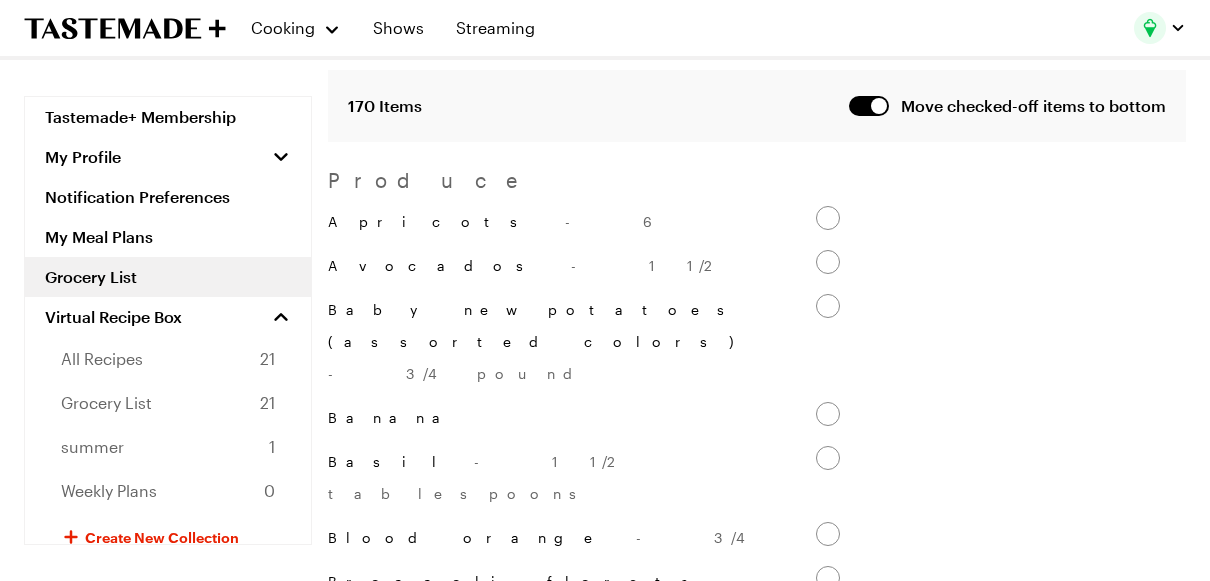 click on "Baby new potatoes (assorted colors)   - 3/4 pound" at bounding box center [828, 306] 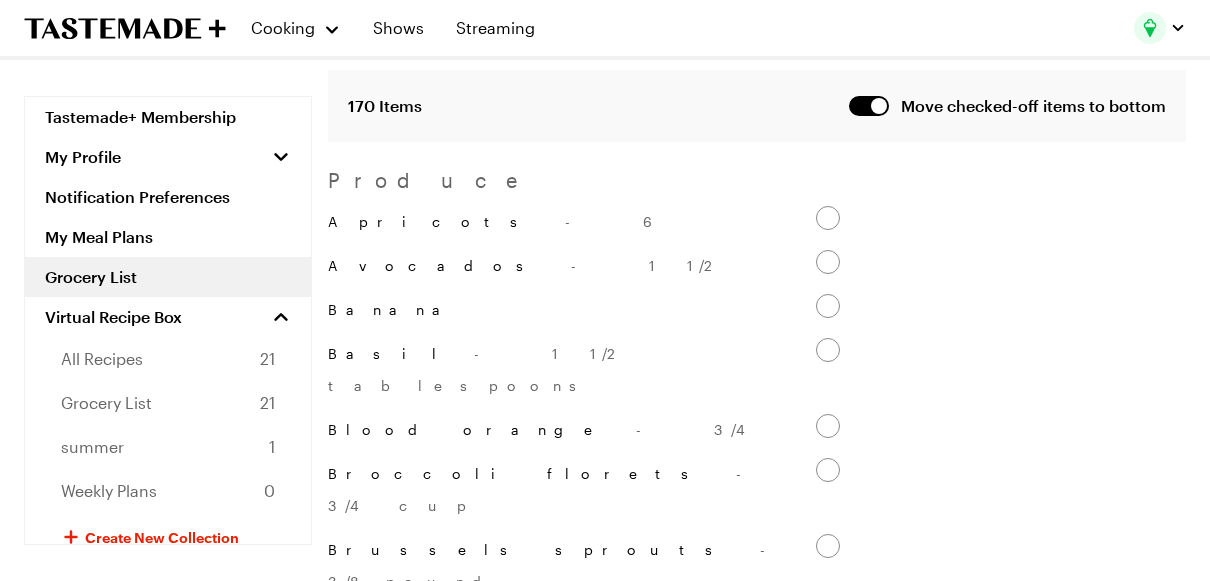 click on "Basil   - 1 1/2 tablespoons" at bounding box center (828, 350) 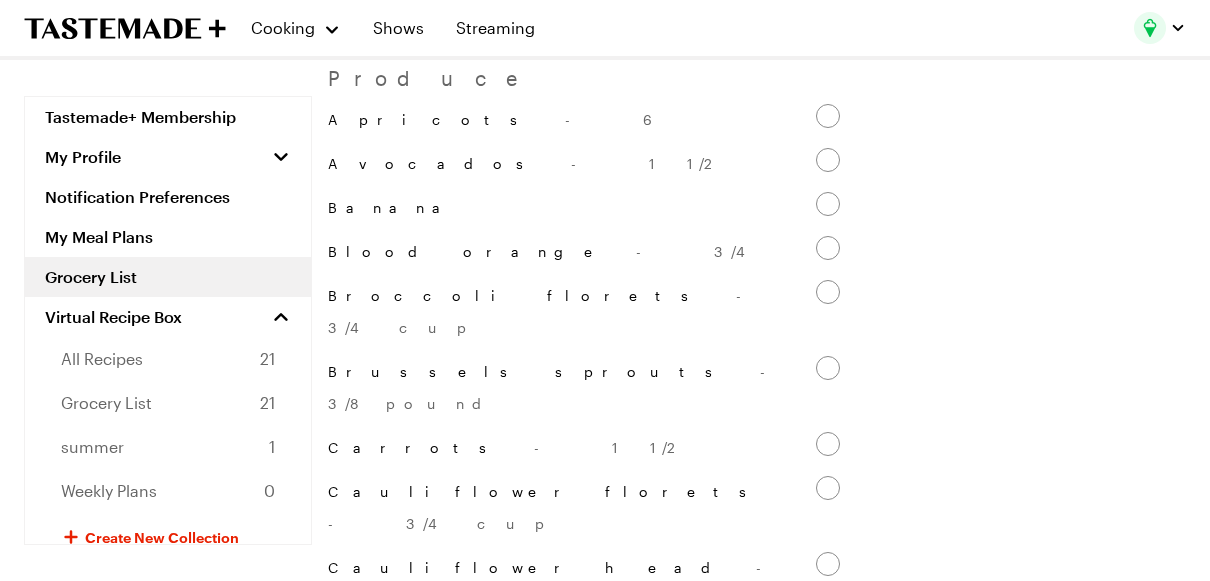 scroll, scrollTop: 652, scrollLeft: 0, axis: vertical 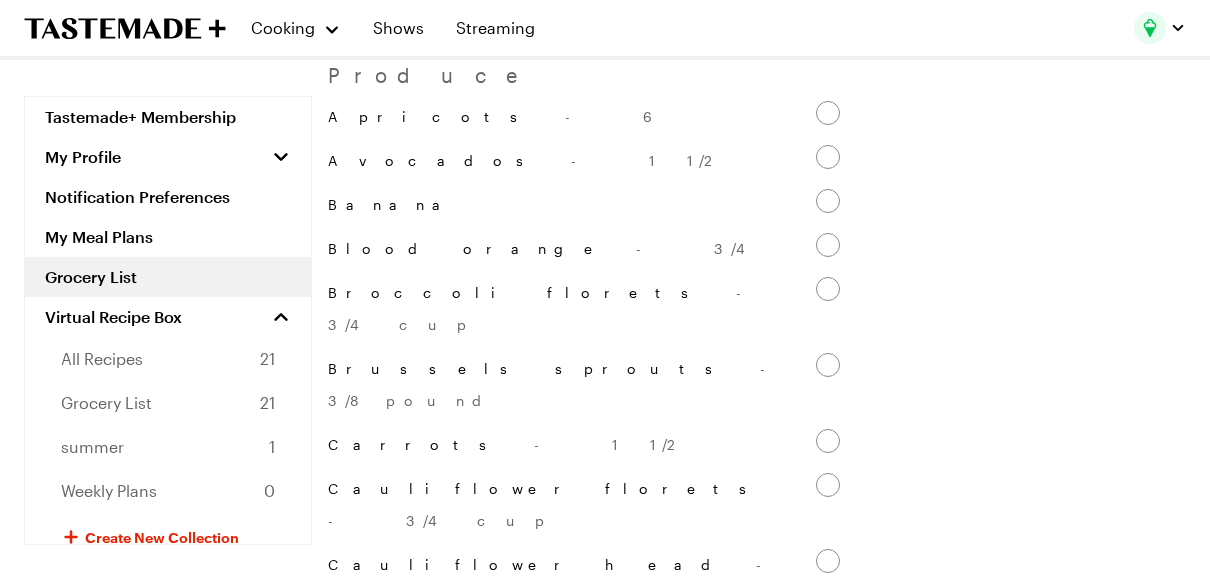 click on "Carrots   - 1 1/2" at bounding box center [828, 441] 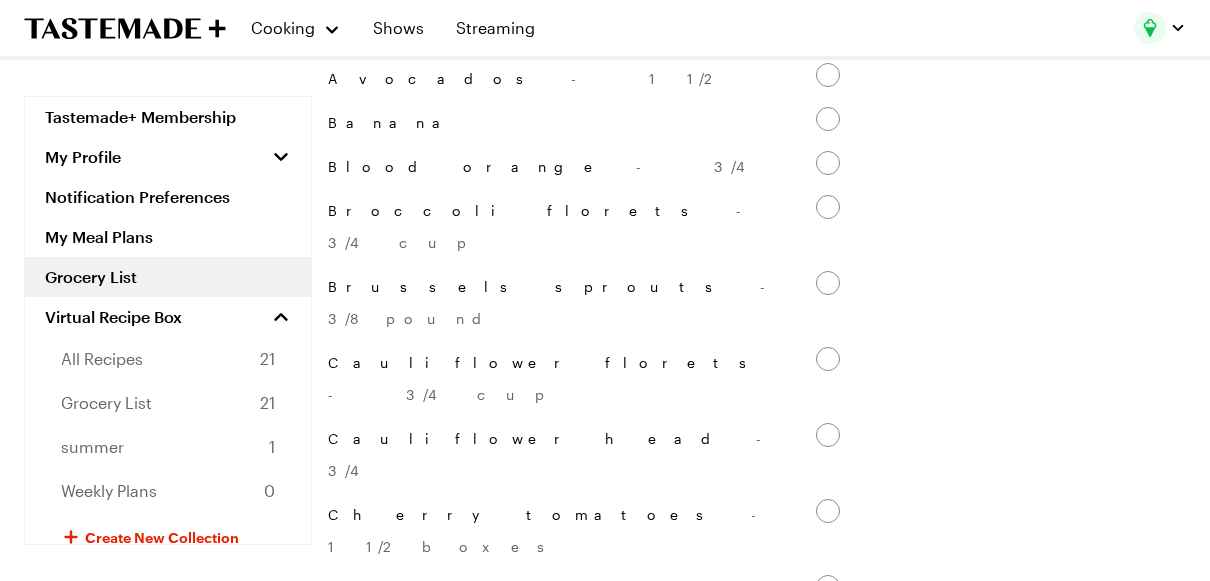 scroll, scrollTop: 759, scrollLeft: 0, axis: vertical 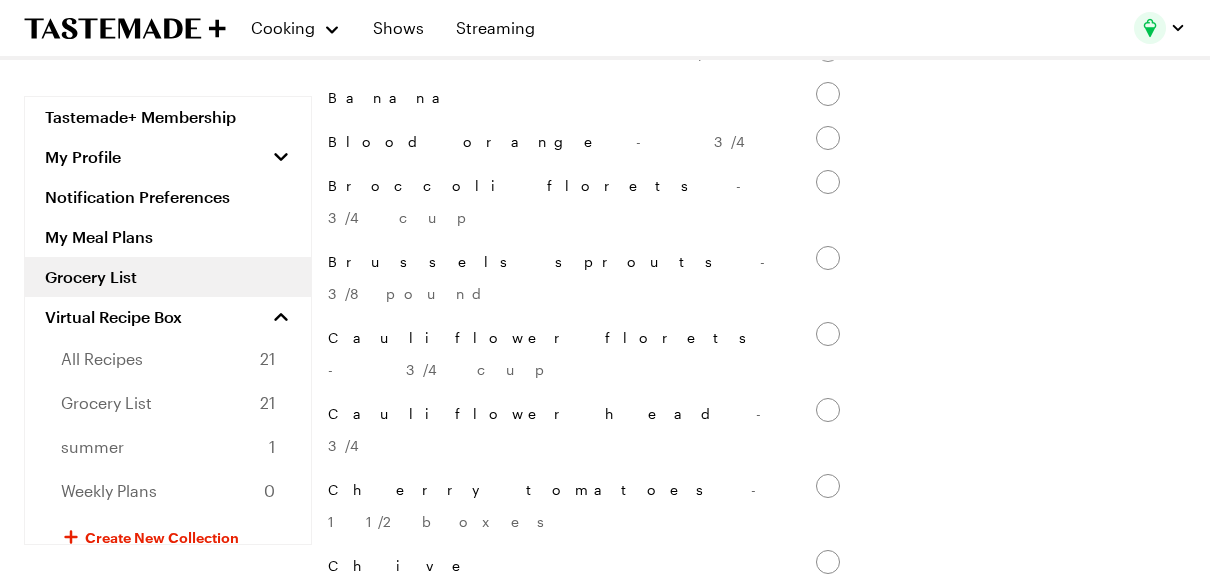 click on "Cherry tomatoes   - 1 1/2 boxes" at bounding box center (828, 486) 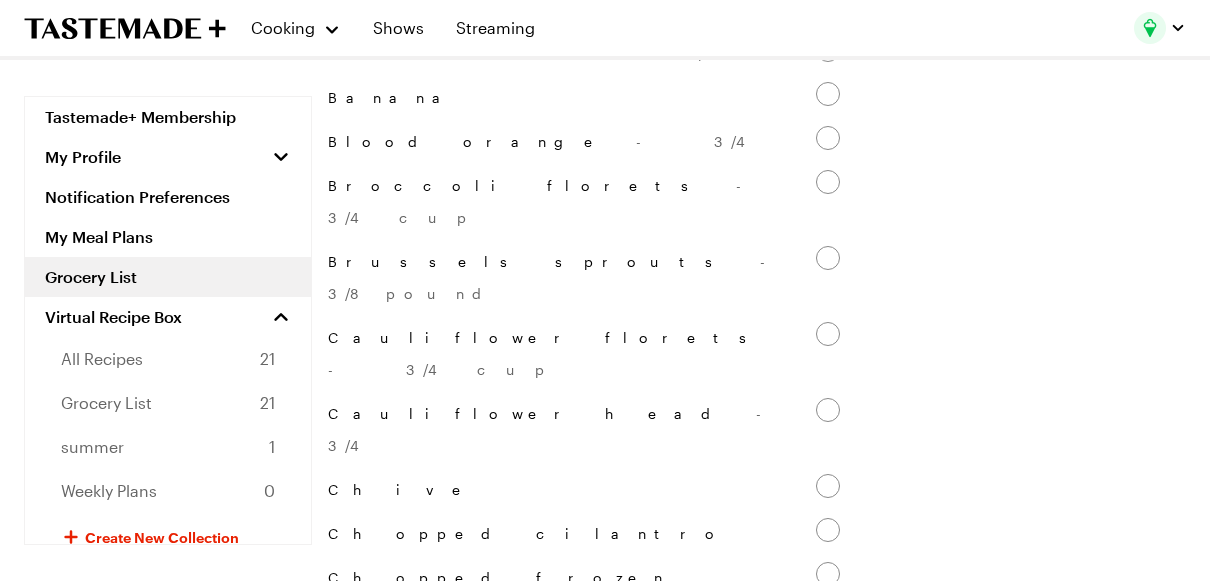 click on "Chive" at bounding box center [828, 486] 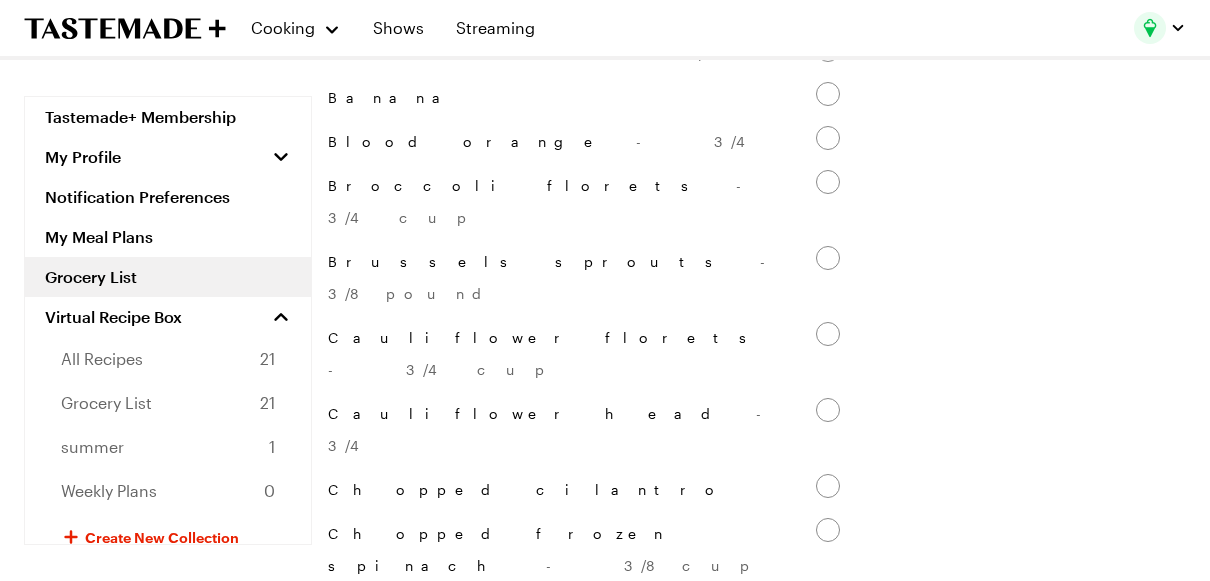 click on "Chopped cilantro" at bounding box center [828, 486] 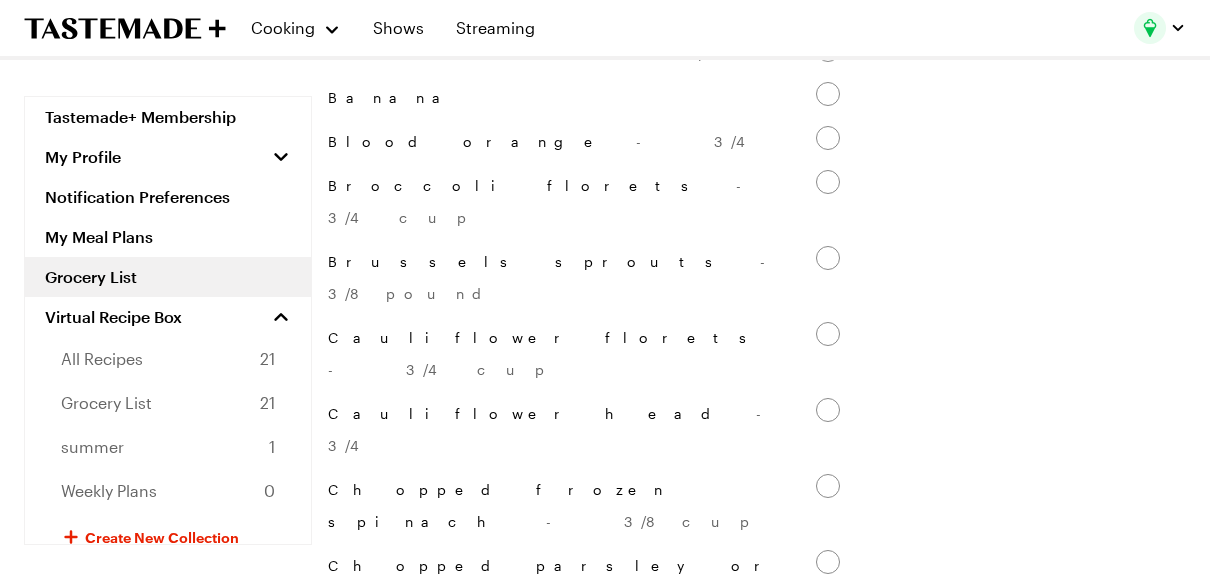 click on "Chopped frozen spinach   - 3/8 cup" at bounding box center (828, 486) 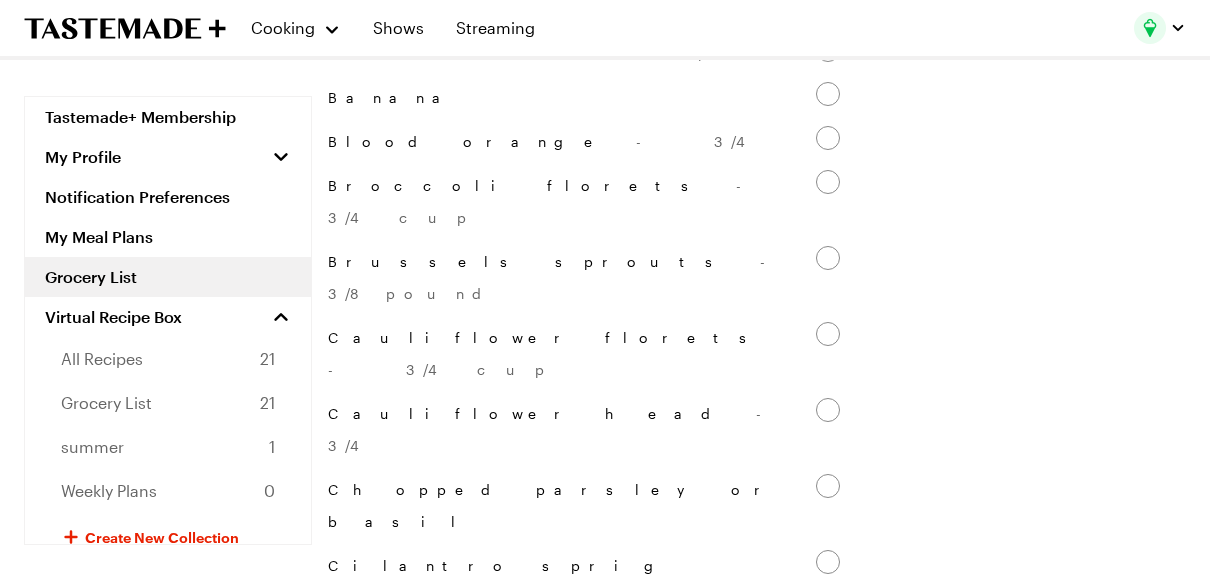 click on "Chopped parsley or basil" at bounding box center [828, 486] 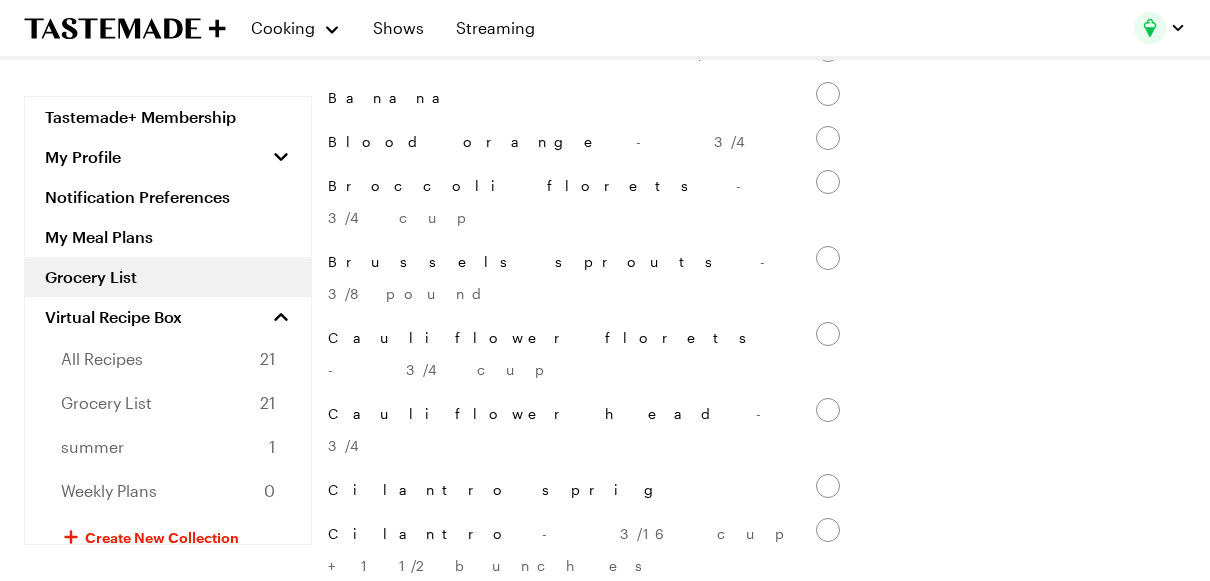 click on "Cilantro sprig" at bounding box center [828, 486] 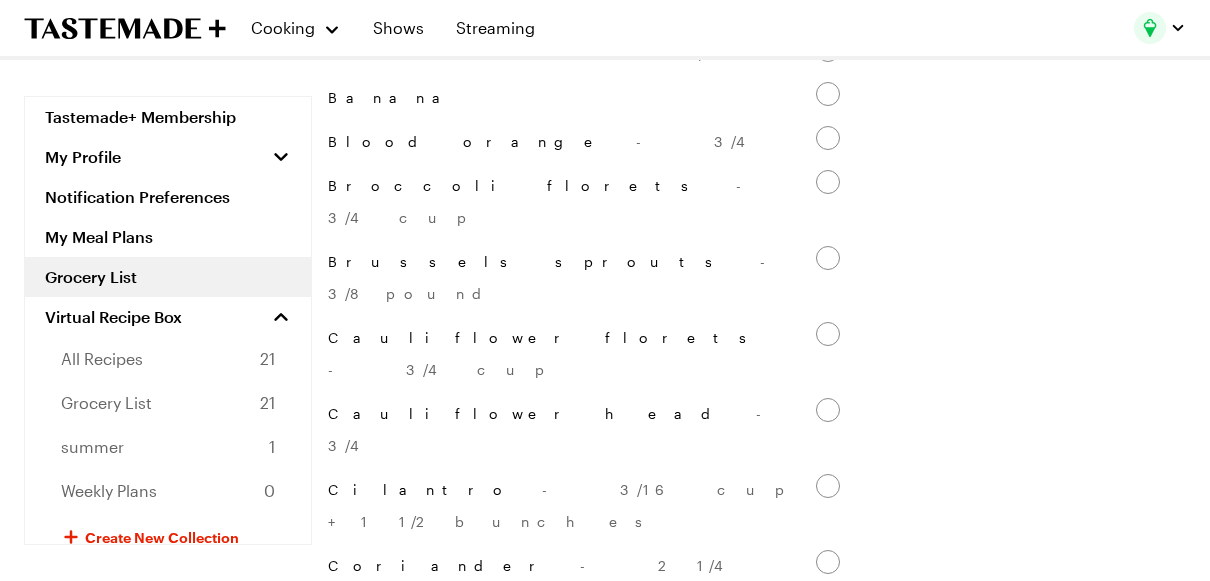 click on "Coriander   - 2 1/4 tablespoons + more" at bounding box center (828, 562) 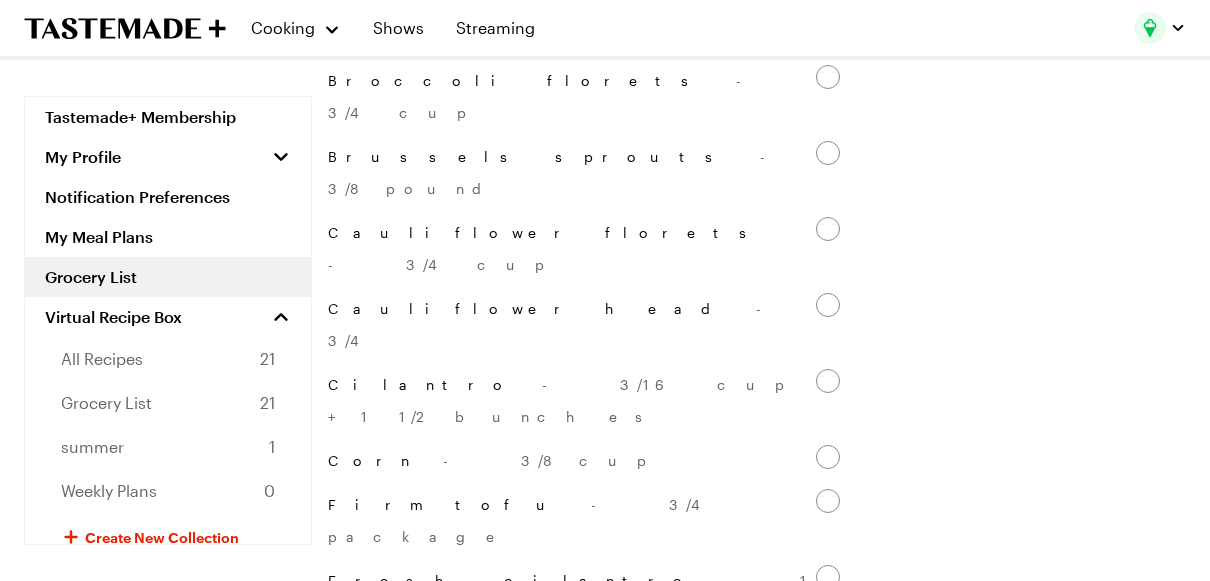 scroll, scrollTop: 868, scrollLeft: 0, axis: vertical 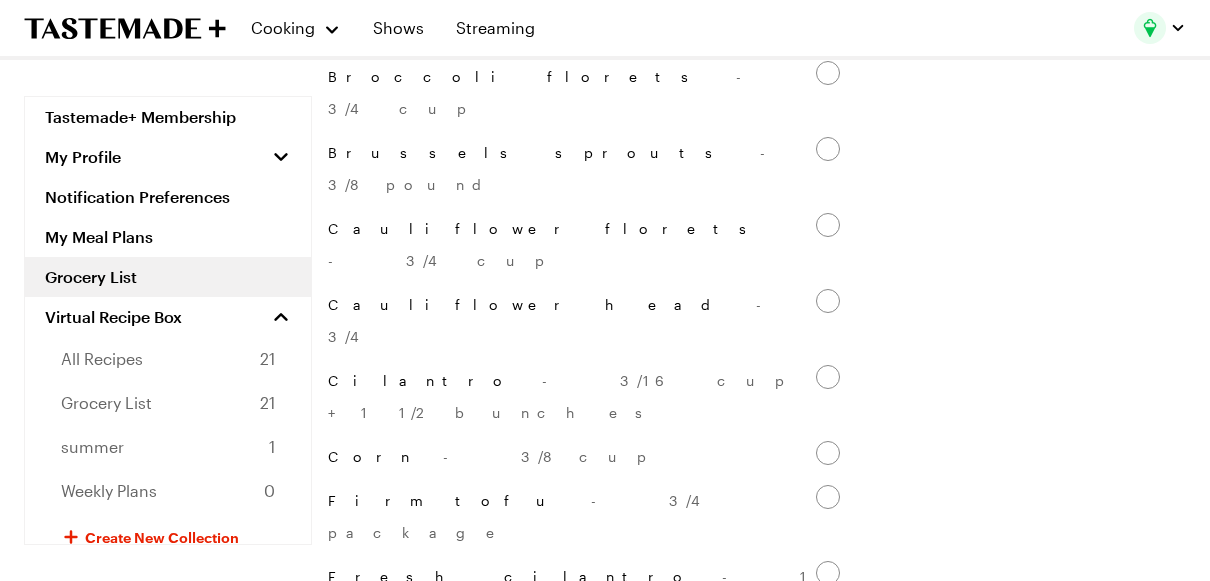 click on "Fresh cilantro   - 1 1/2 tablespoons" at bounding box center (828, 573) 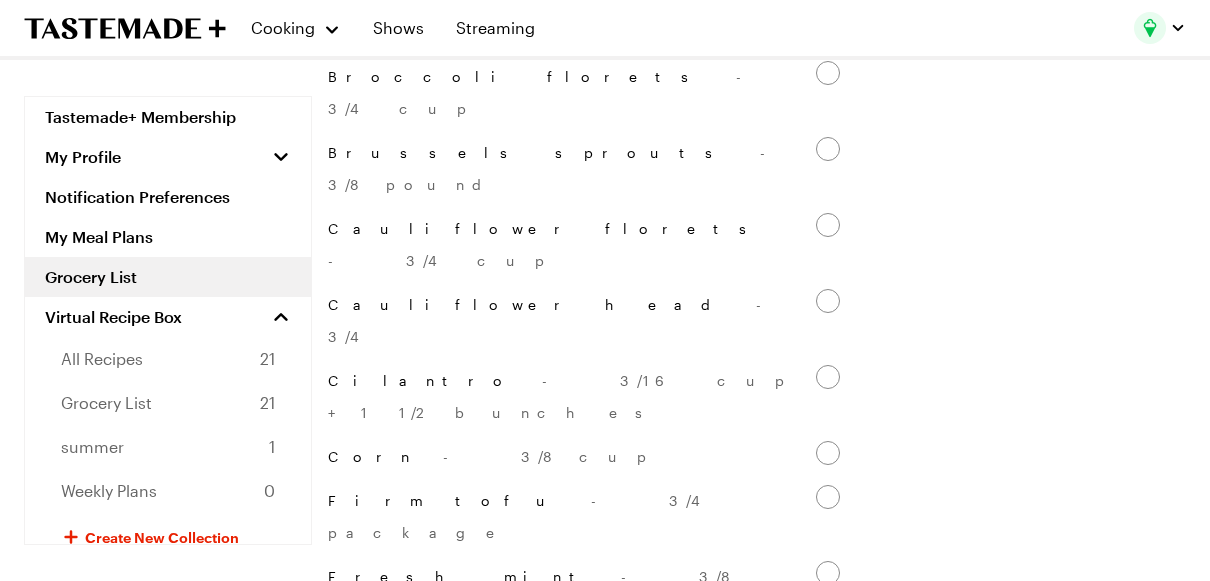 click on "Fresh parsley   - 3/4 cup" at bounding box center (828, 649) 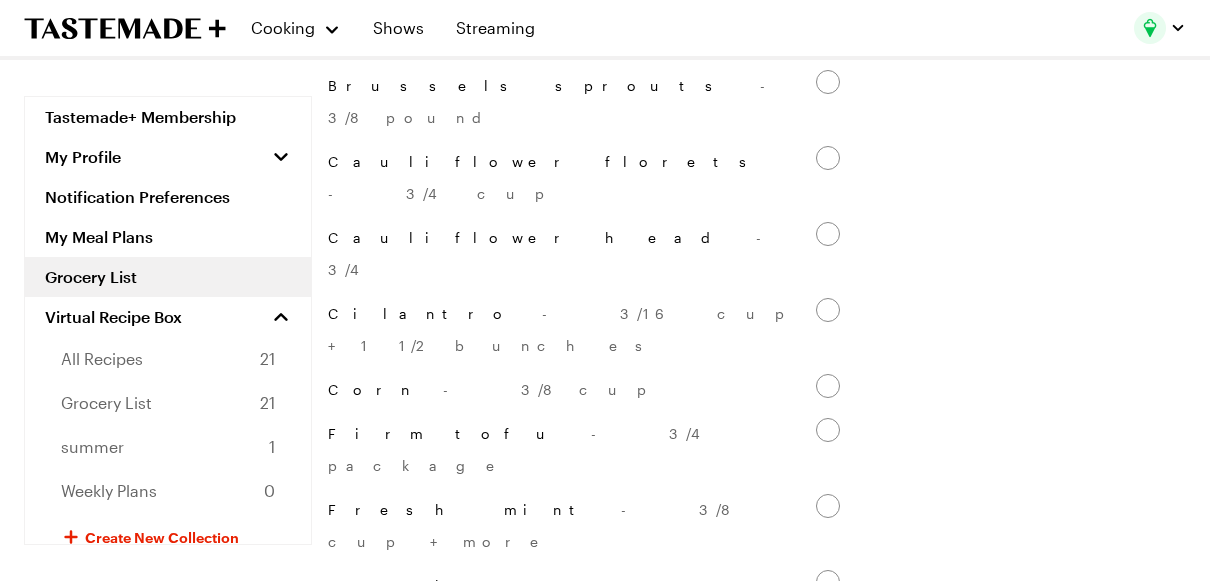 scroll, scrollTop: 942, scrollLeft: 0, axis: vertical 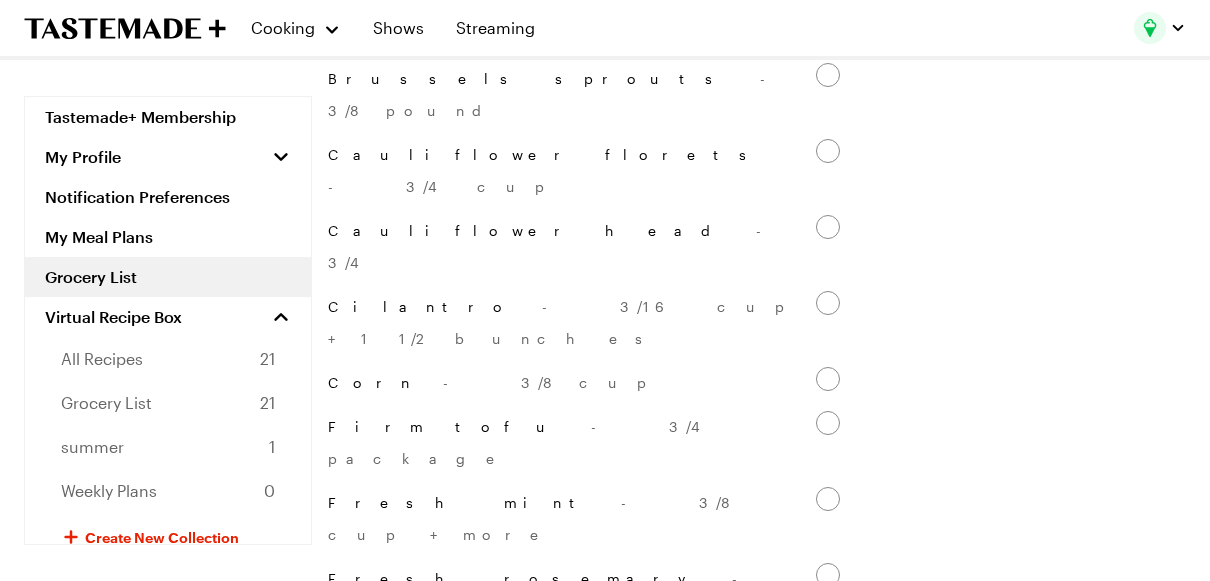 click on "Fresh rosemary   - 2 1/4 sprigs" at bounding box center (828, 575) 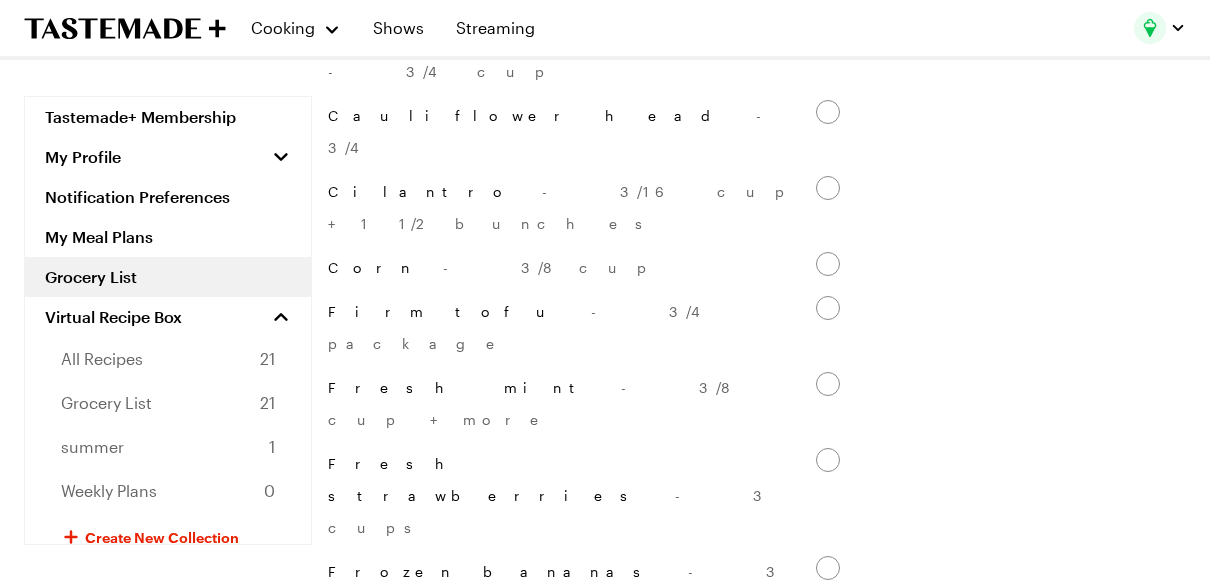 scroll, scrollTop: 1060, scrollLeft: 0, axis: vertical 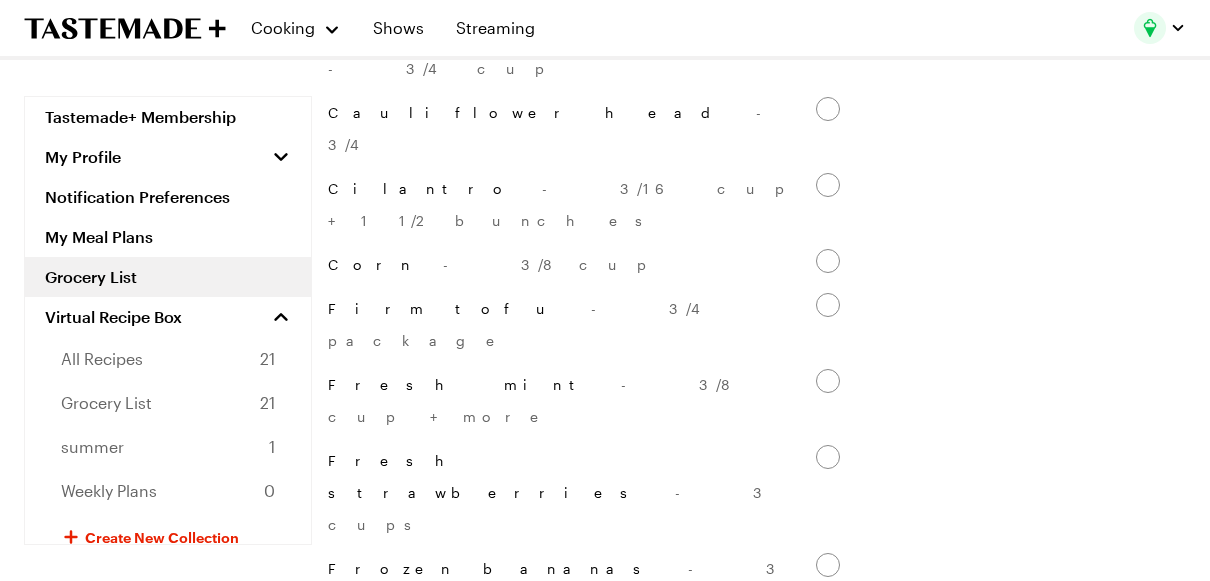 click on "Garlic   - 14 1/4 cloves" at bounding box center [828, 653] 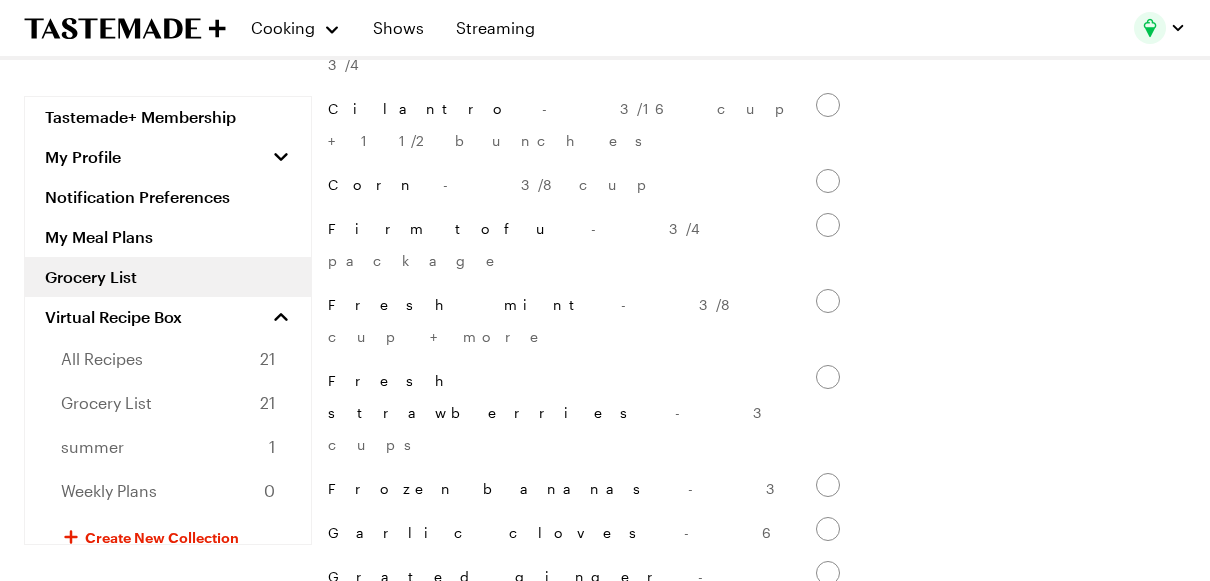 scroll, scrollTop: 1140, scrollLeft: 0, axis: vertical 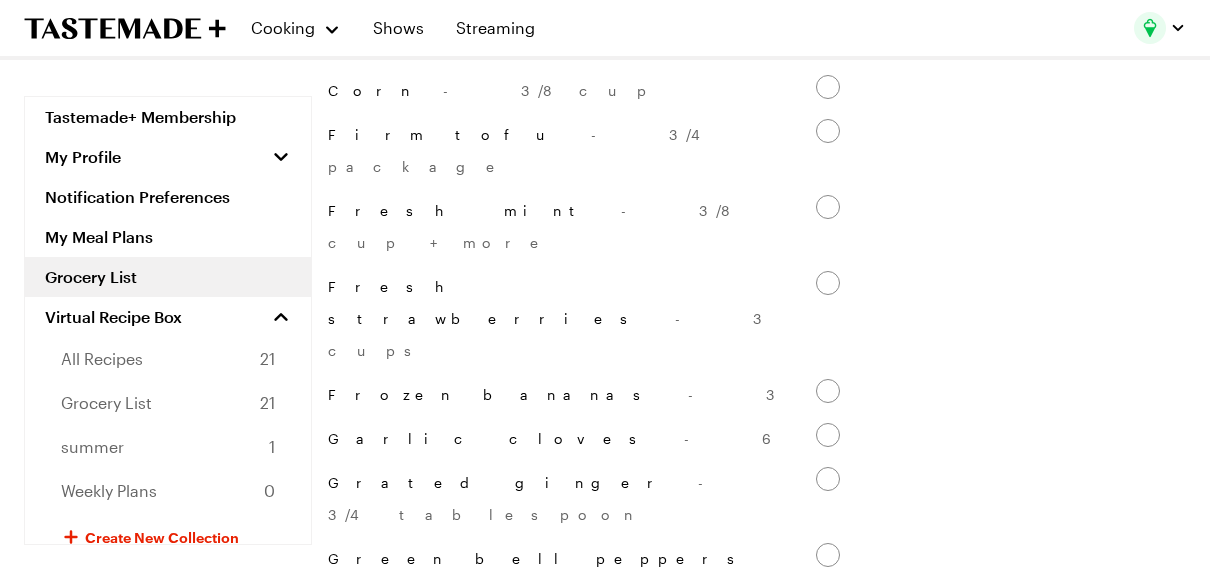click on "Lemon juice   - 3 3/4 tablespoons + more" at bounding box center [828, 719] 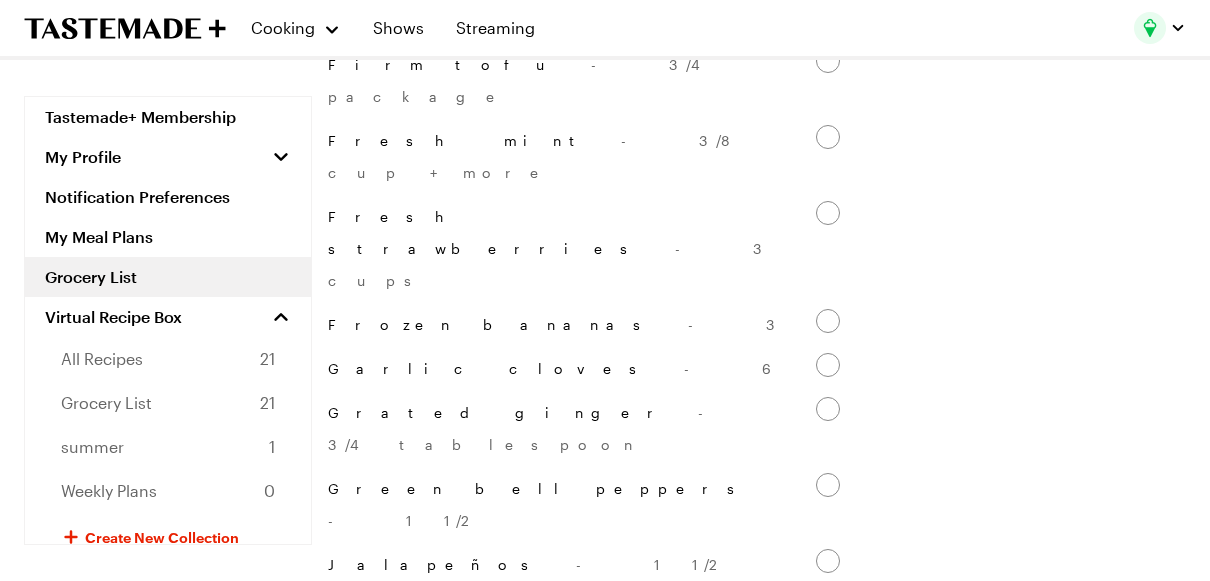 scroll, scrollTop: 1318, scrollLeft: 0, axis: vertical 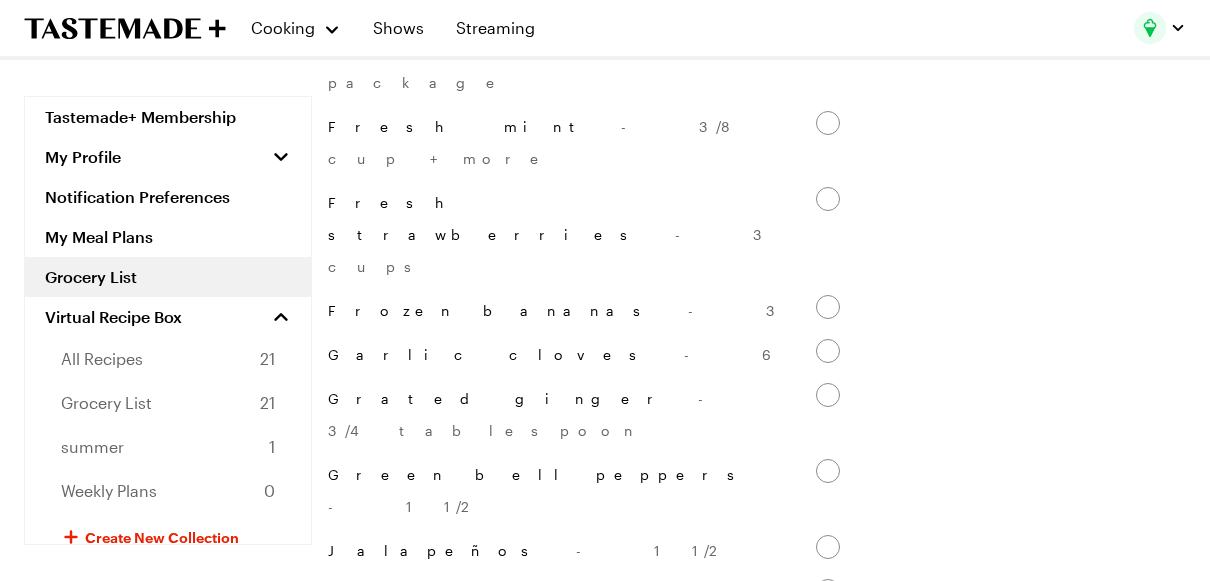 click on "Lime juice   - 1 1/8 tablespoons" at bounding box center (828, 755) 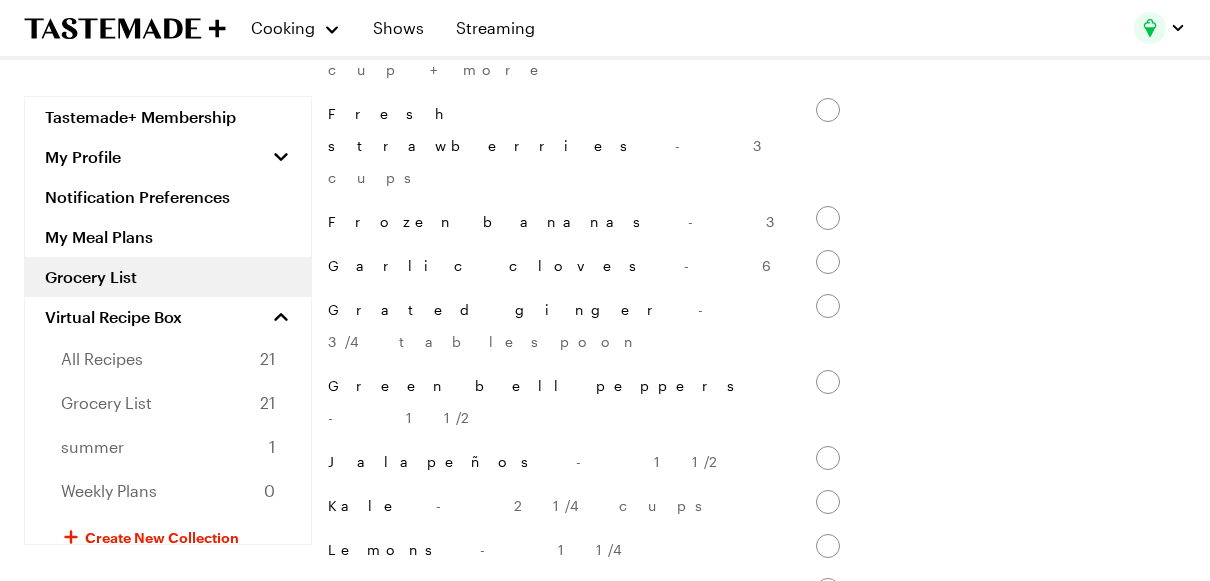 scroll, scrollTop: 1414, scrollLeft: 0, axis: vertical 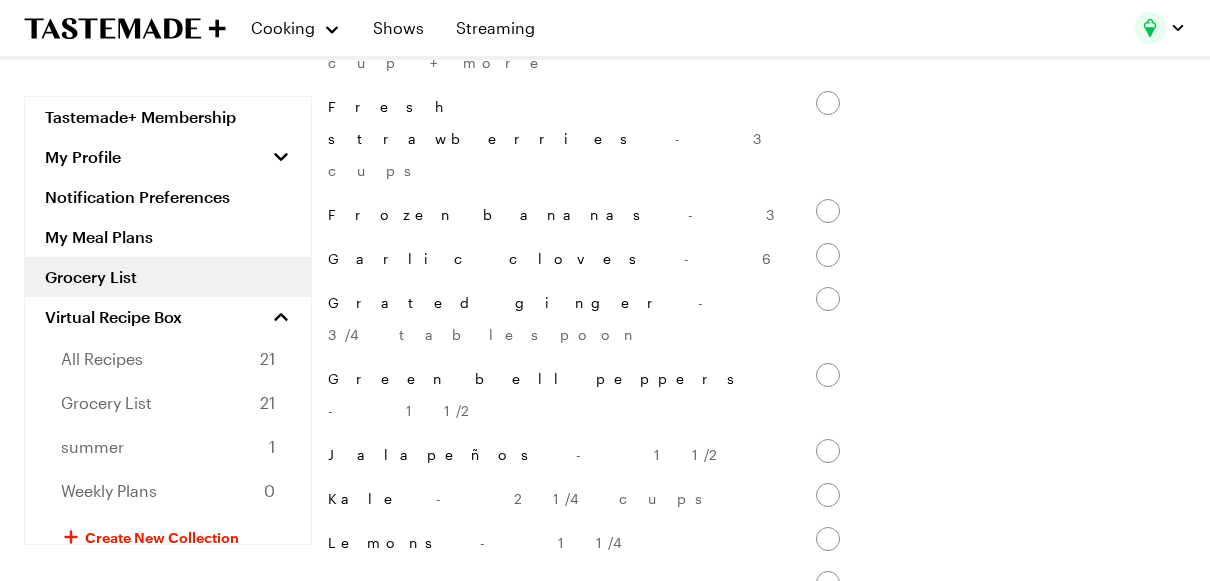 click on "Mint bunches   - 1 1/2" at bounding box center (828, 747) 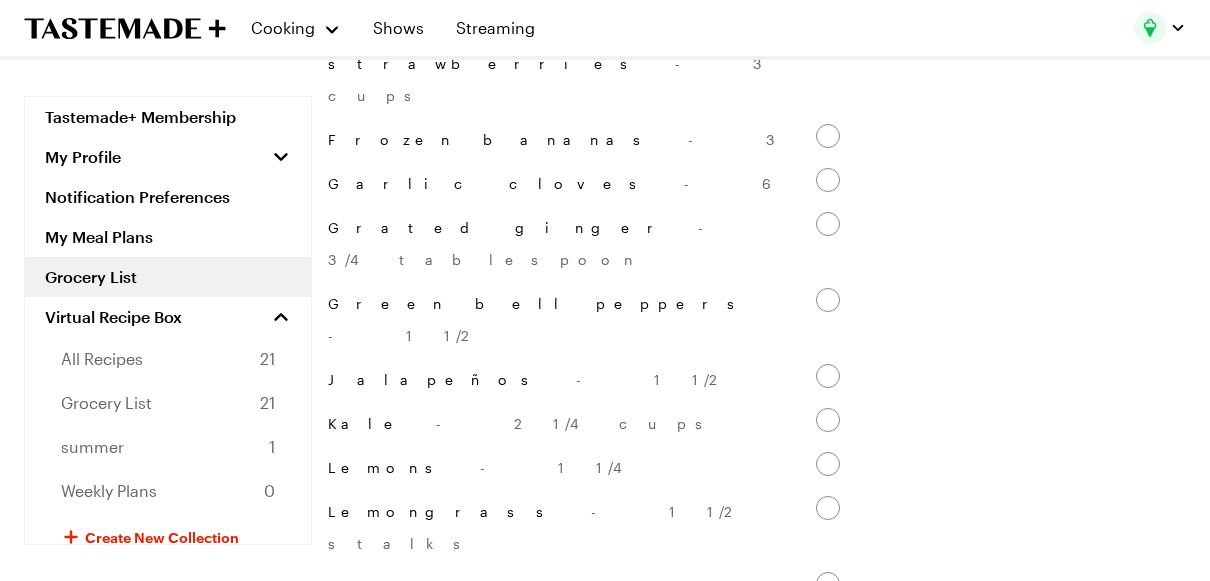 scroll, scrollTop: 1492, scrollLeft: 0, axis: vertical 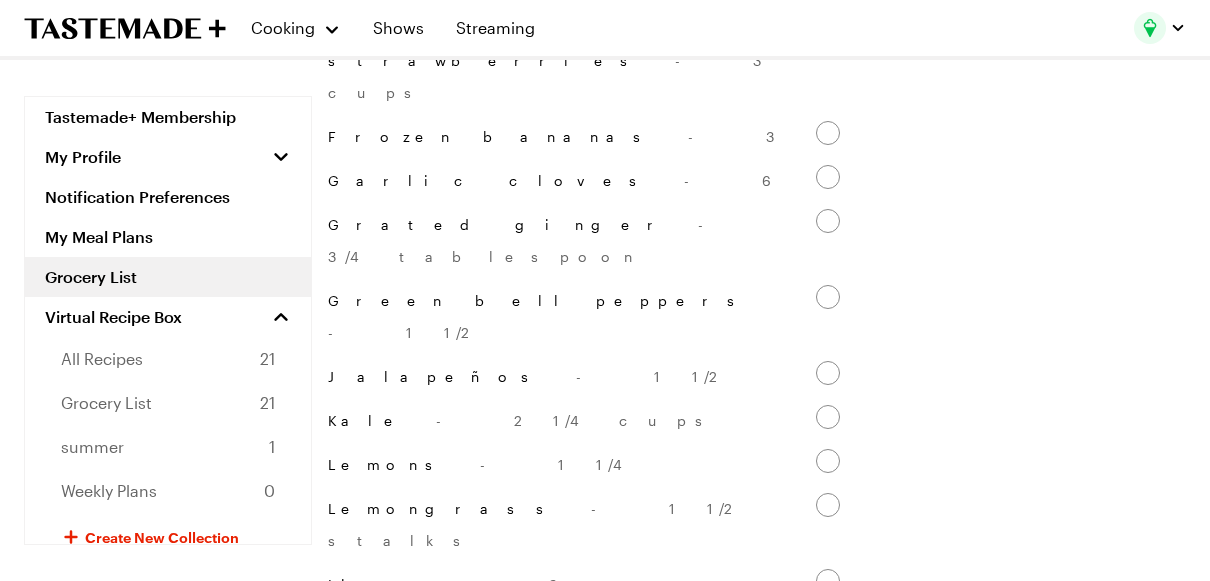 click on "Parsley" at bounding box center (828, 789) 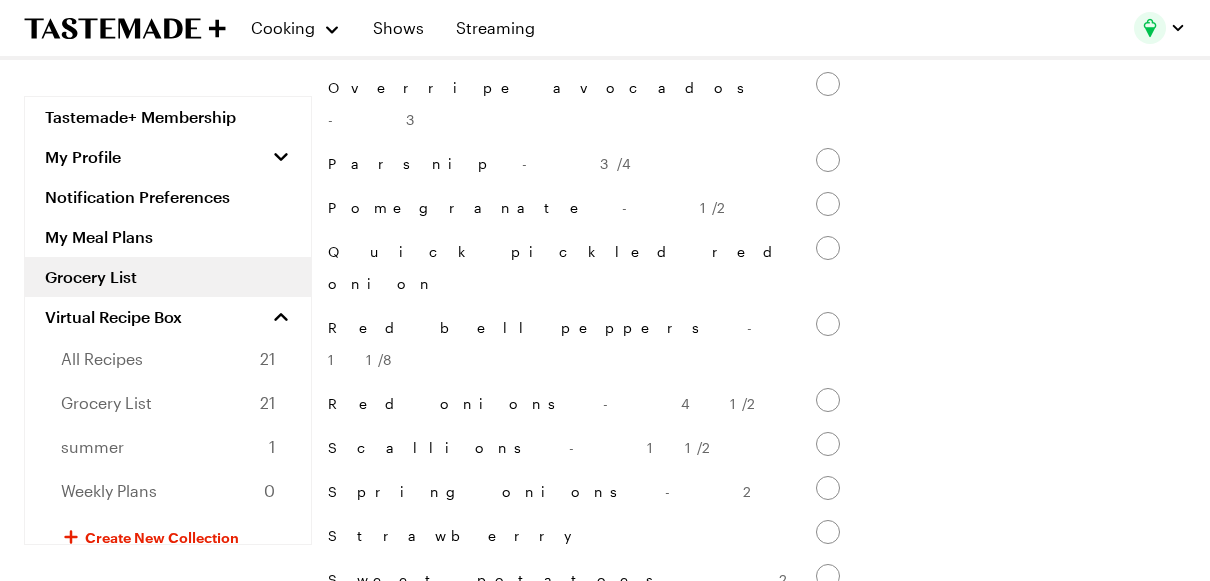 scroll, scrollTop: 2137, scrollLeft: 0, axis: vertical 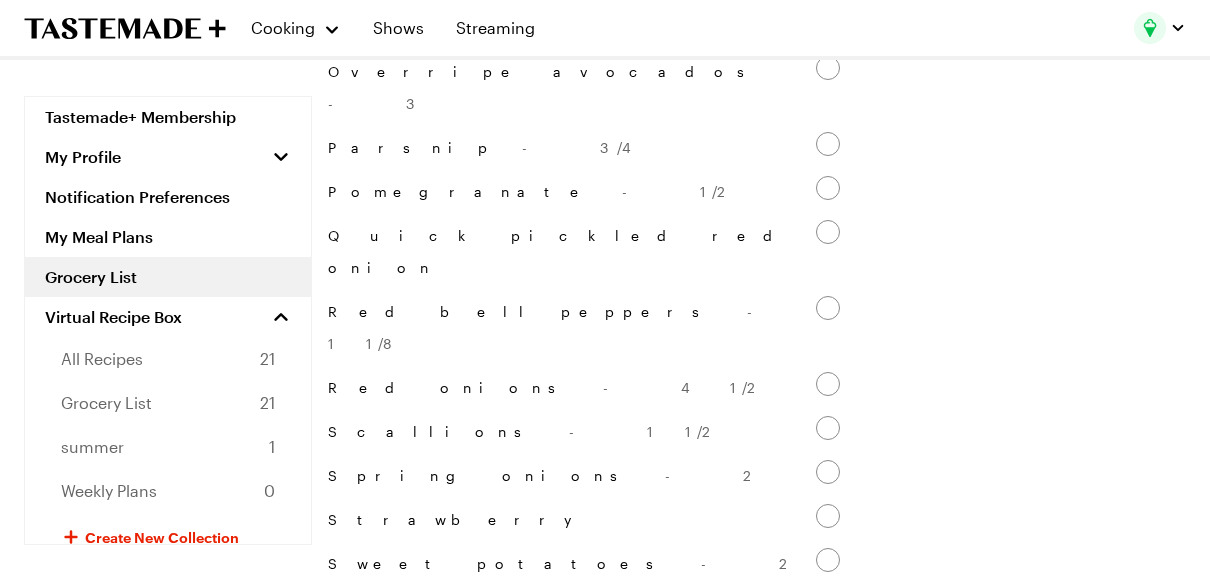 click on "Zucchinis   - 6 1/4" at bounding box center (828, 768) 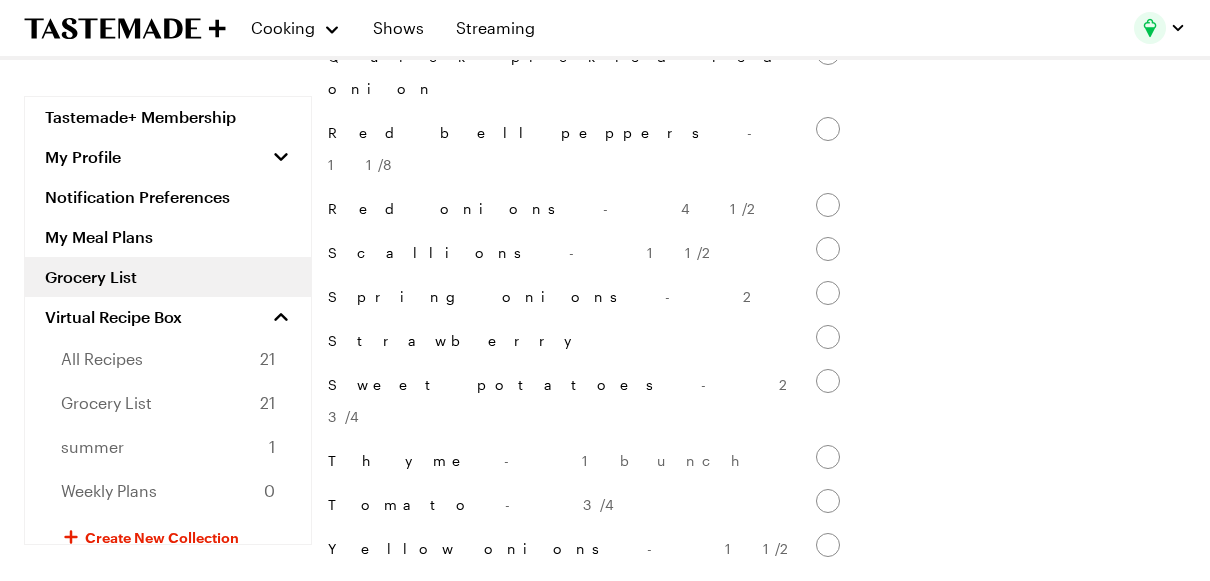 scroll, scrollTop: 2322, scrollLeft: 0, axis: vertical 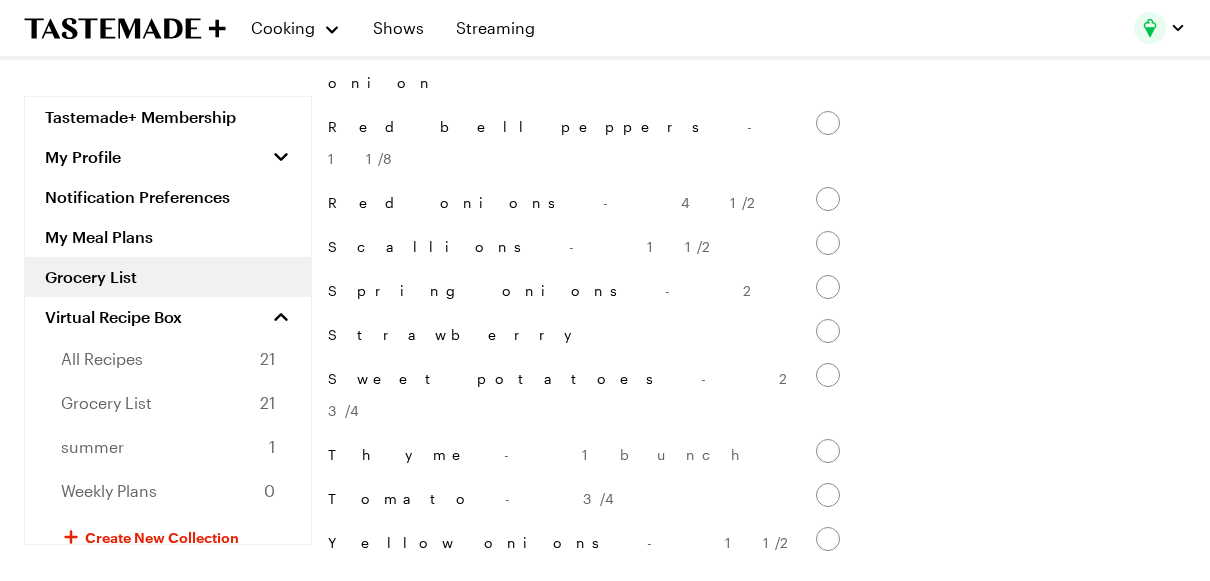 click on "Chicken breast   - 15 3/4 ounces" at bounding box center (828, 1041) 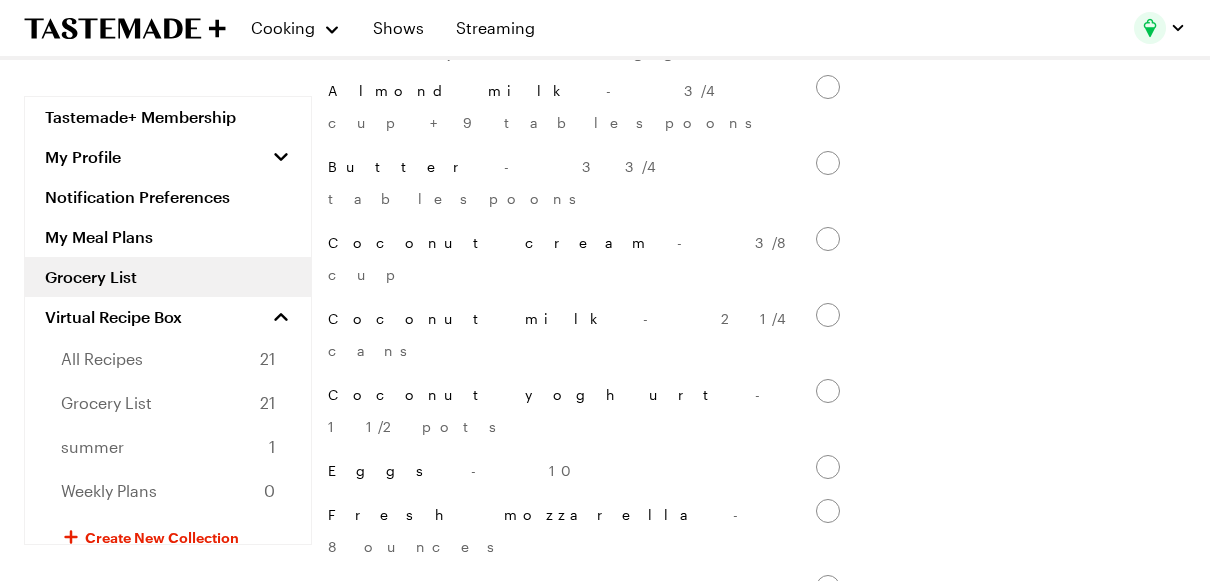scroll, scrollTop: 3326, scrollLeft: 0, axis: vertical 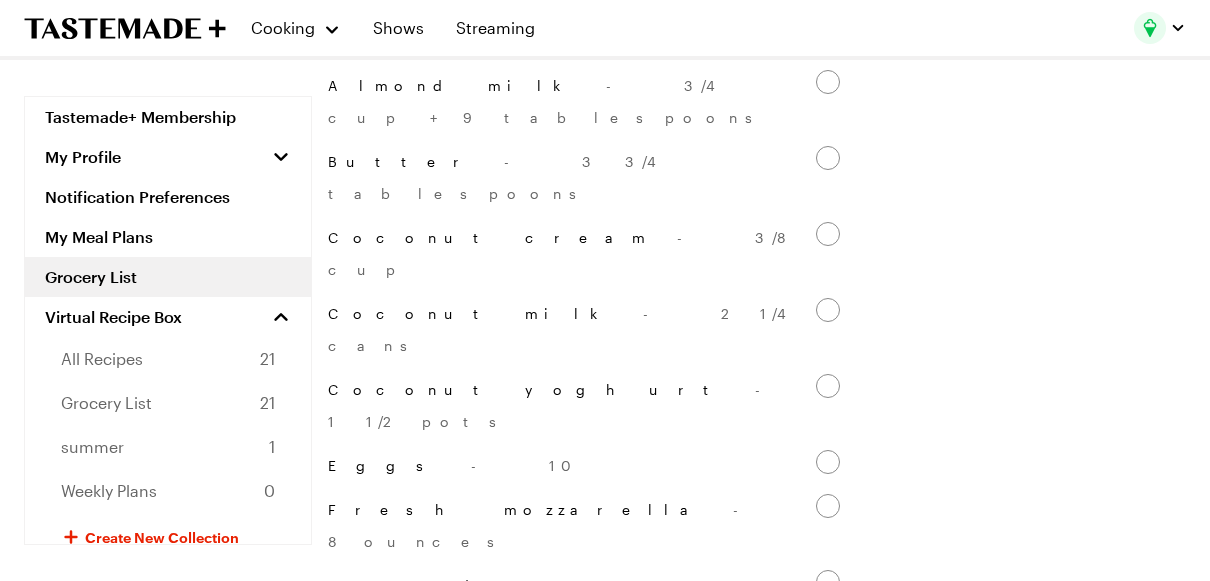 click on "Rolled oats   - 1 3/4 cups" at bounding box center (828, 1443) 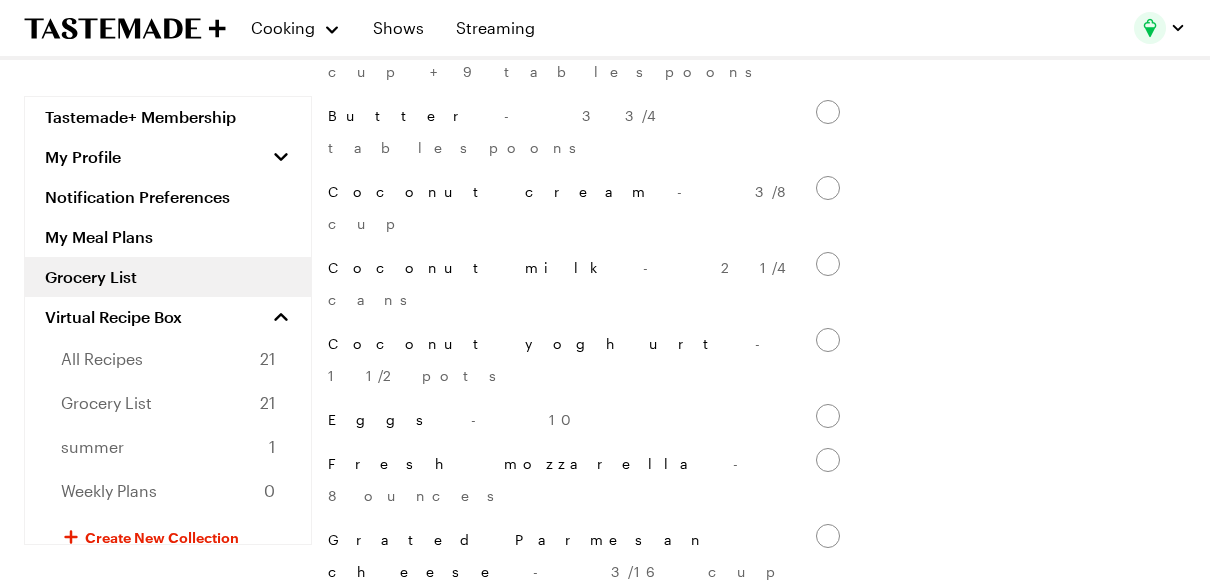 scroll, scrollTop: 3380, scrollLeft: 0, axis: vertical 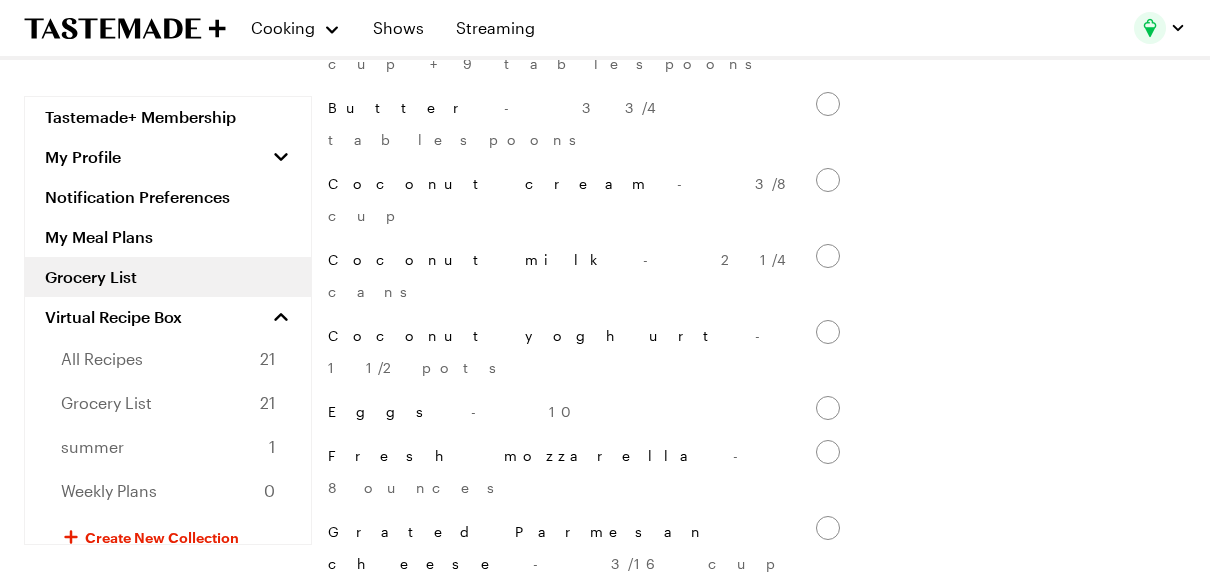 click on "Cooked brown rice   - 1 1/2 cups" at bounding box center (828, 1193) 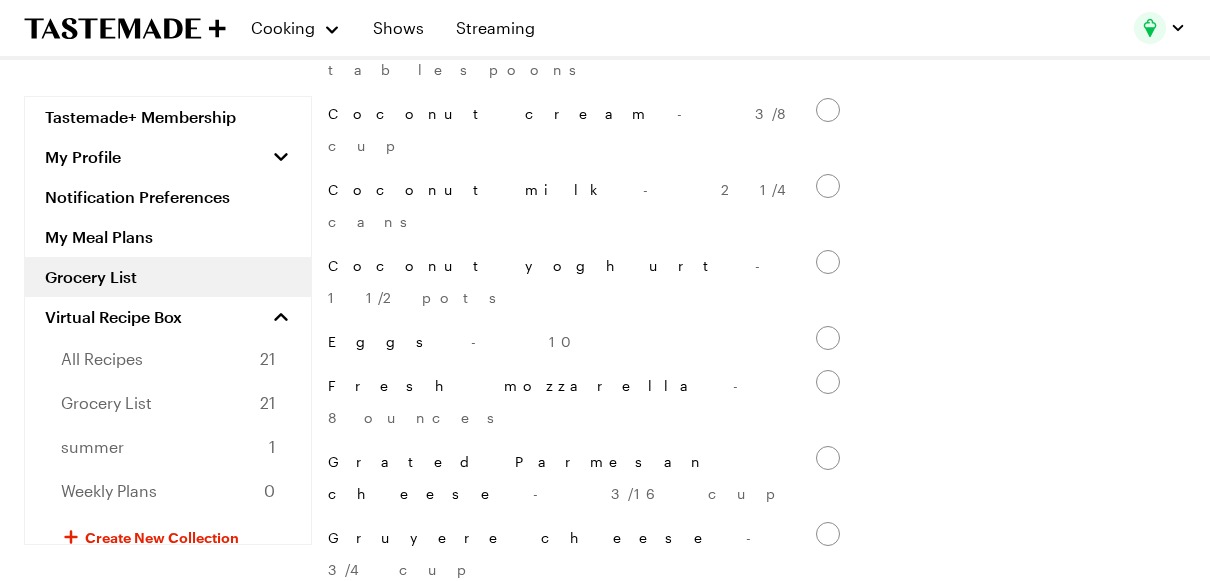scroll, scrollTop: 3456, scrollLeft: 0, axis: vertical 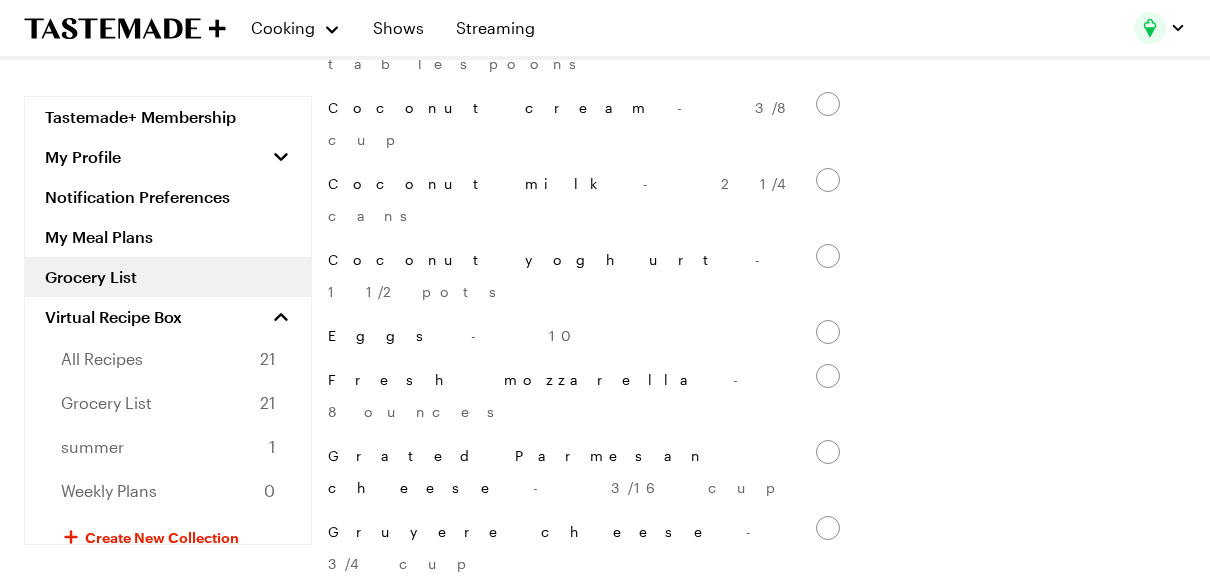 click on "Canned tomatoes   - 1 1/8 cups + 5 1/16 fluid ounces" at bounding box center [828, 1390] 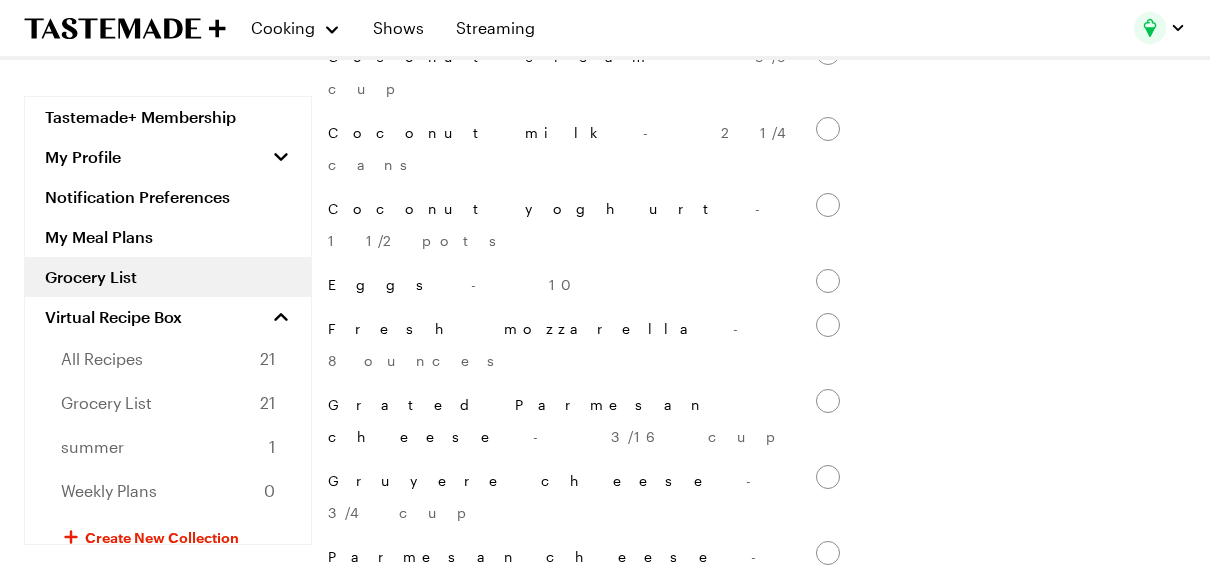scroll, scrollTop: 3518, scrollLeft: 0, axis: vertical 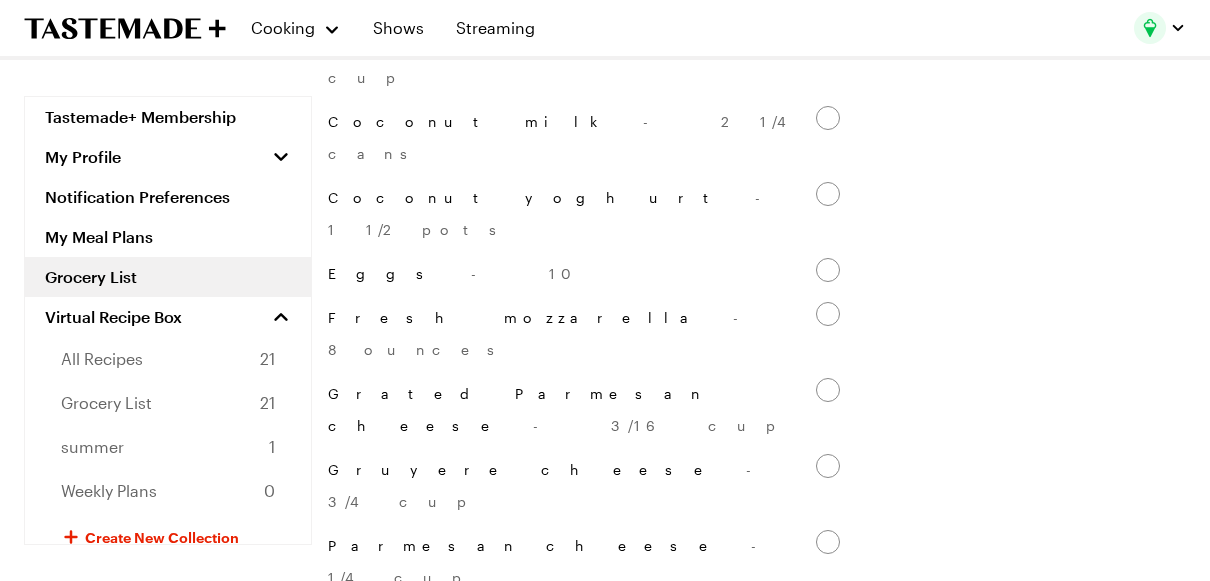 click on "Red beans   - 3/4 can" at bounding box center (828, 1480) 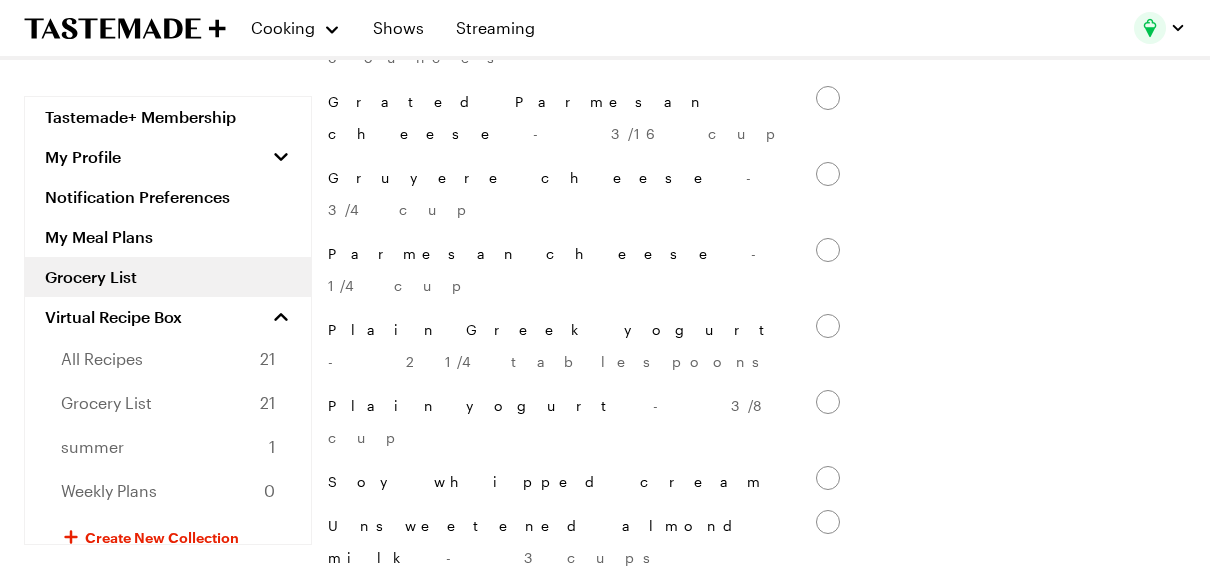 scroll, scrollTop: 3816, scrollLeft: 0, axis: vertical 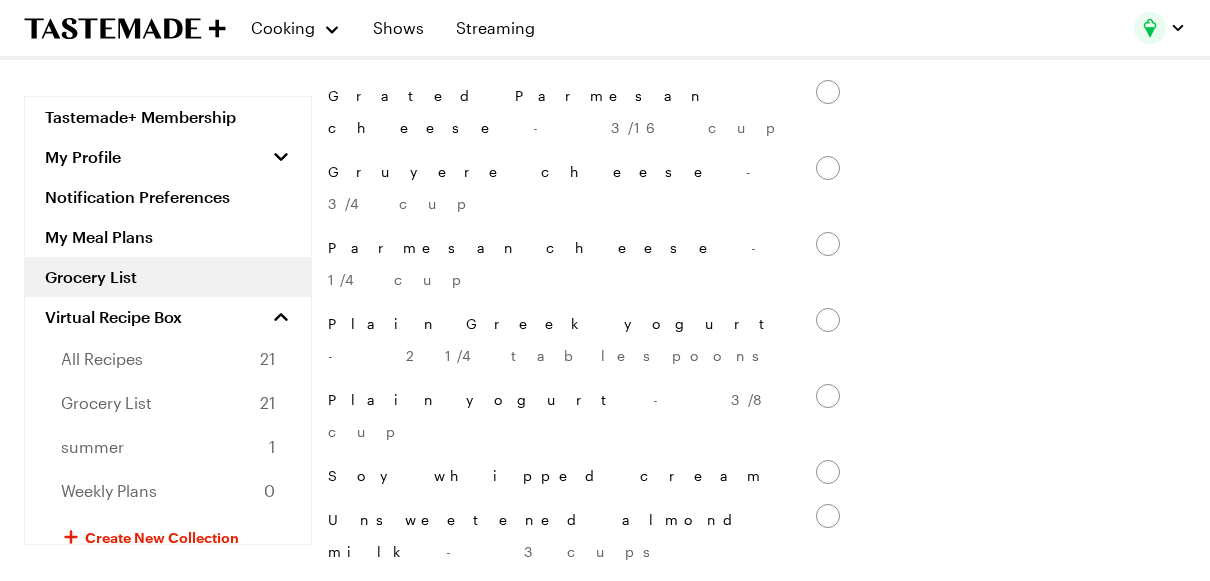 click on "Baking soda   - 1 1/2 teaspoons" at bounding box center [828, 1531] 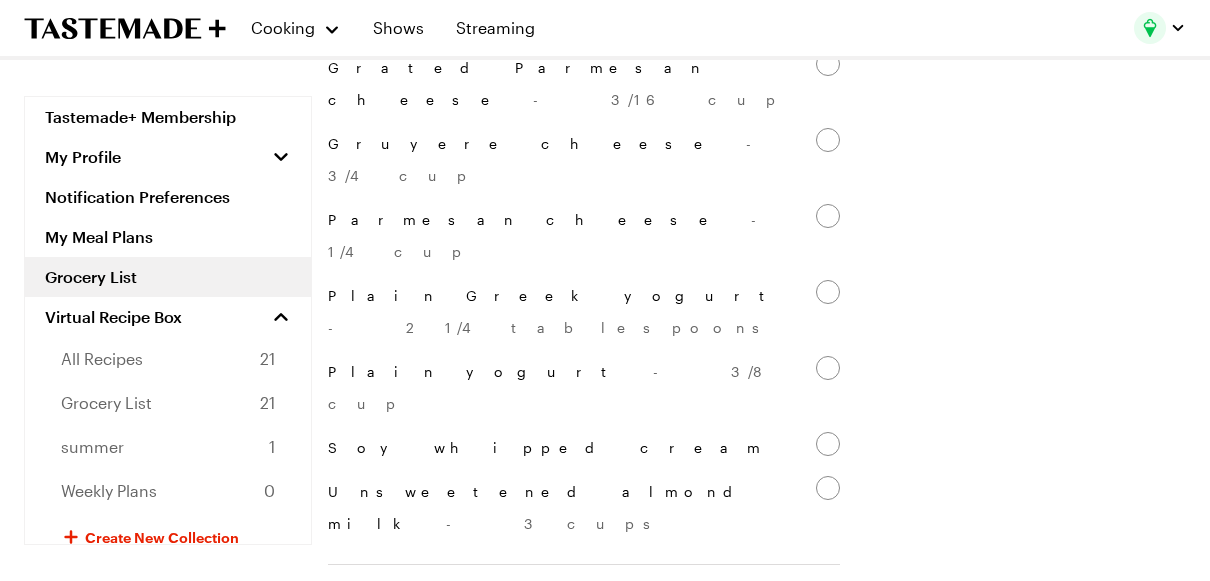 scroll, scrollTop: 3864, scrollLeft: 0, axis: vertical 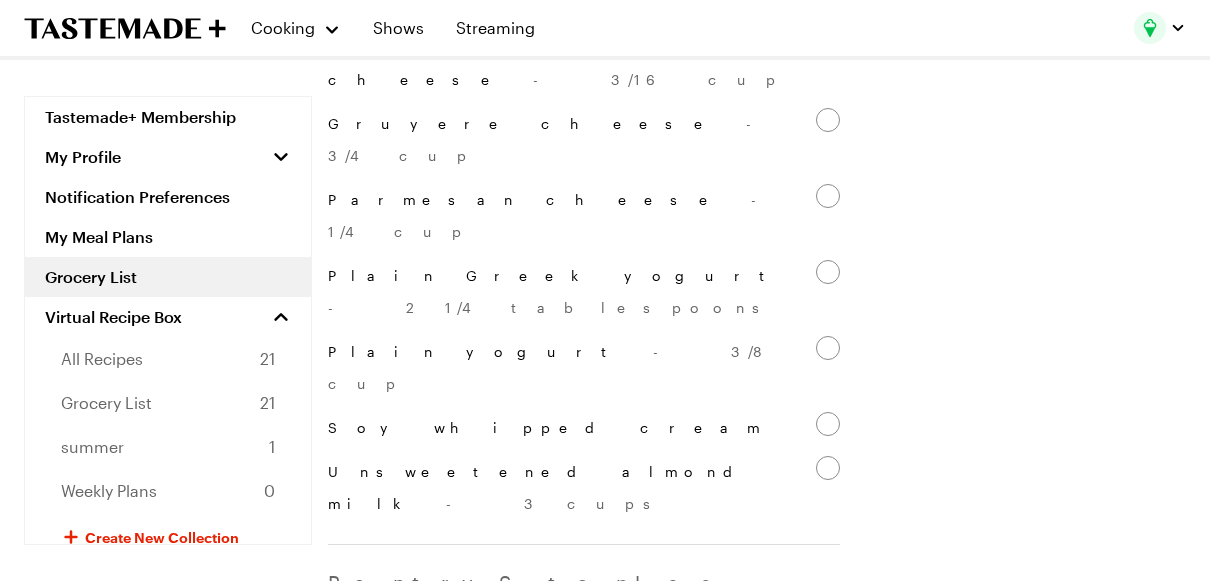 click on "Cornstarch   - 3/4 tablespoon" at bounding box center [584, 1731] 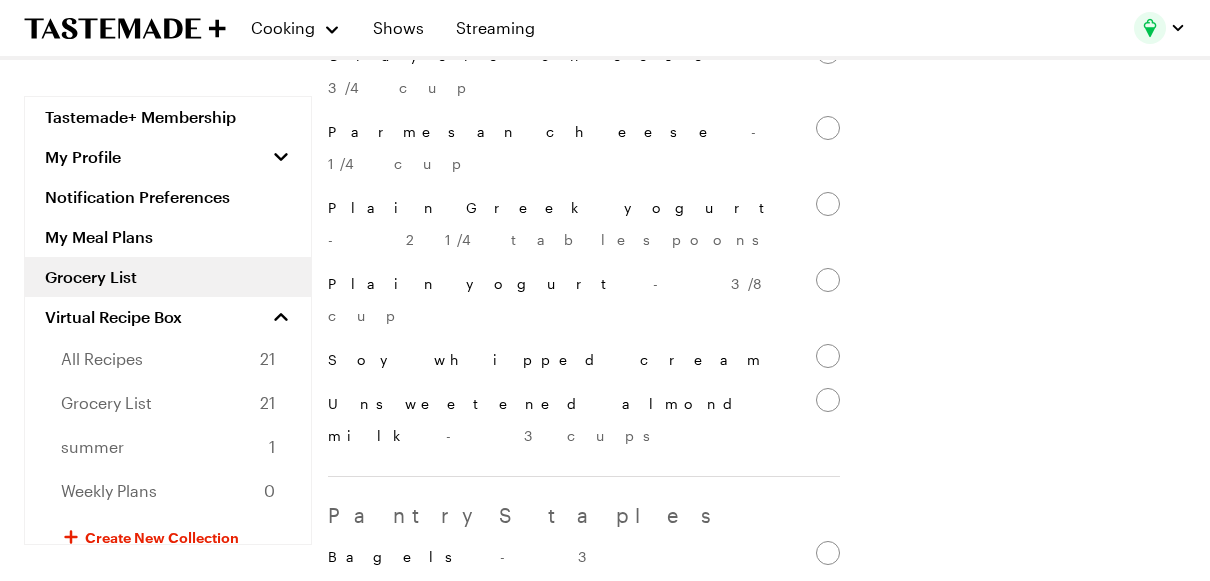 scroll, scrollTop: 3944, scrollLeft: 0, axis: vertical 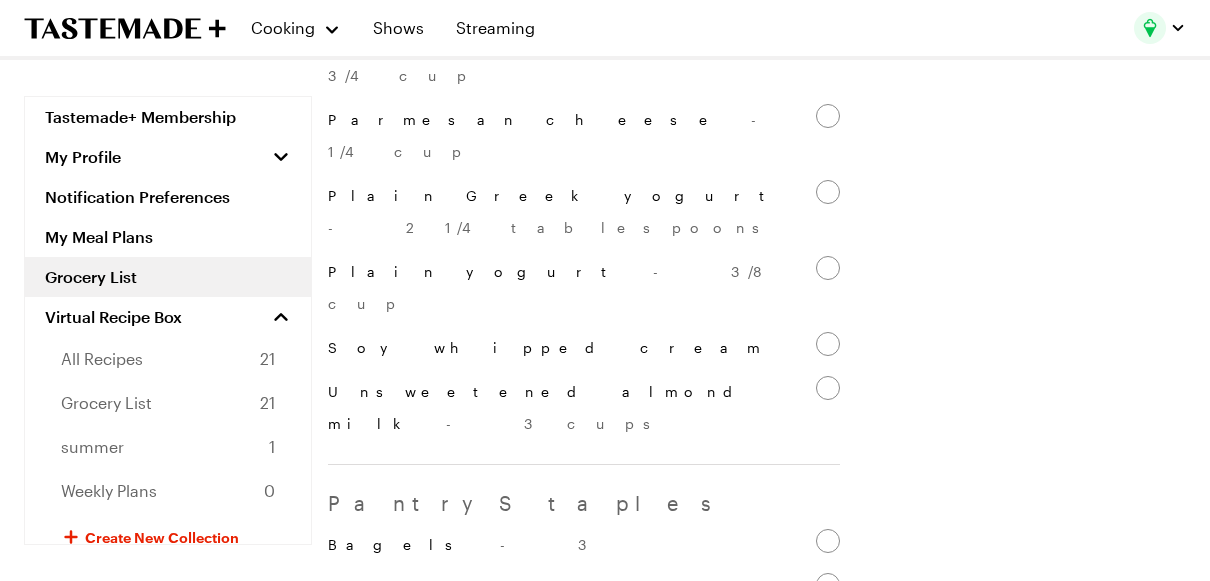 click on "Dark chocolate morsels   - 2 tablespoons" at bounding box center [828, 1815] 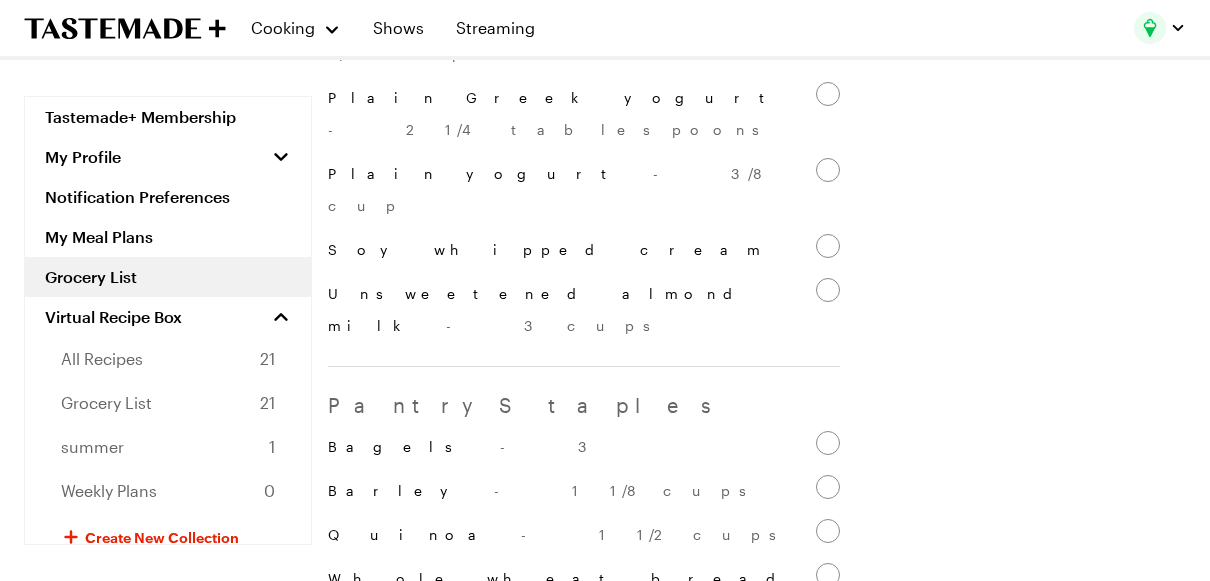 scroll, scrollTop: 4067, scrollLeft: 0, axis: vertical 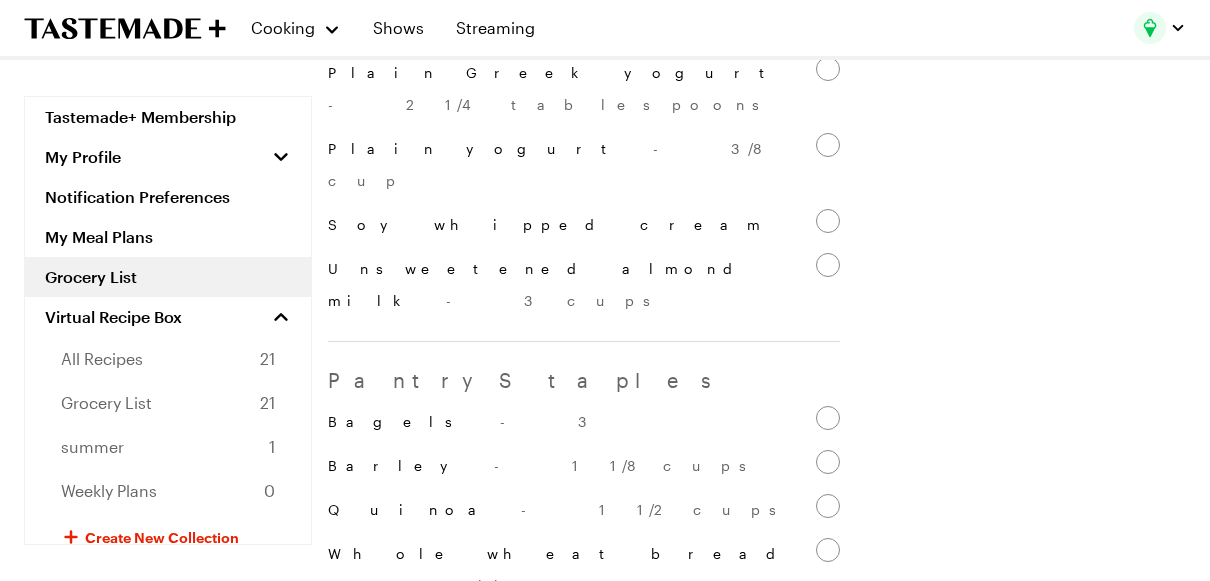 click on "Raw honey   - 6 teaspoons" at bounding box center [828, 1952] 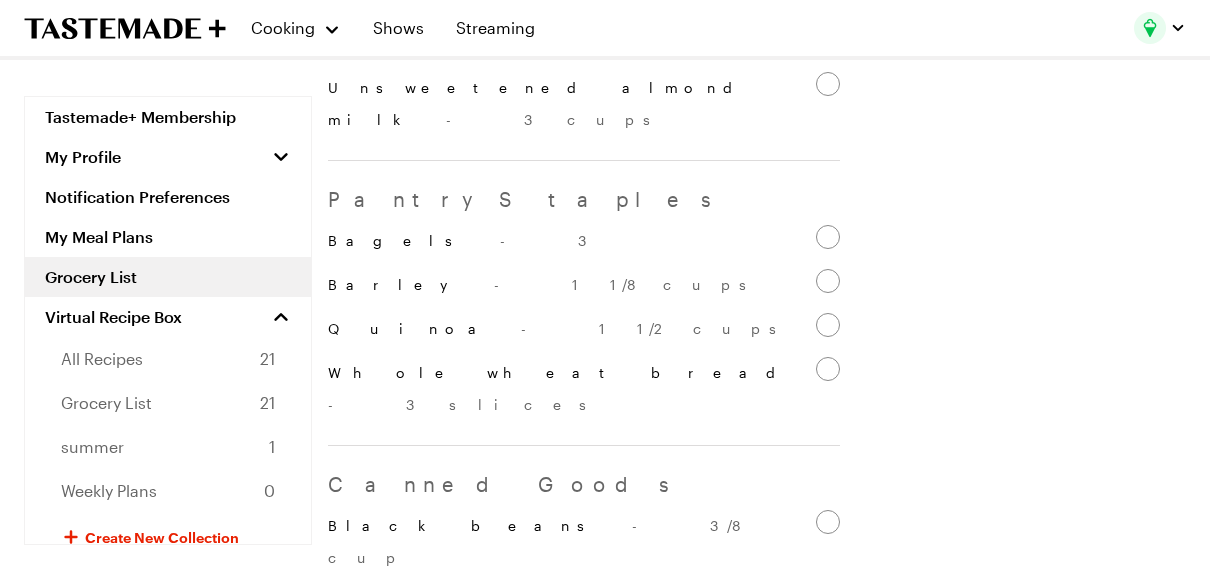 scroll, scrollTop: 4249, scrollLeft: 0, axis: vertical 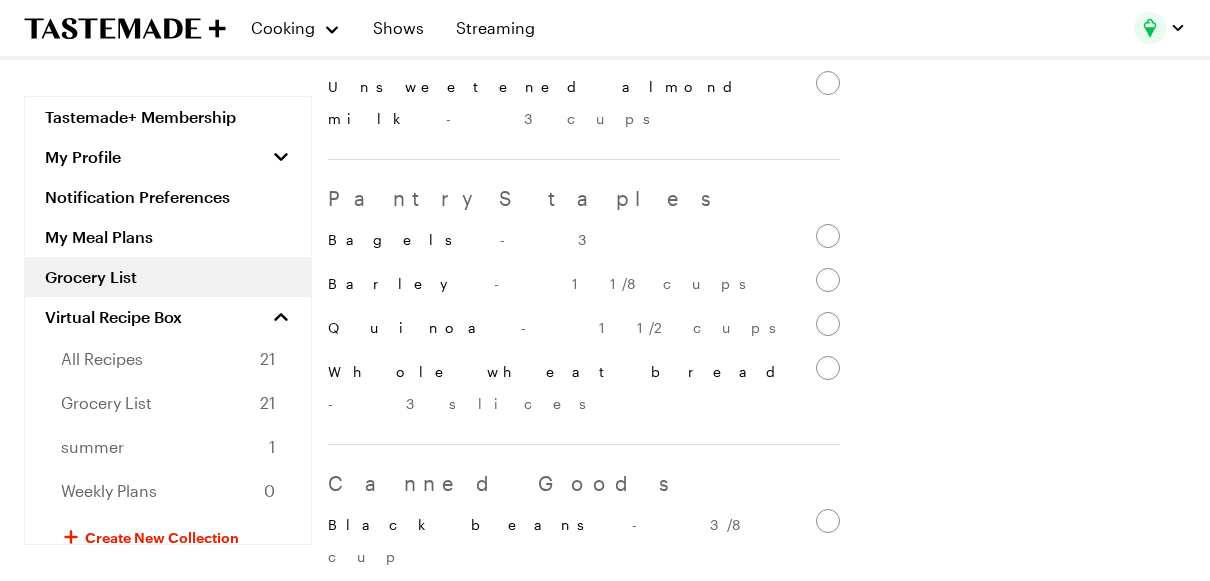 click on "Extra-virgin olive oil   - 3/16 cup" at bounding box center (828, 2139) 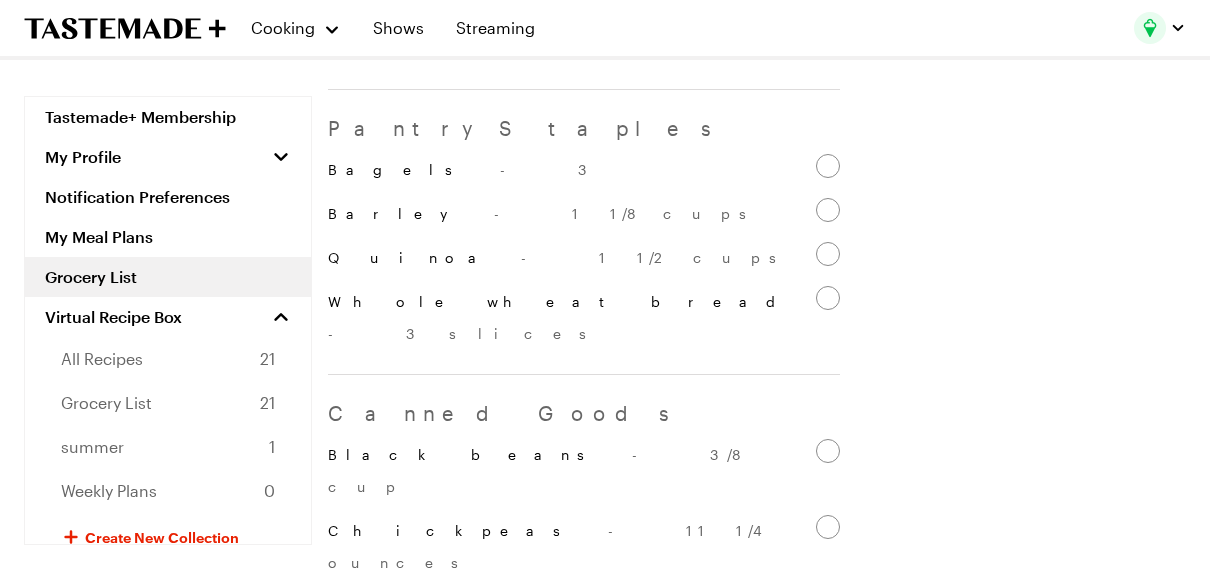 scroll, scrollTop: 4320, scrollLeft: 0, axis: vertical 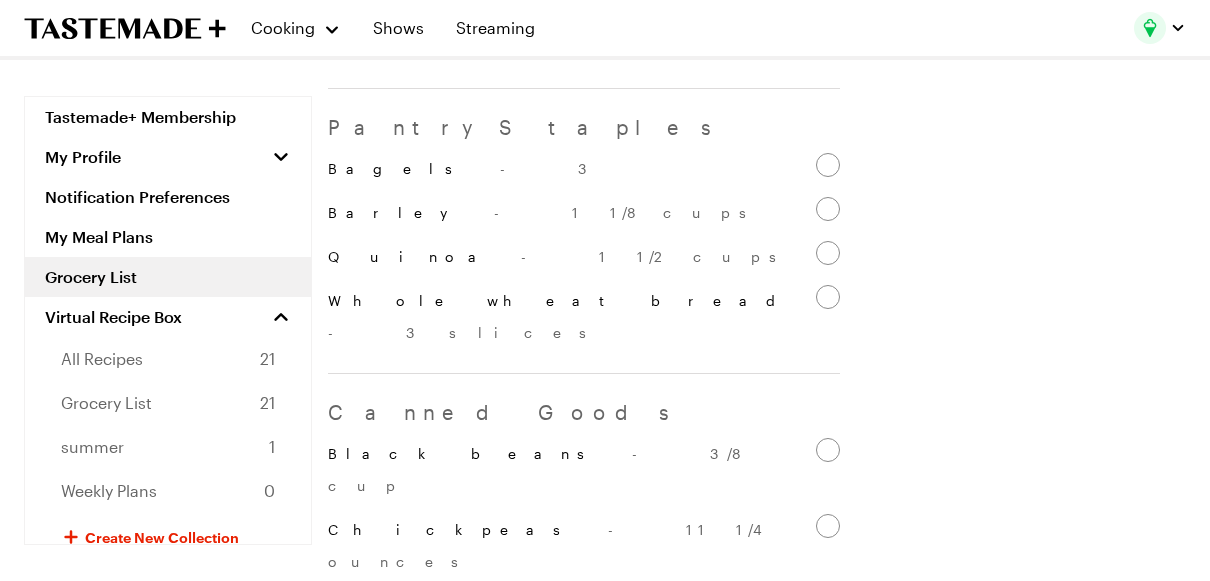 click on "Melted coconut oil   - 3 tablespoons" at bounding box center [828, 2112] 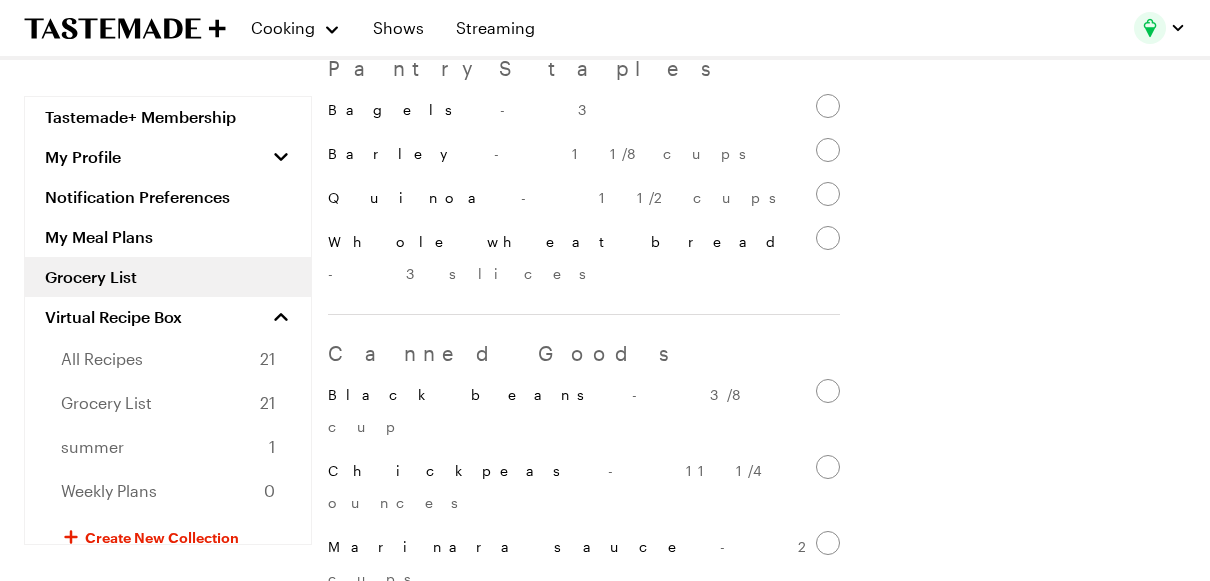 scroll, scrollTop: 4380, scrollLeft: 0, axis: vertical 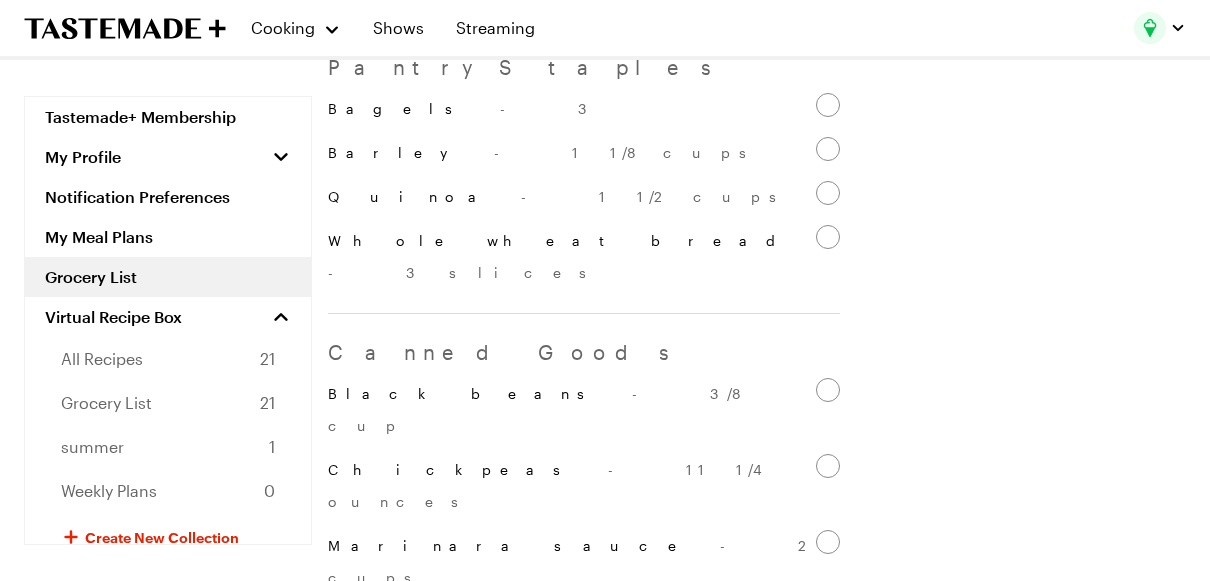 click on "Red wine vinegar   - 2 cups" at bounding box center [584, 2256] 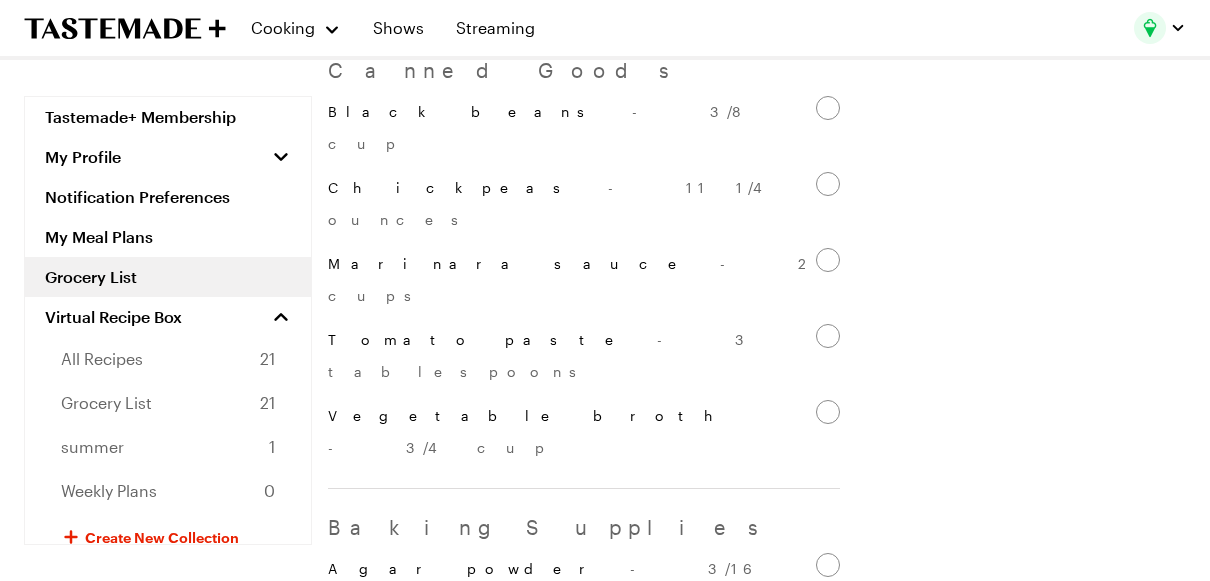 scroll, scrollTop: 4663, scrollLeft: 0, axis: vertical 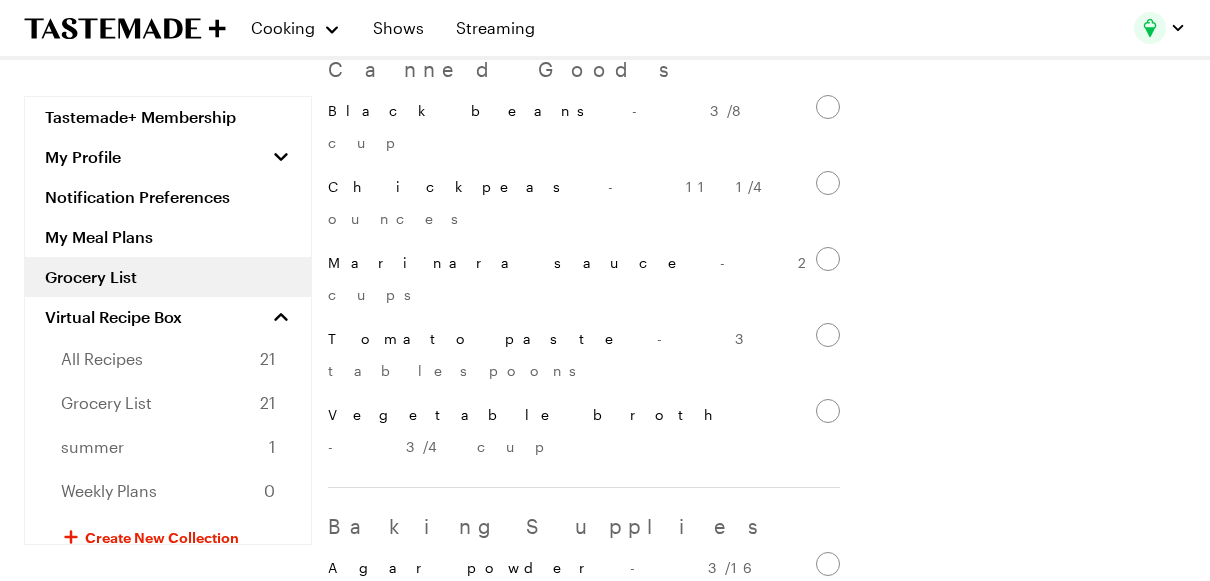 click on "Fish sauce" at bounding box center (828, 2210) 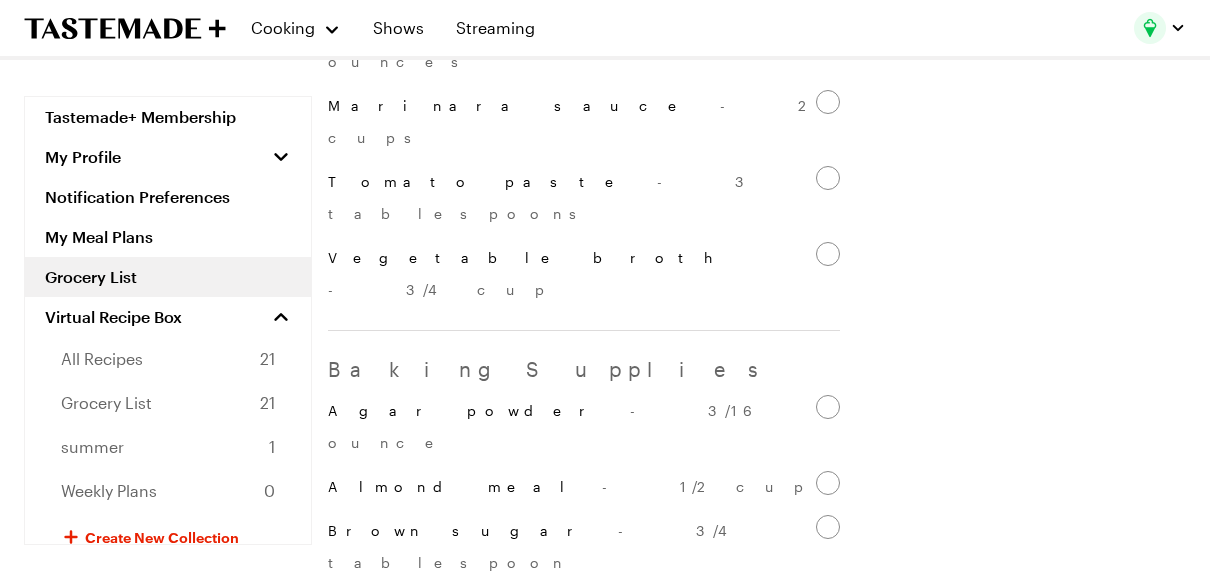 scroll, scrollTop: 4822, scrollLeft: 0, axis: vertical 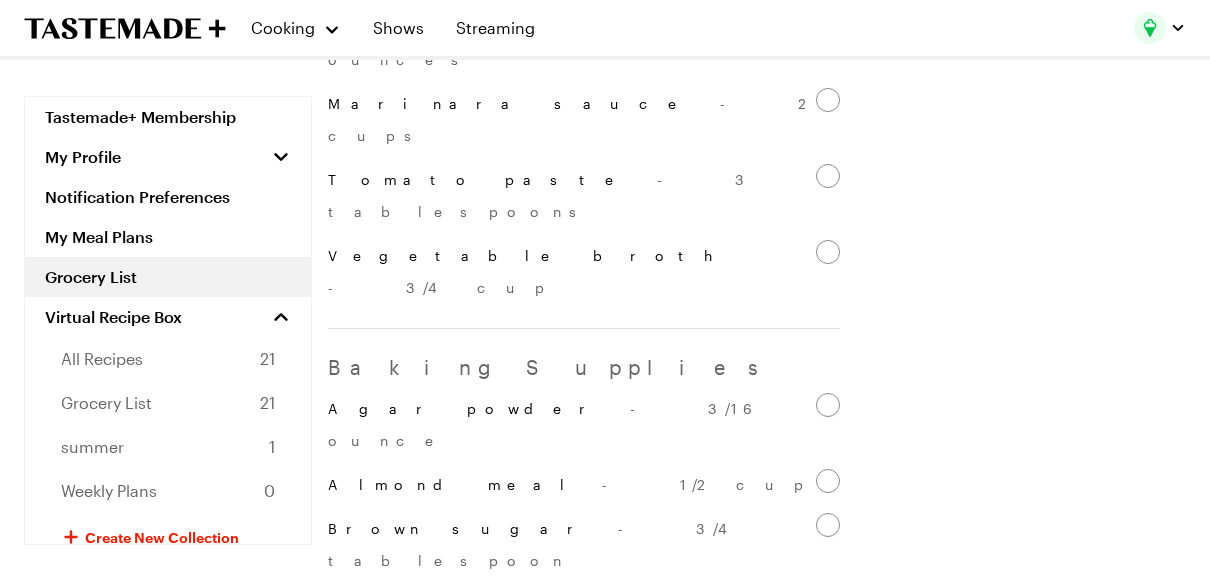 click on "Black pepper" at bounding box center [828, 2292] 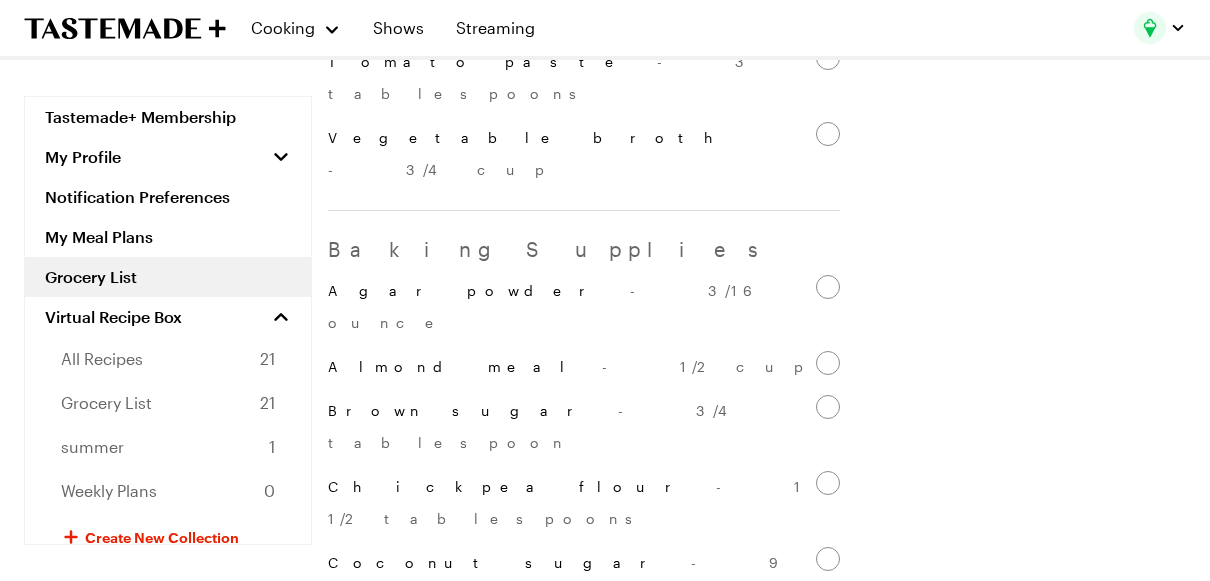 scroll, scrollTop: 4942, scrollLeft: 0, axis: vertical 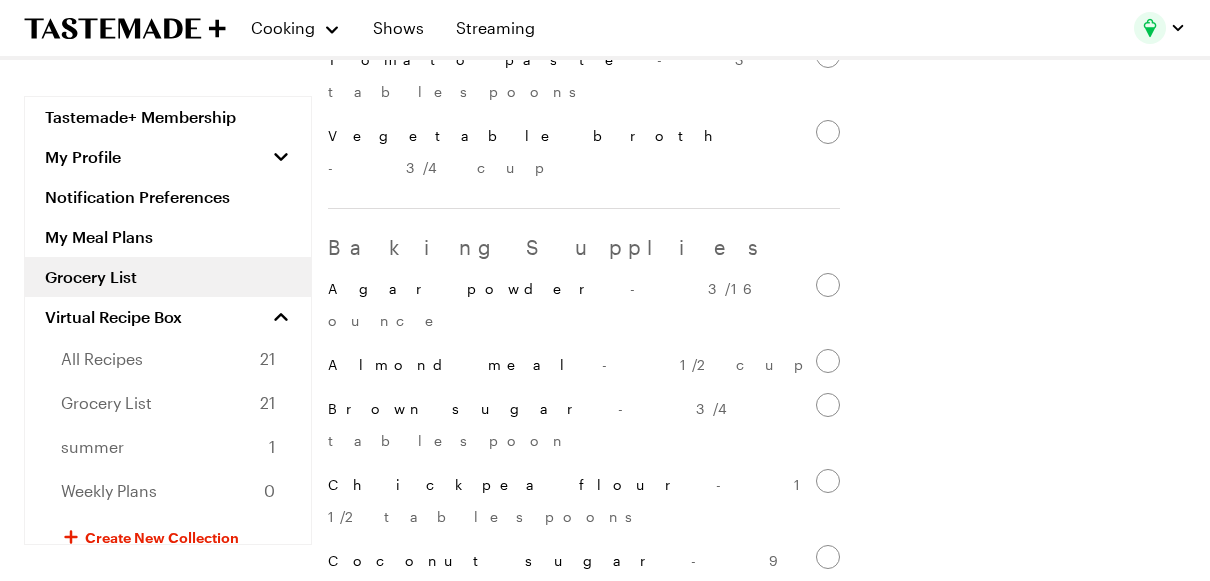 click on "Unsalted peanuts   - 2 tablespoons" at bounding box center (584, 2496) 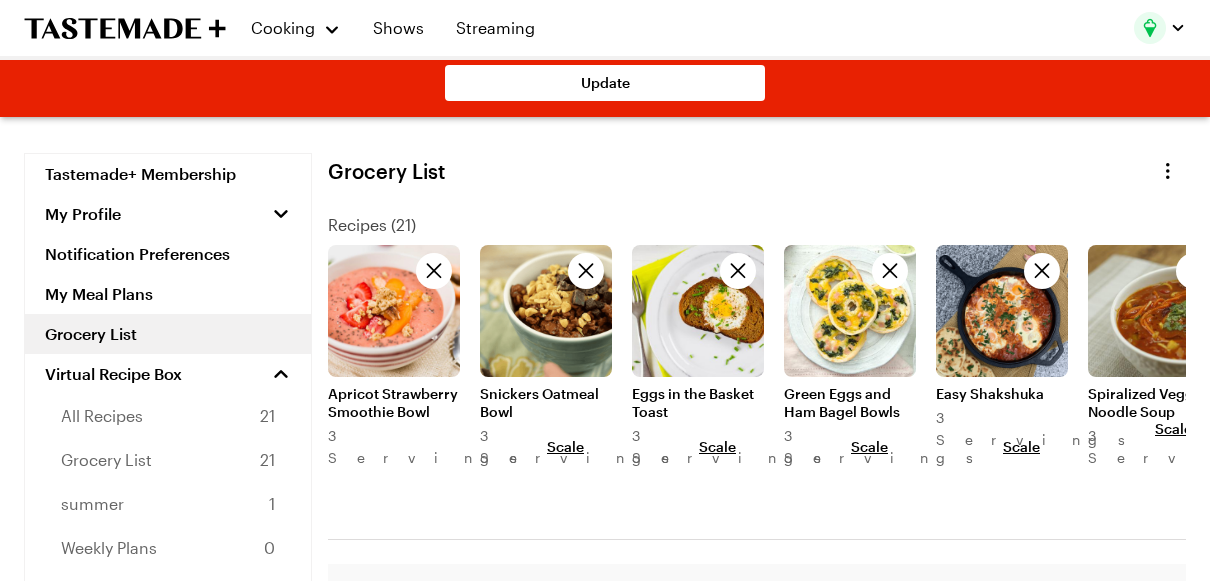 scroll, scrollTop: 0, scrollLeft: 0, axis: both 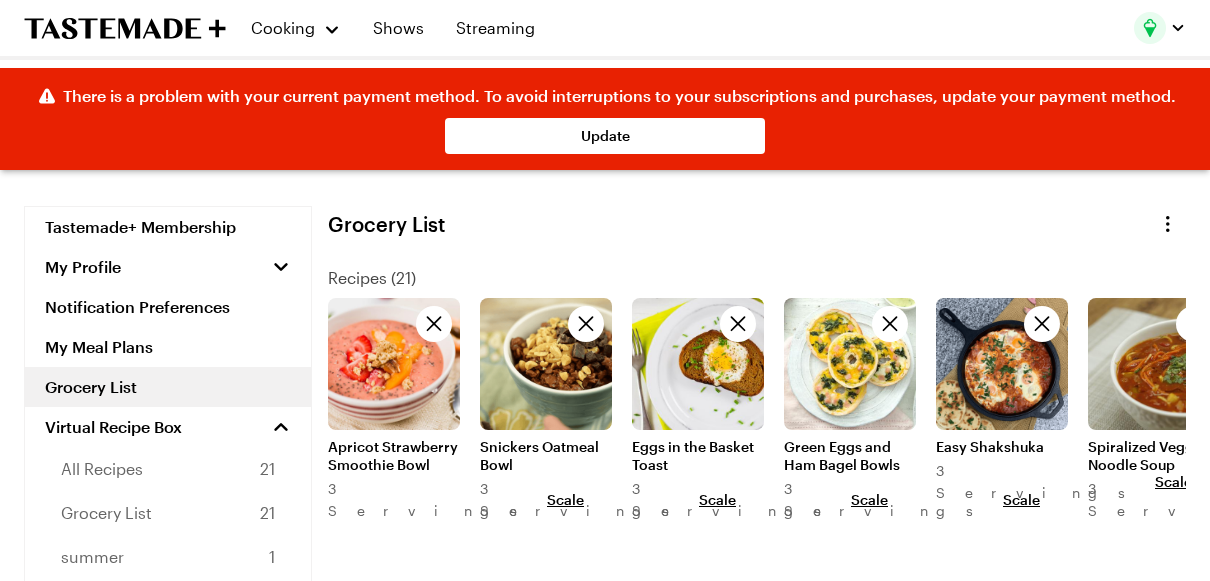 click at bounding box center [1168, 224] 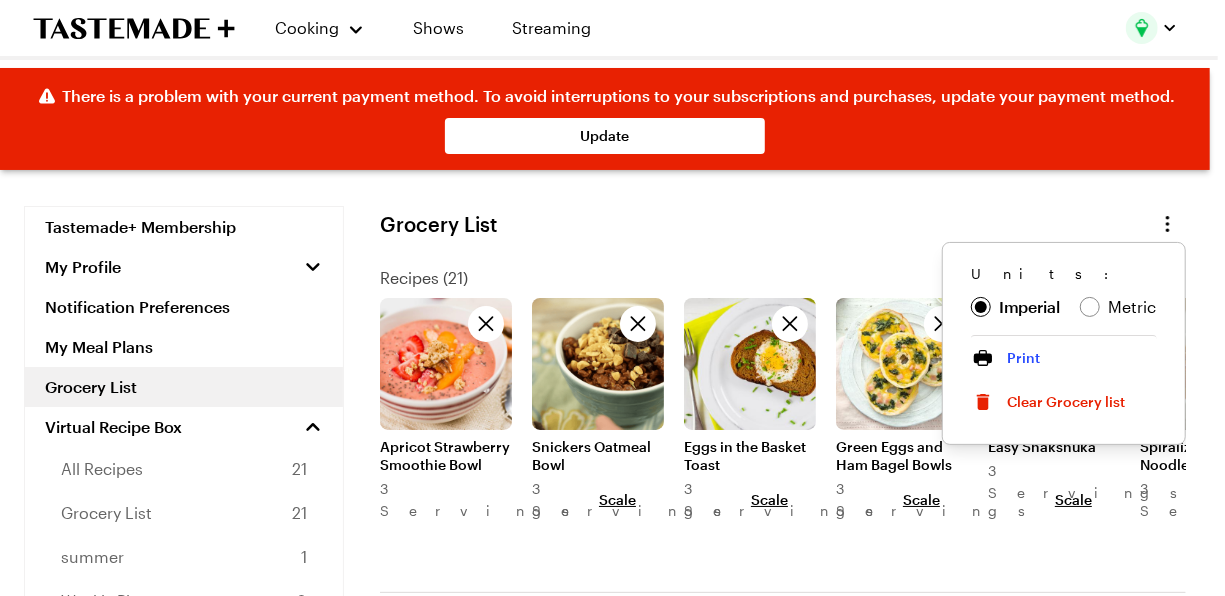 click on "Print" at bounding box center [1064, 357] 